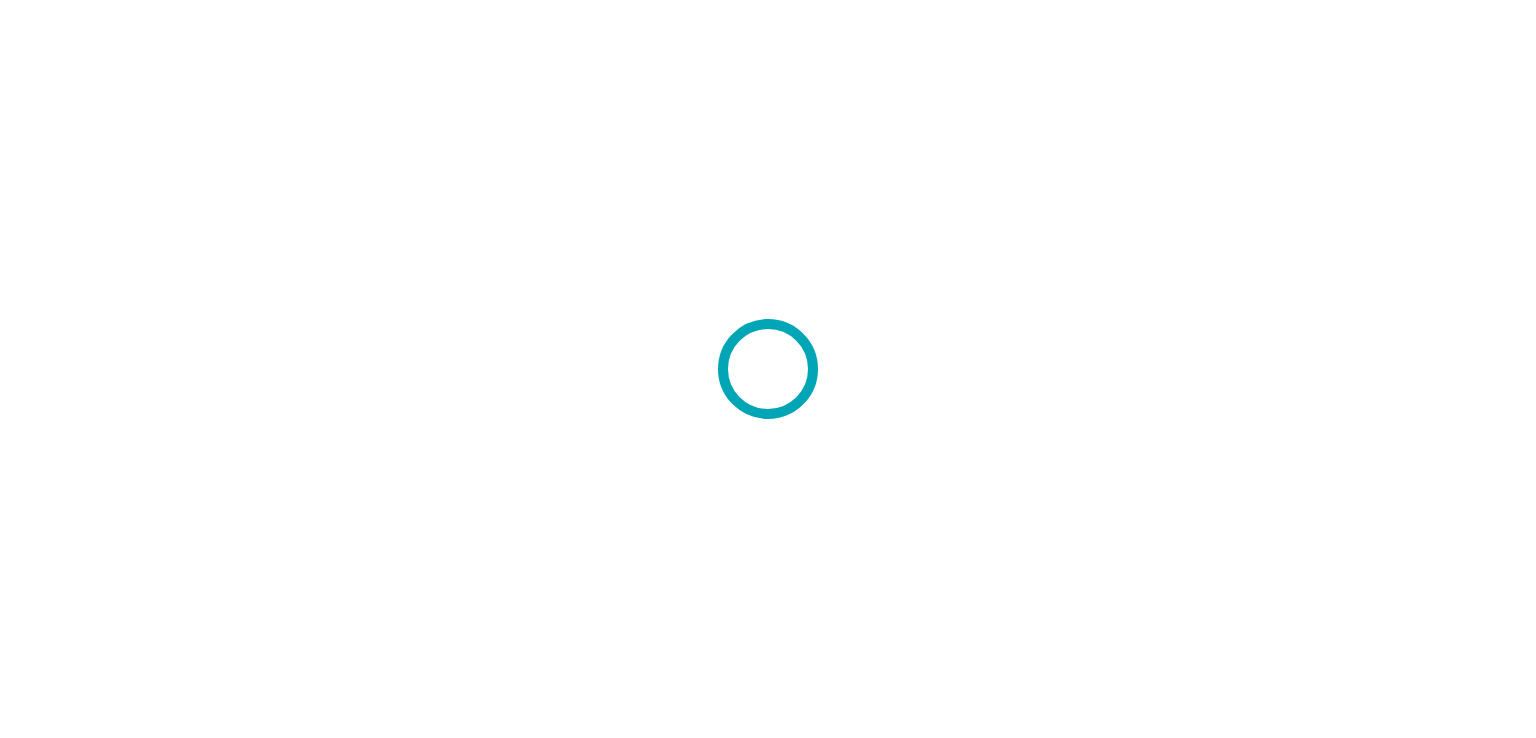 scroll, scrollTop: 0, scrollLeft: 0, axis: both 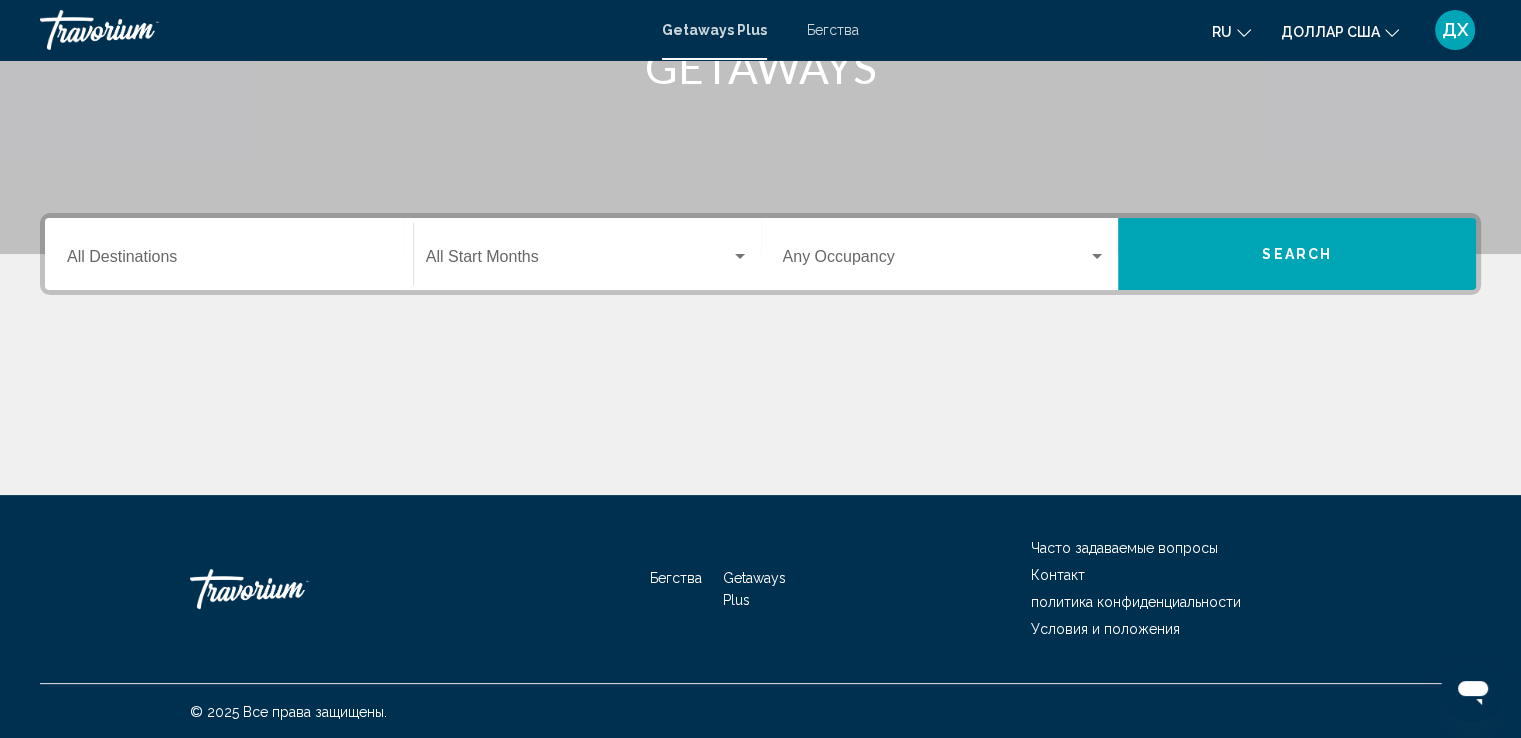 click on "Destination All Destinations" at bounding box center [229, 261] 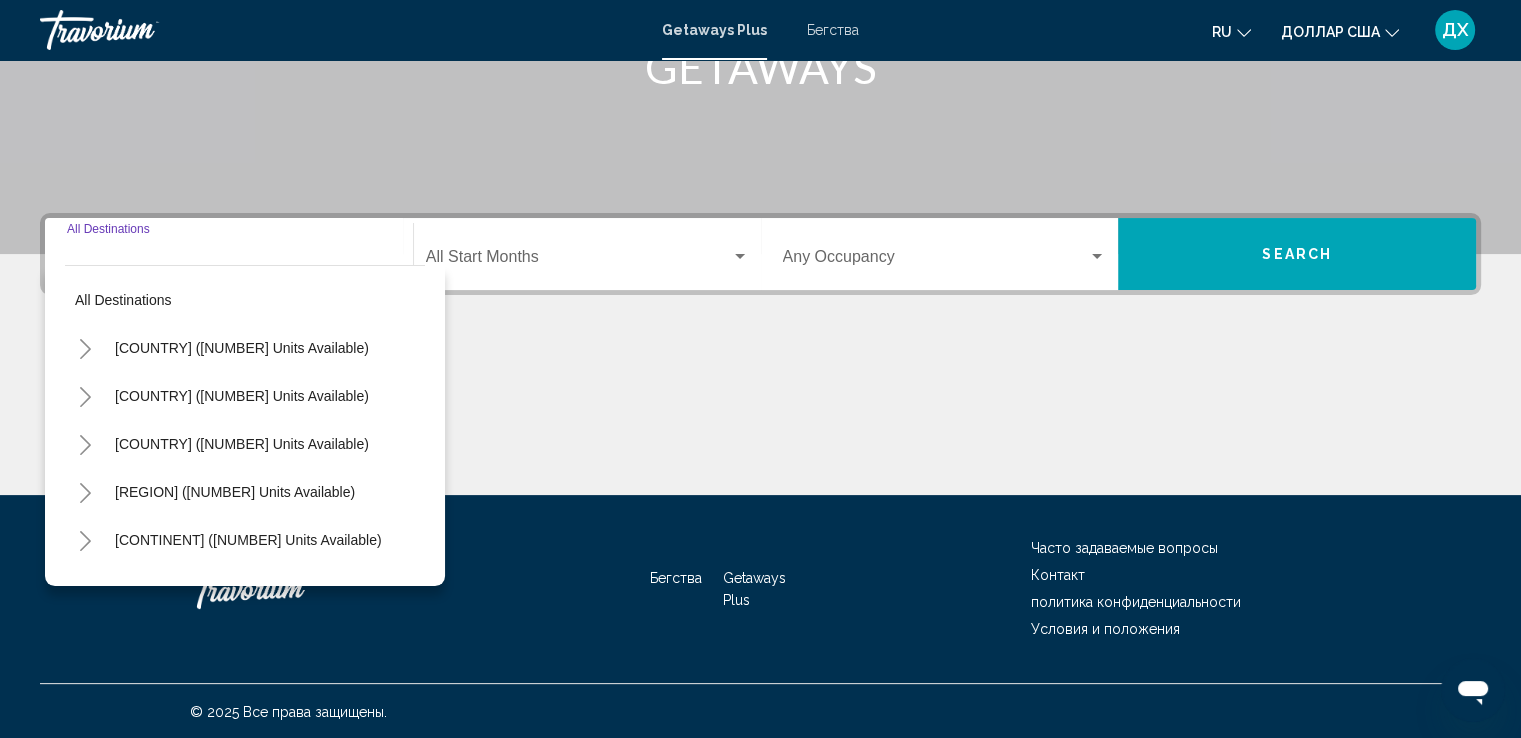 scroll, scrollTop: 348, scrollLeft: 0, axis: vertical 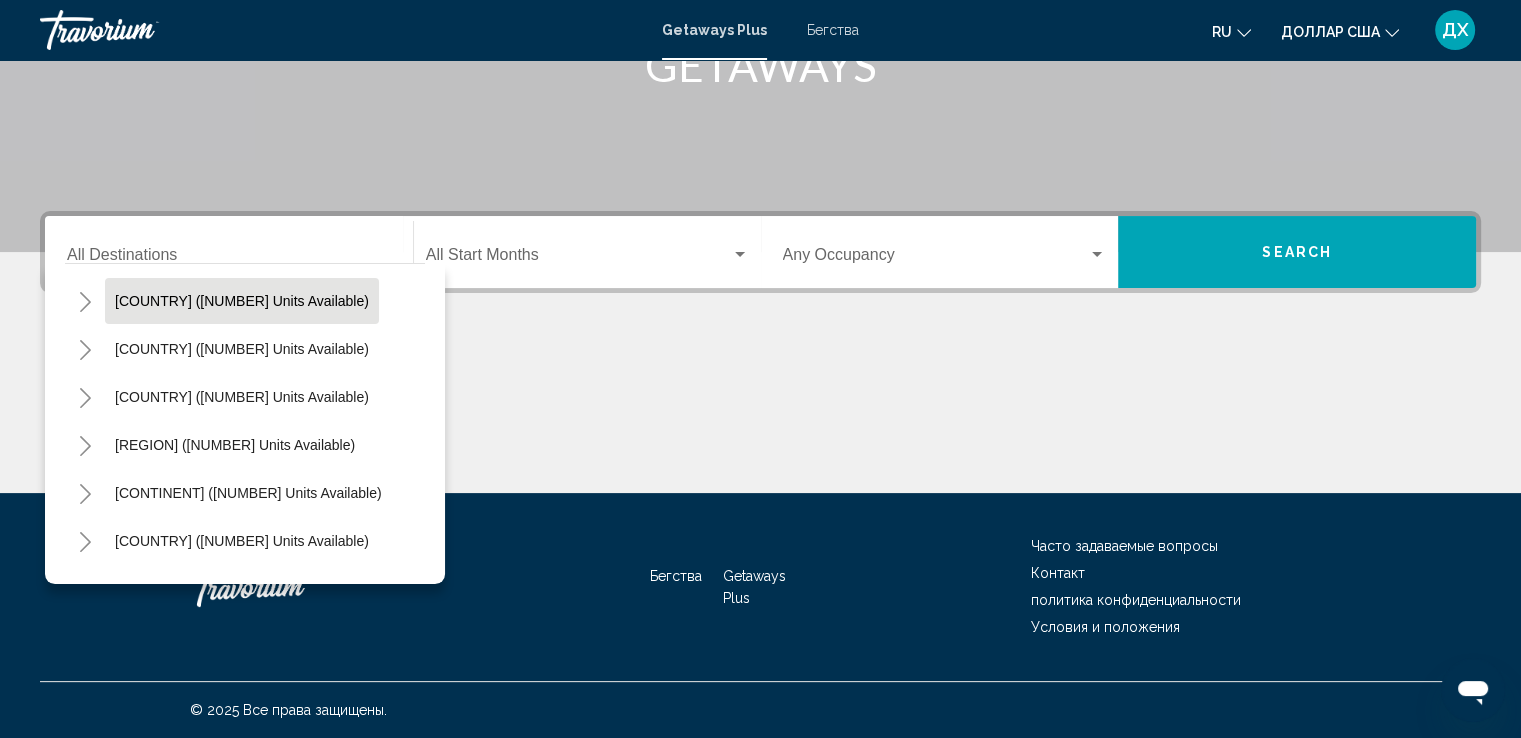 click on "[COUNTRY] ([NUMBER] units available)" at bounding box center (242, 301) 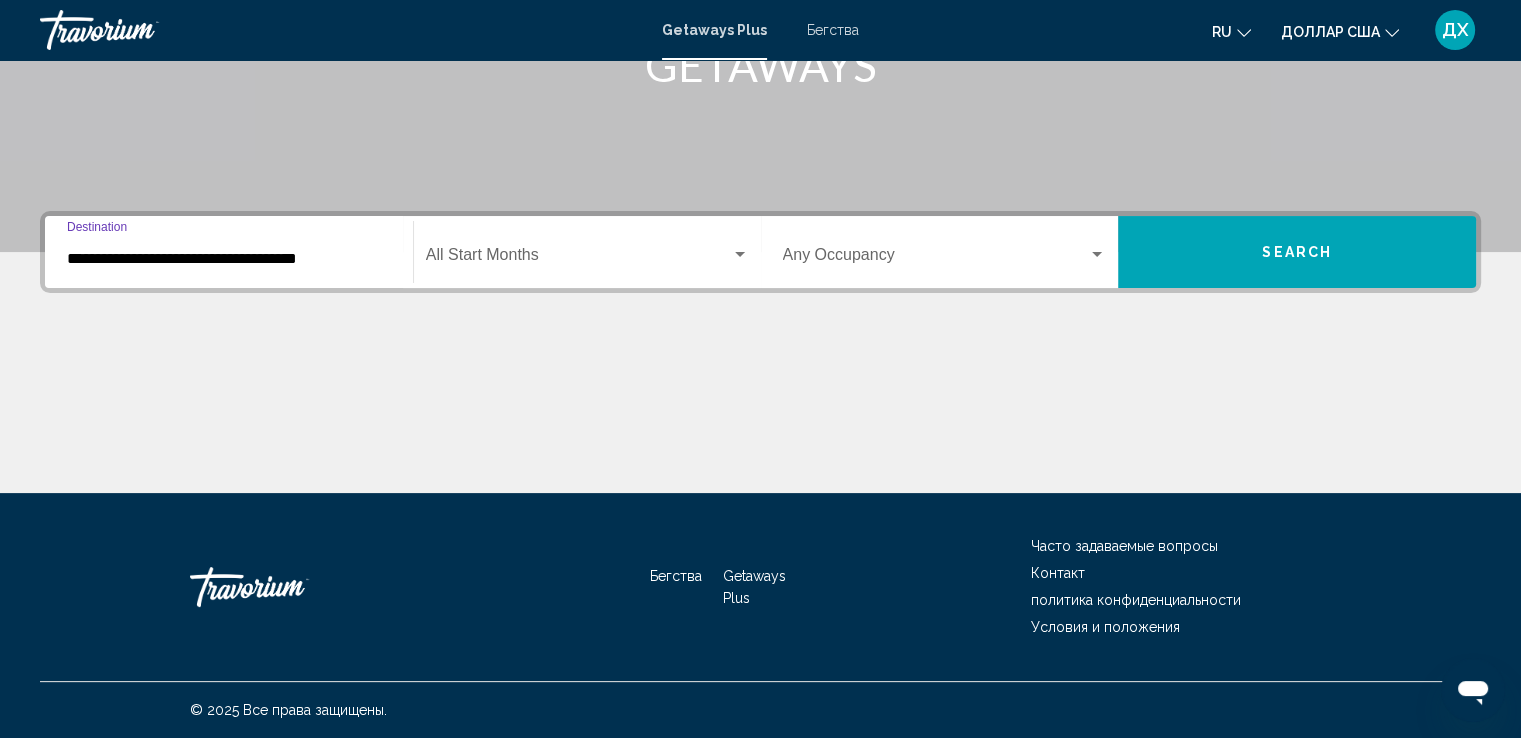 click at bounding box center [740, 254] 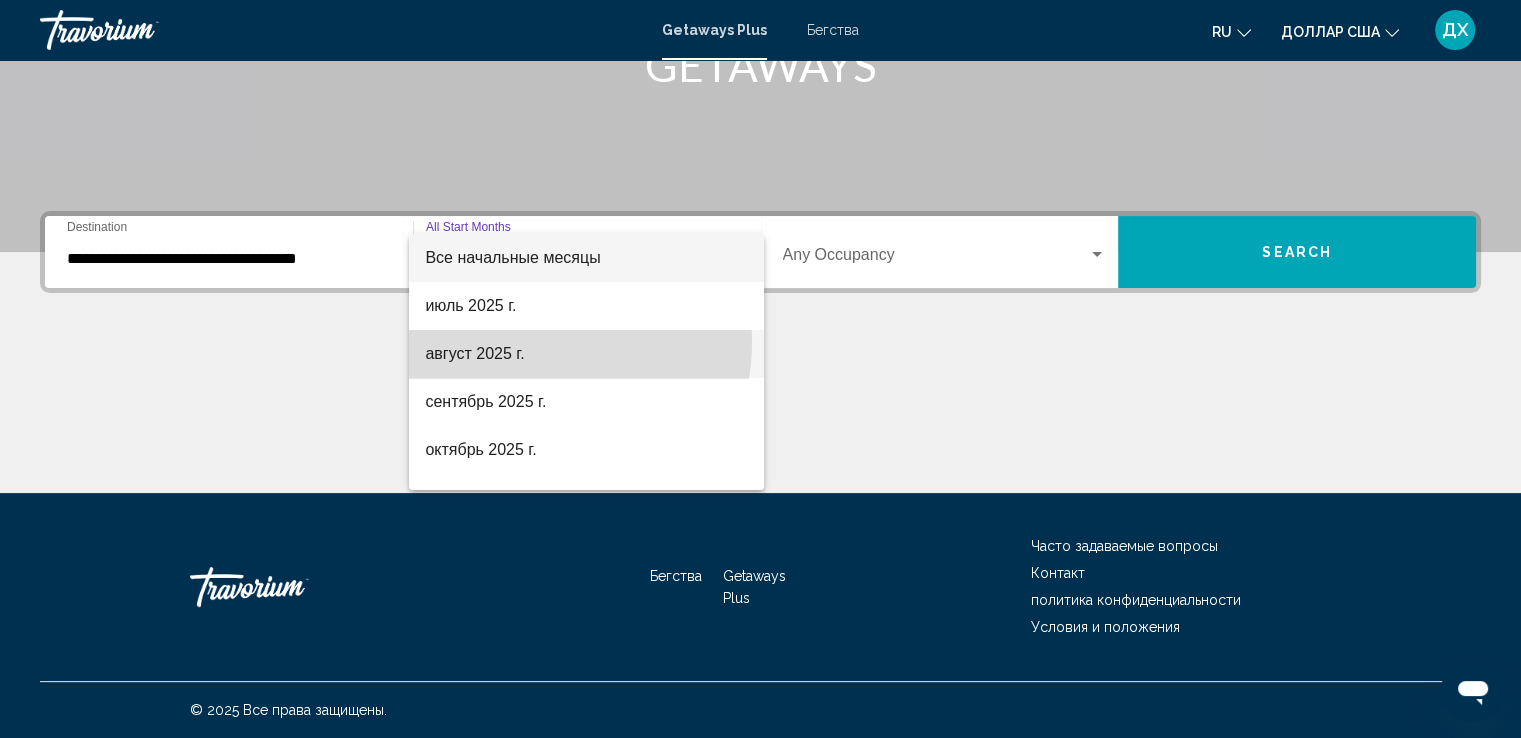 click on "август 2025 г." at bounding box center [586, 354] 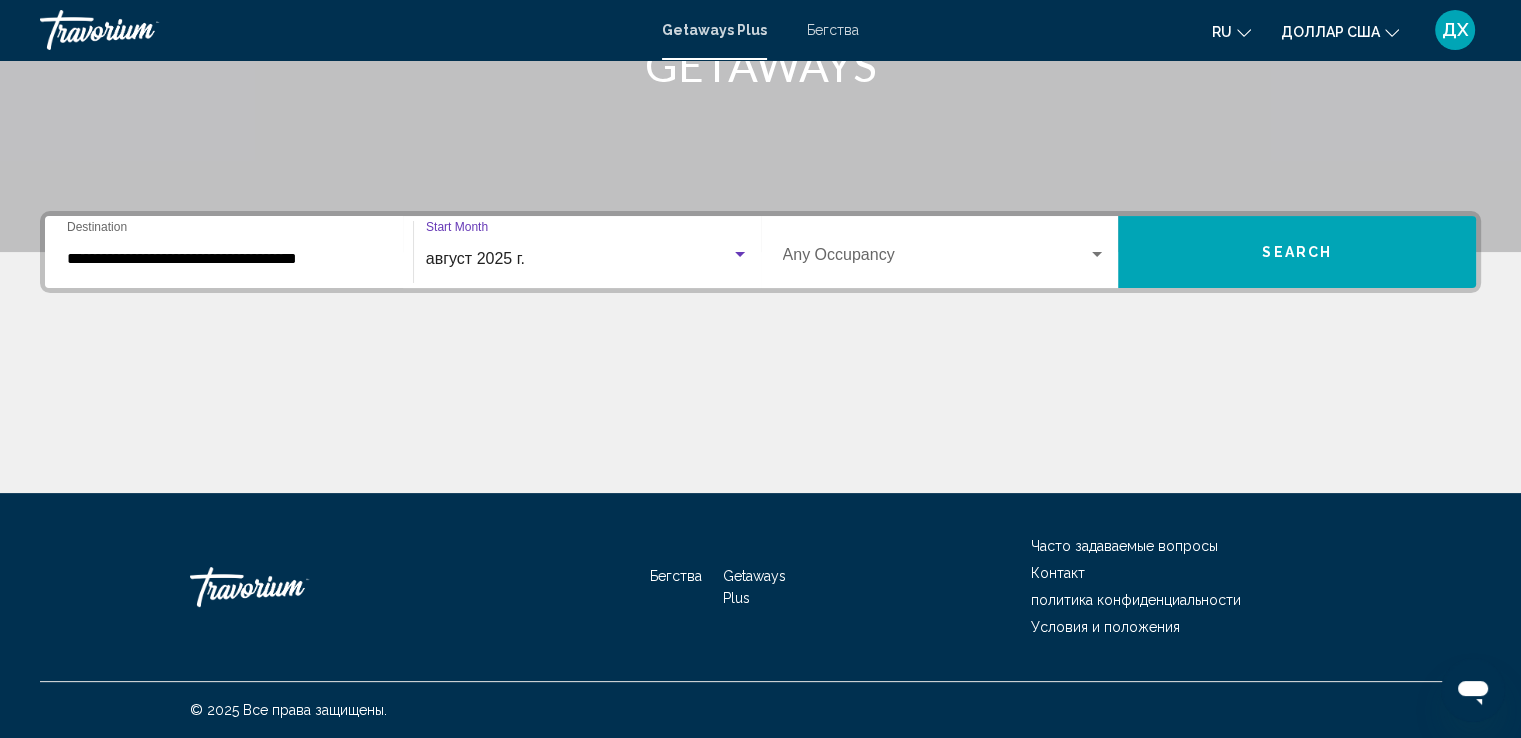 click at bounding box center (1097, 254) 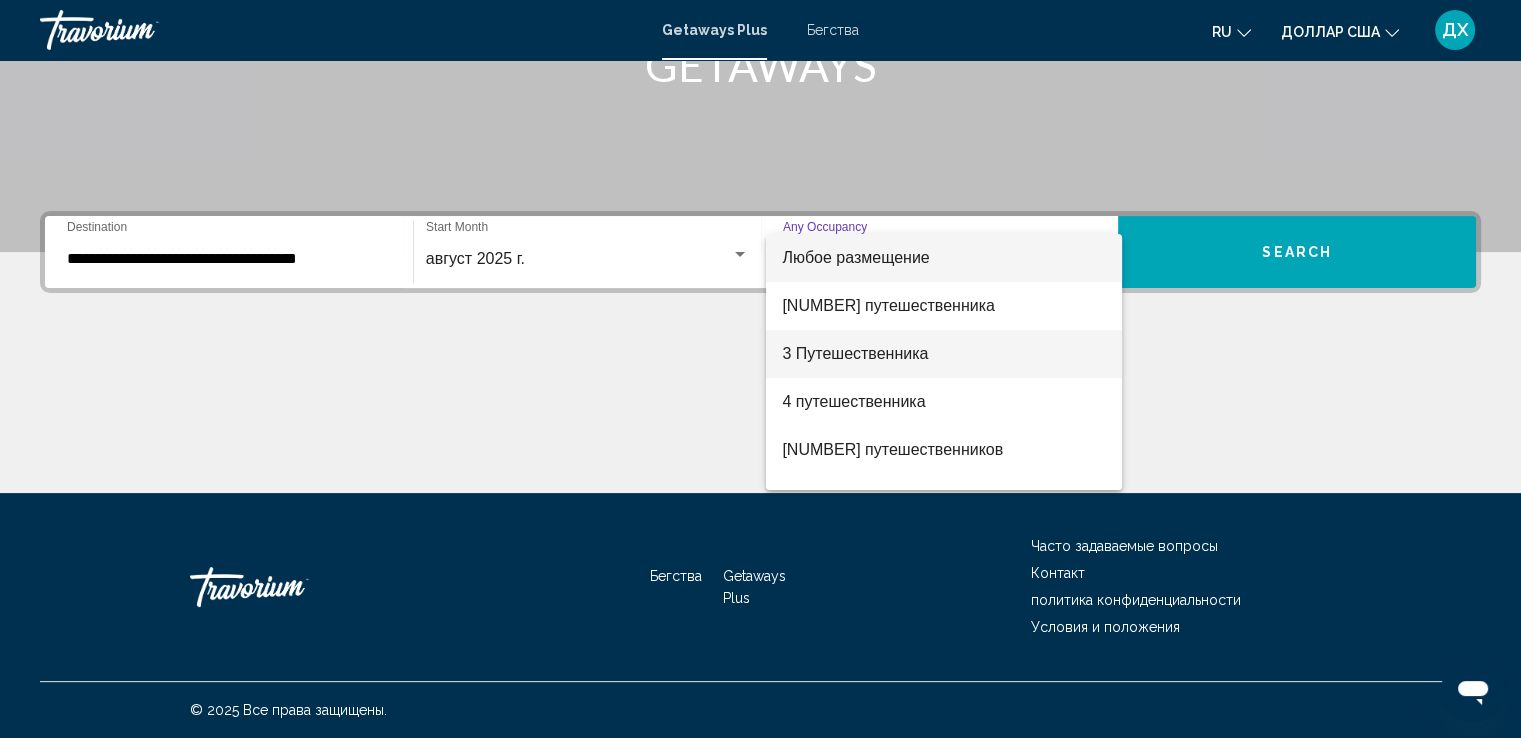 click on "3 Путешественника" at bounding box center [855, 353] 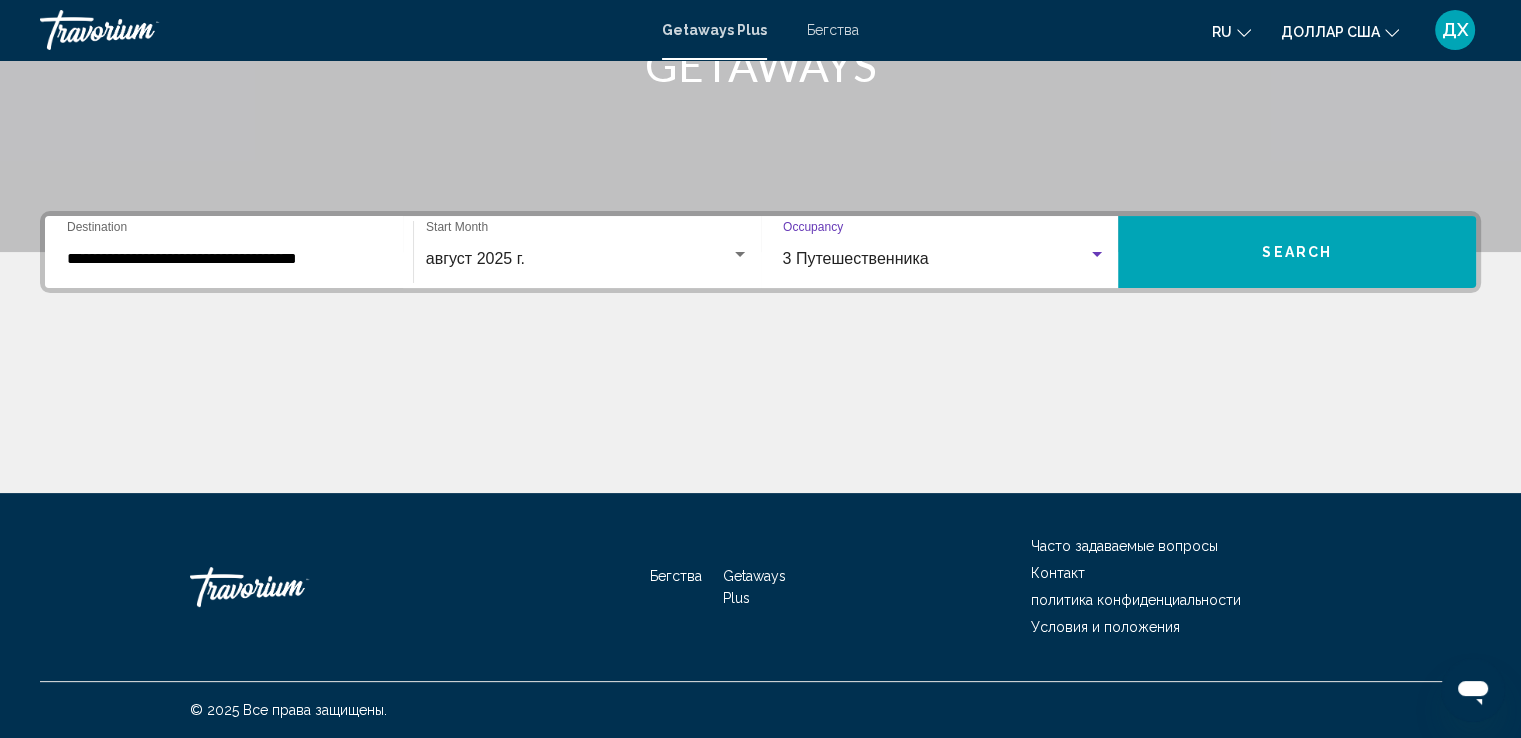 click on "Search" at bounding box center (1297, 253) 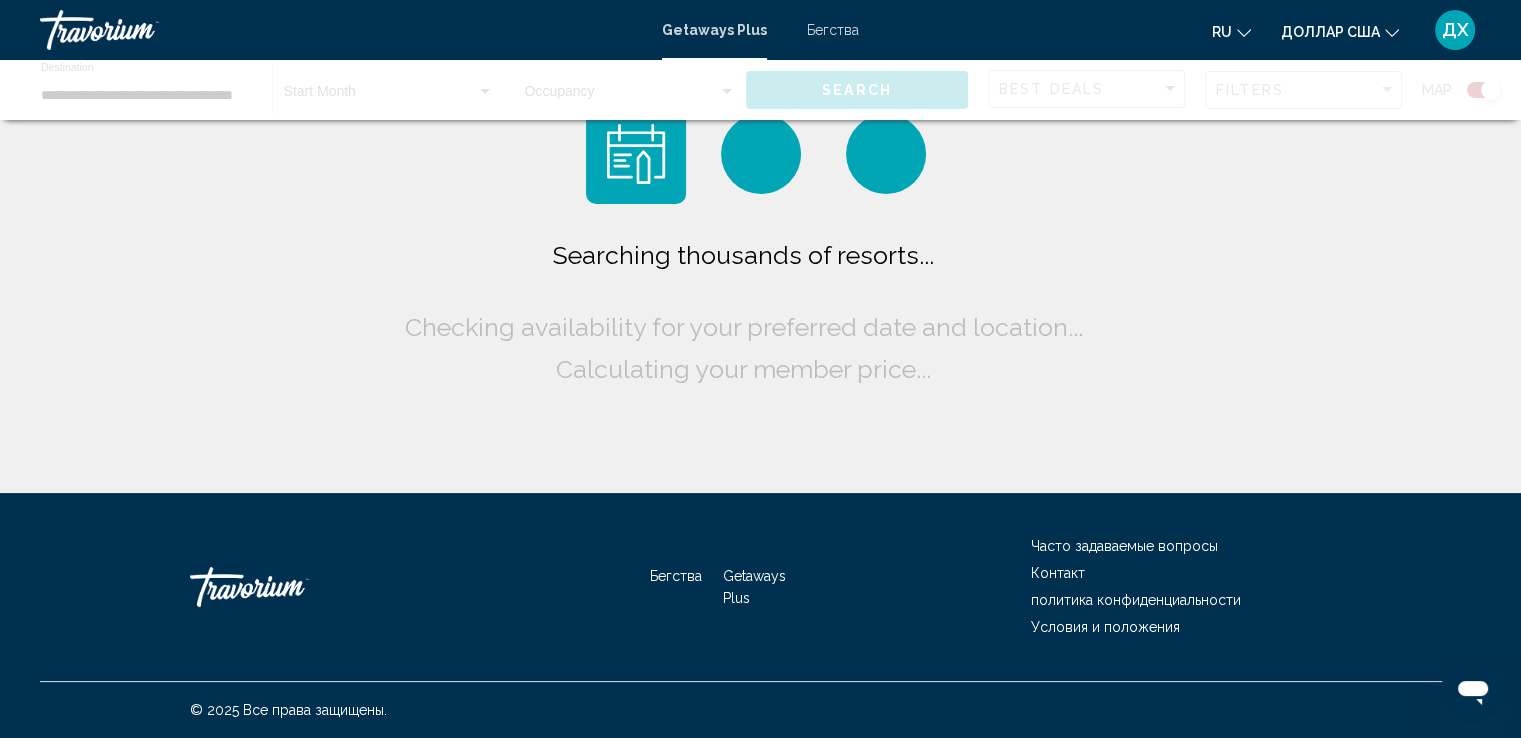 scroll, scrollTop: 0, scrollLeft: 0, axis: both 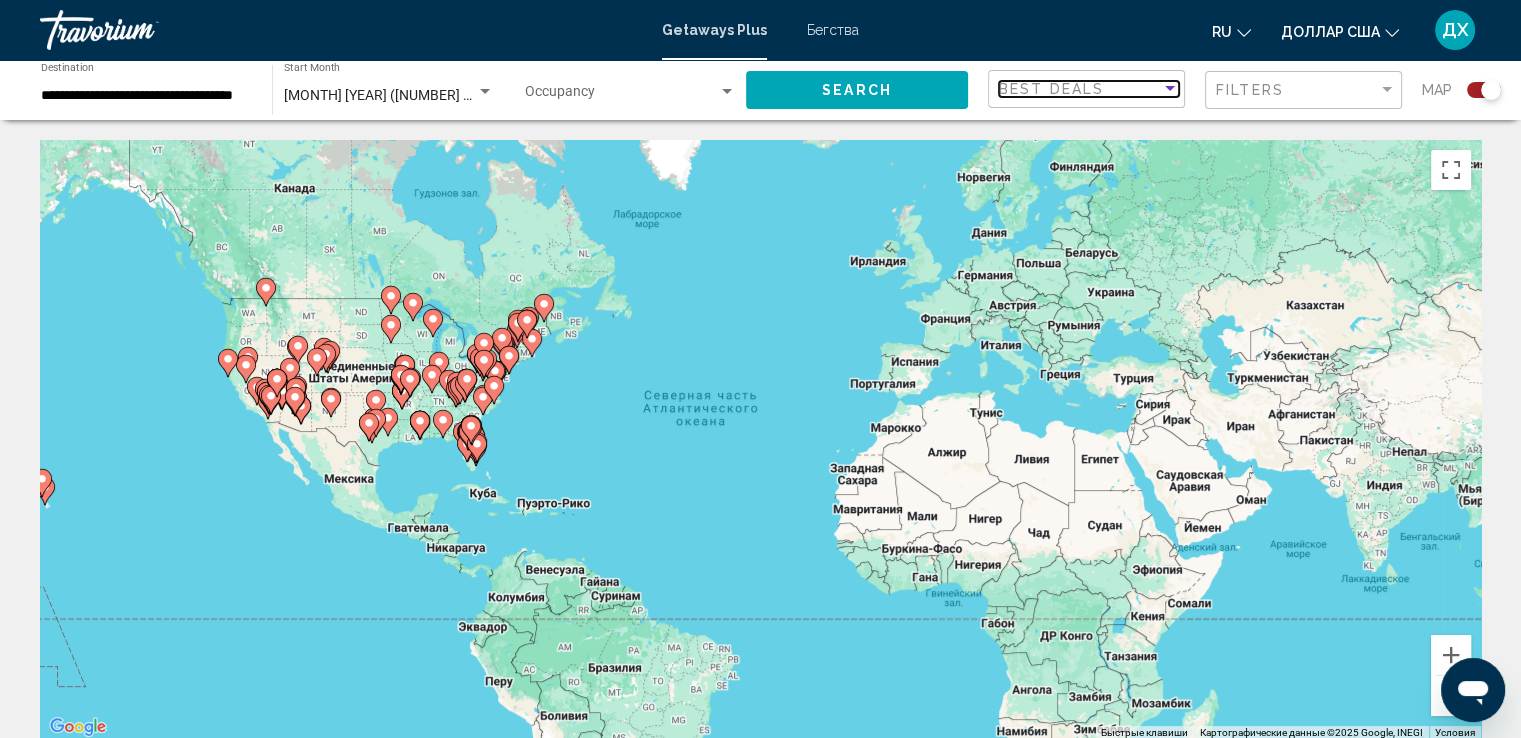 click on "Best Deals" at bounding box center (1080, 89) 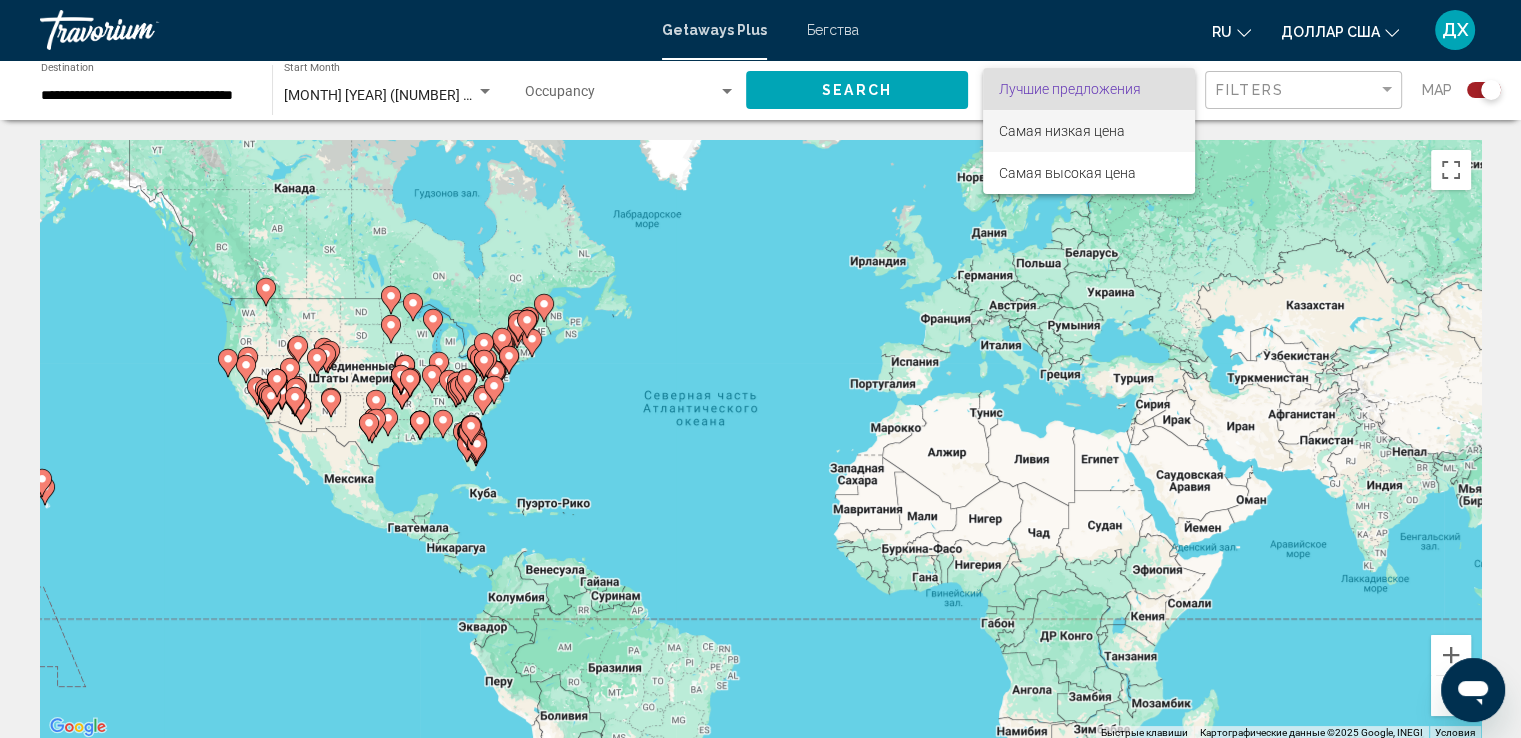 click on "Самая низкая цена" at bounding box center (1062, 131) 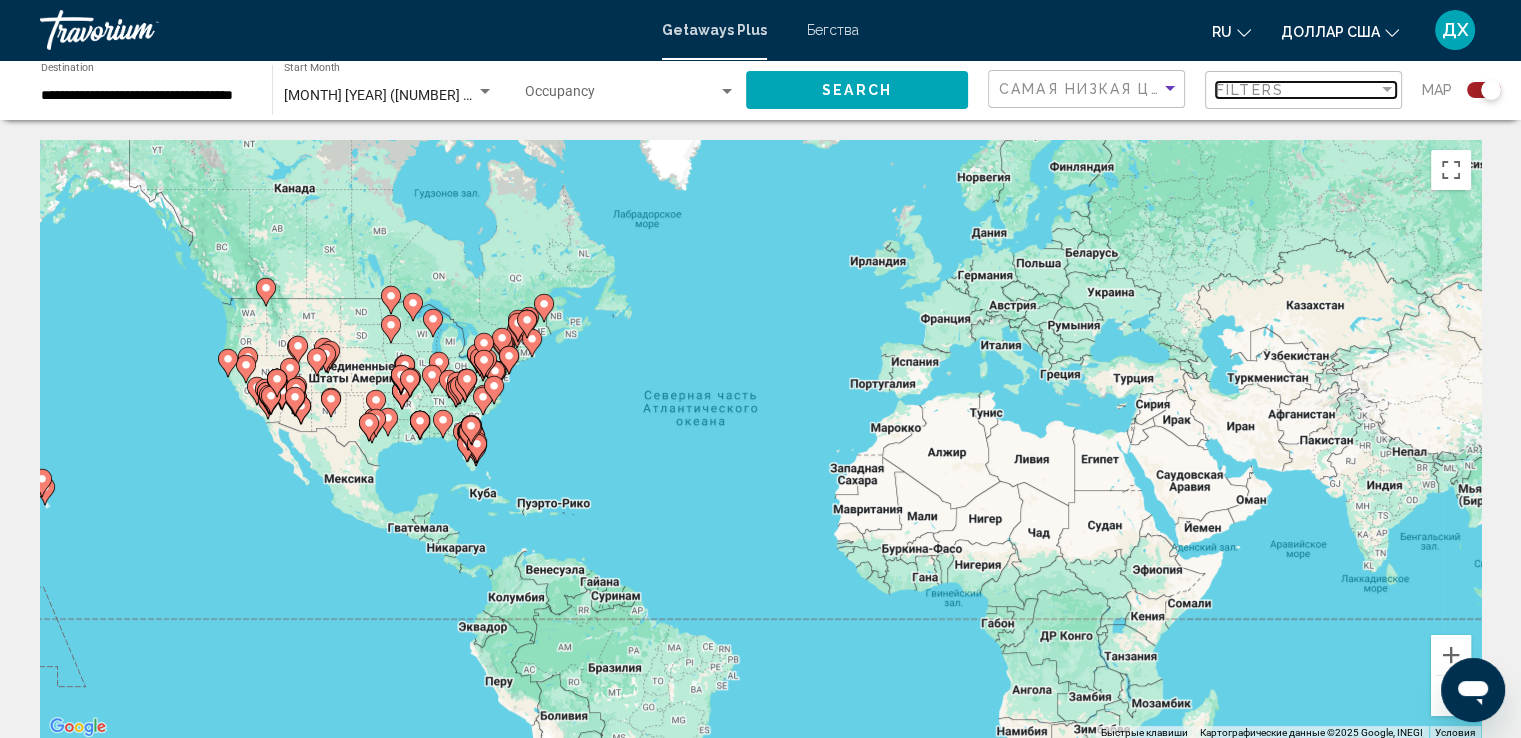 click at bounding box center (1387, 89) 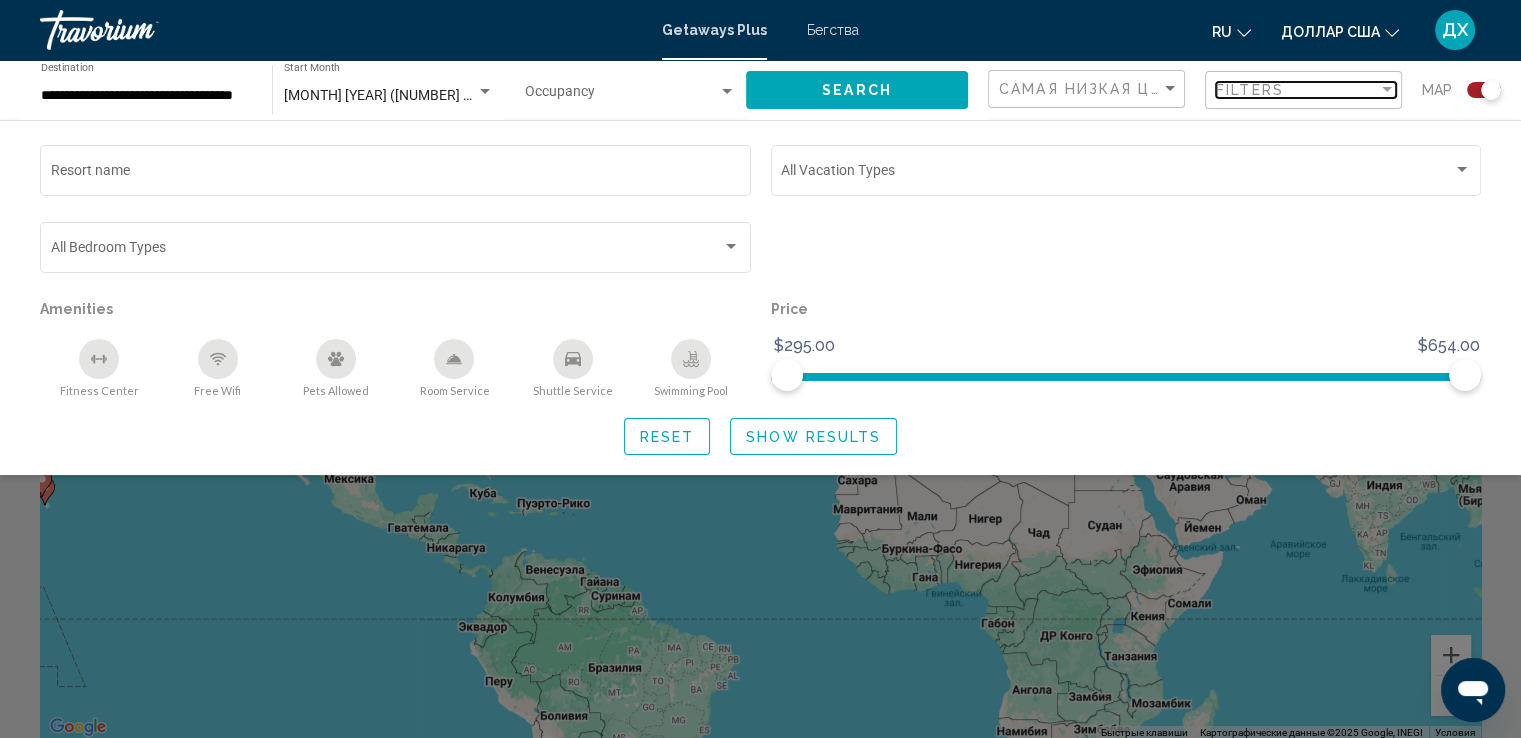 click at bounding box center (1387, 89) 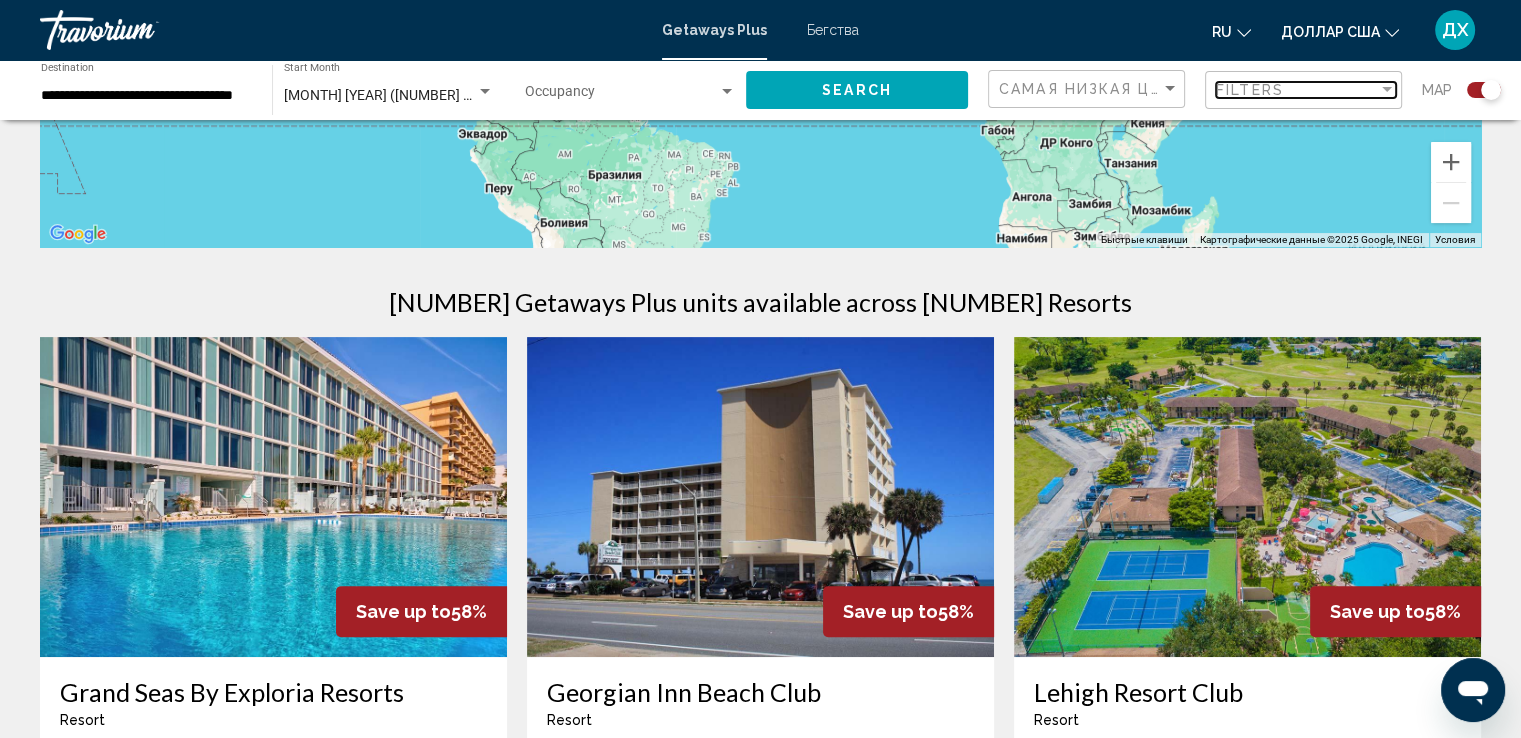 scroll, scrollTop: 572, scrollLeft: 0, axis: vertical 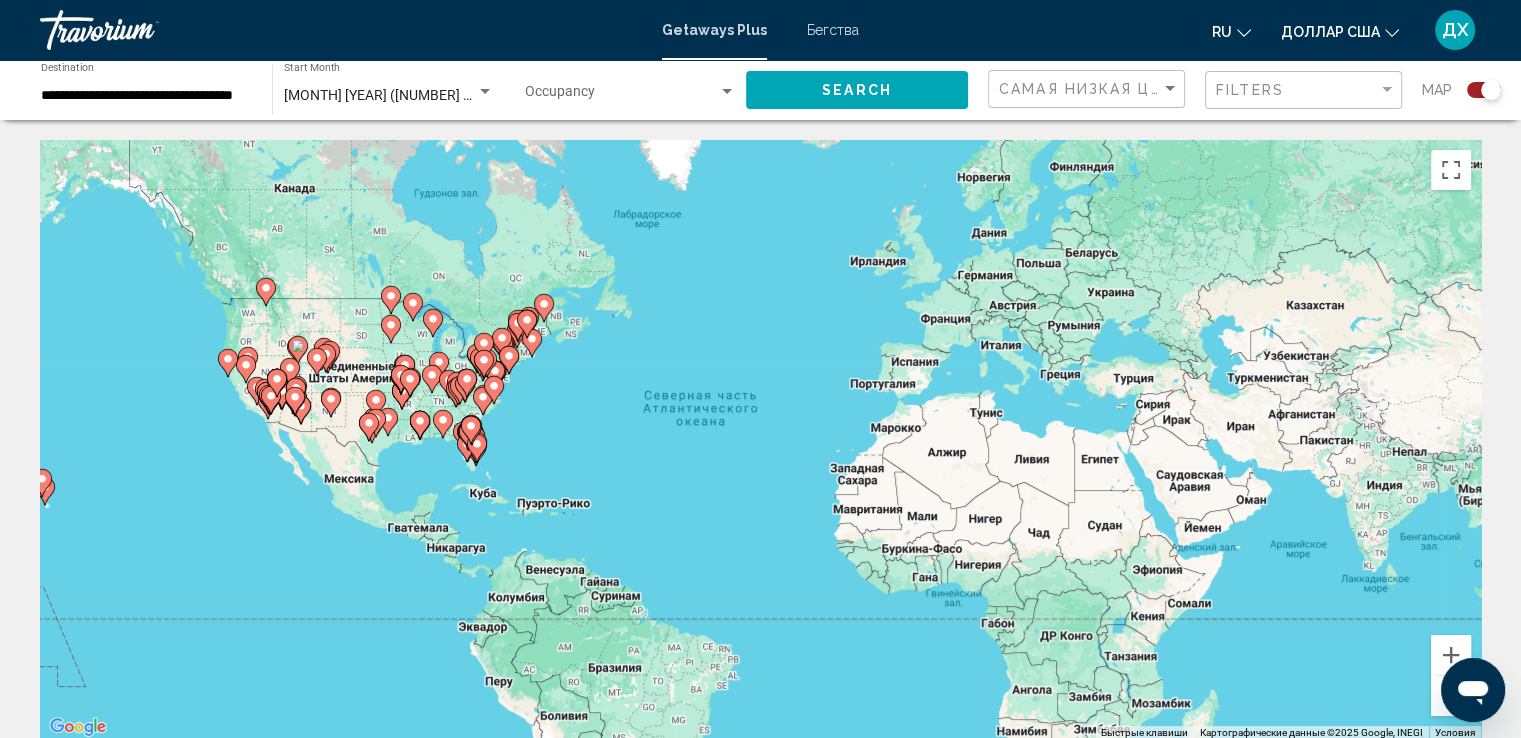 click on "Getaways Plus" at bounding box center (714, 30) 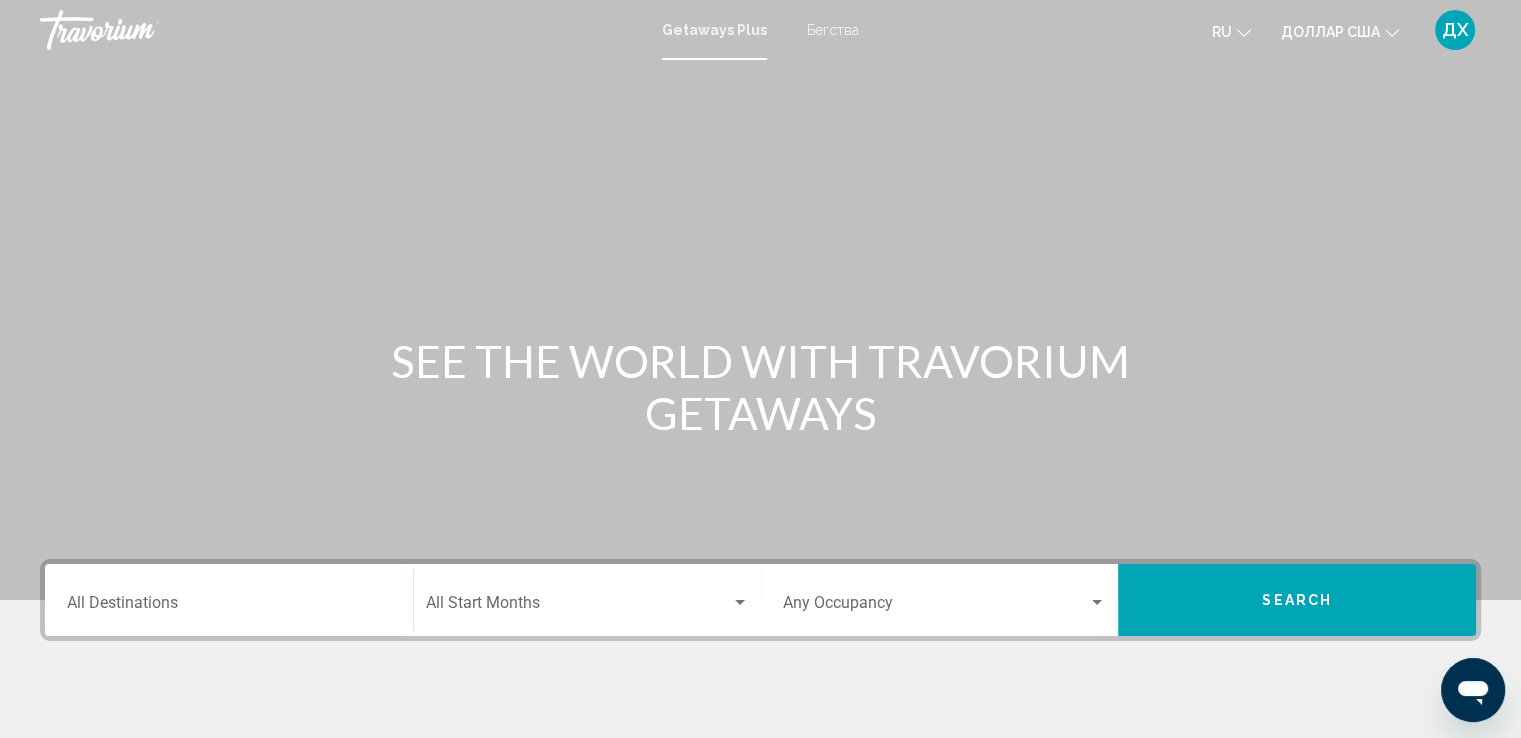 click at bounding box center [760, 300] 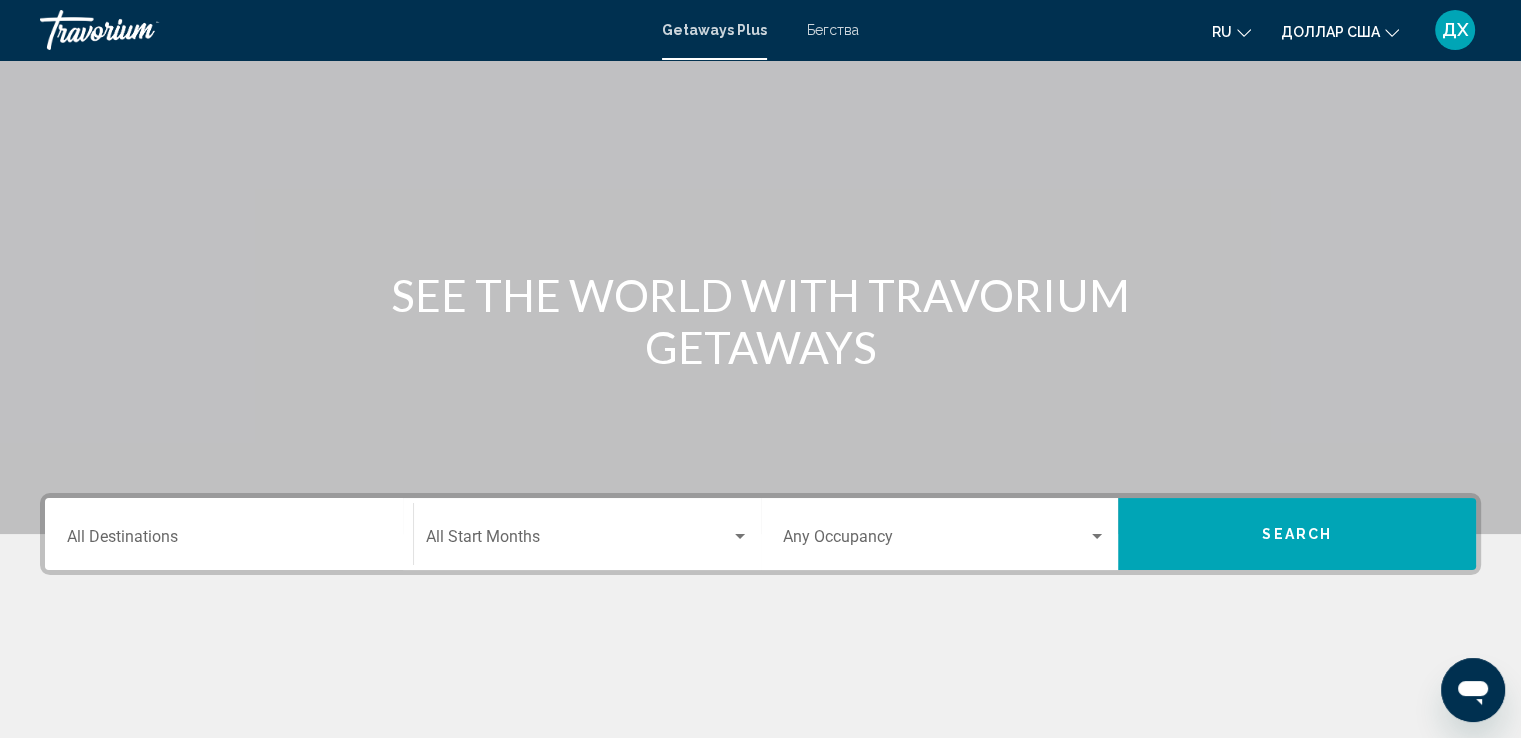 scroll, scrollTop: 0, scrollLeft: 0, axis: both 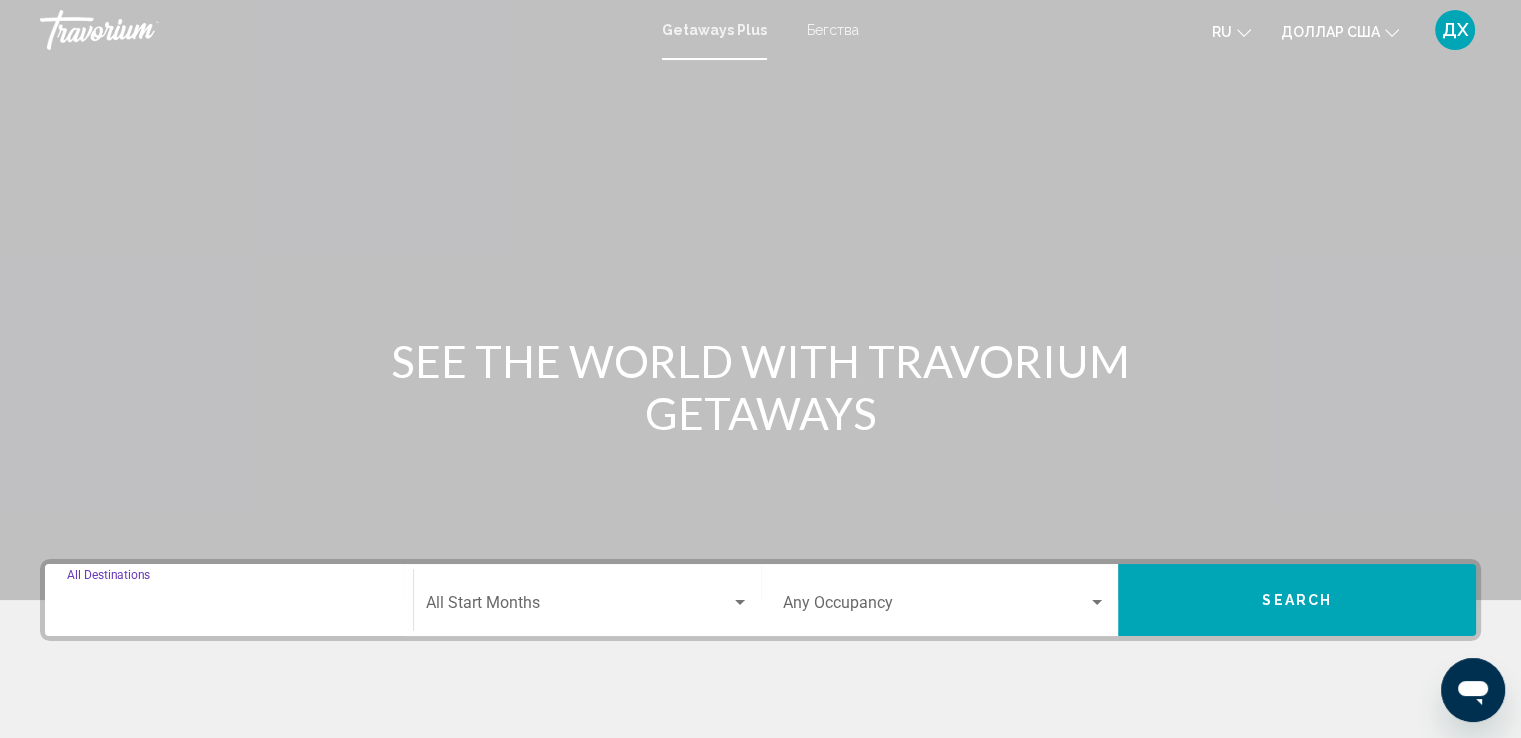 click on "Destination All Destinations" at bounding box center [229, 607] 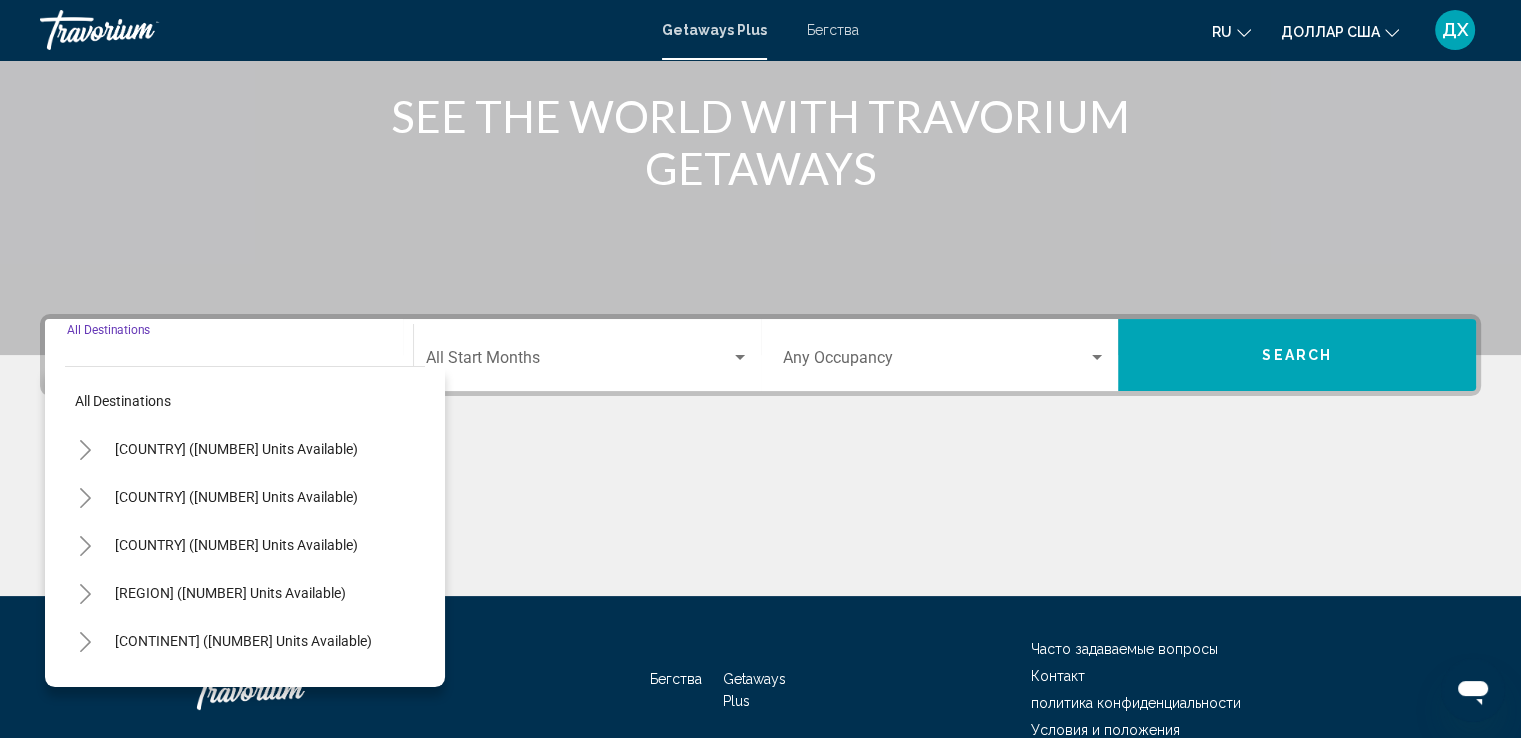 scroll, scrollTop: 348, scrollLeft: 0, axis: vertical 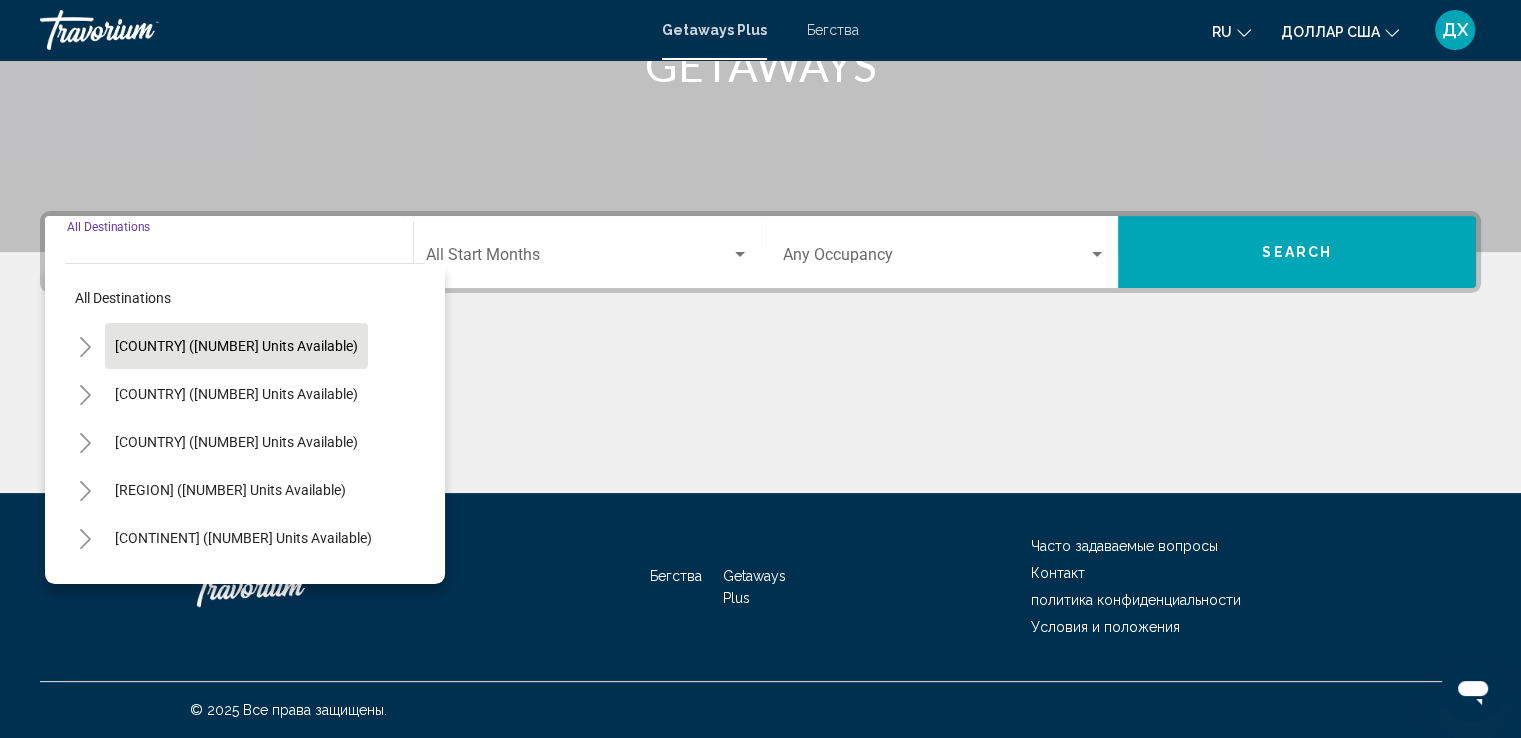 click on "[COUNTRY] ([NUMBER] units available)" at bounding box center (236, 346) 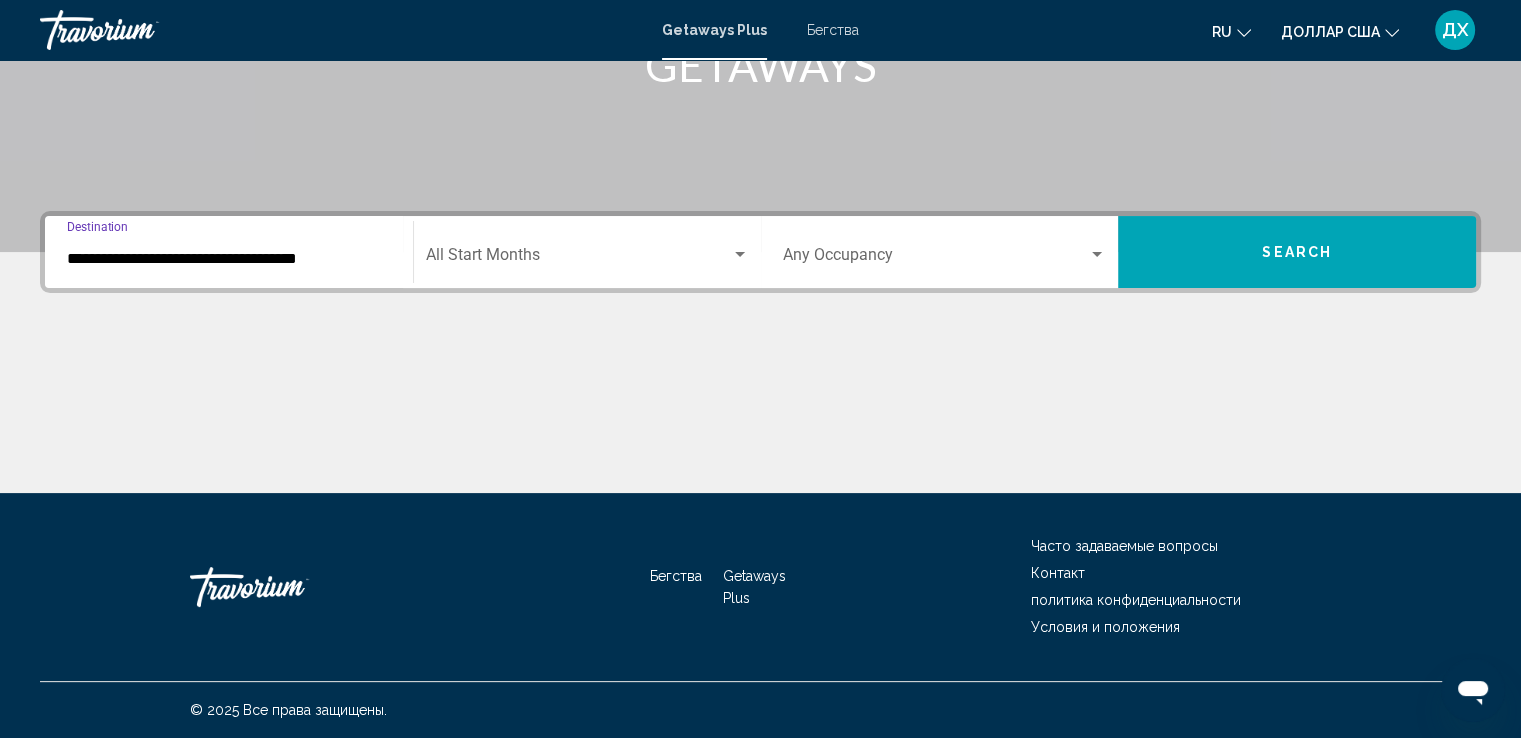 click on "**********" at bounding box center [229, 259] 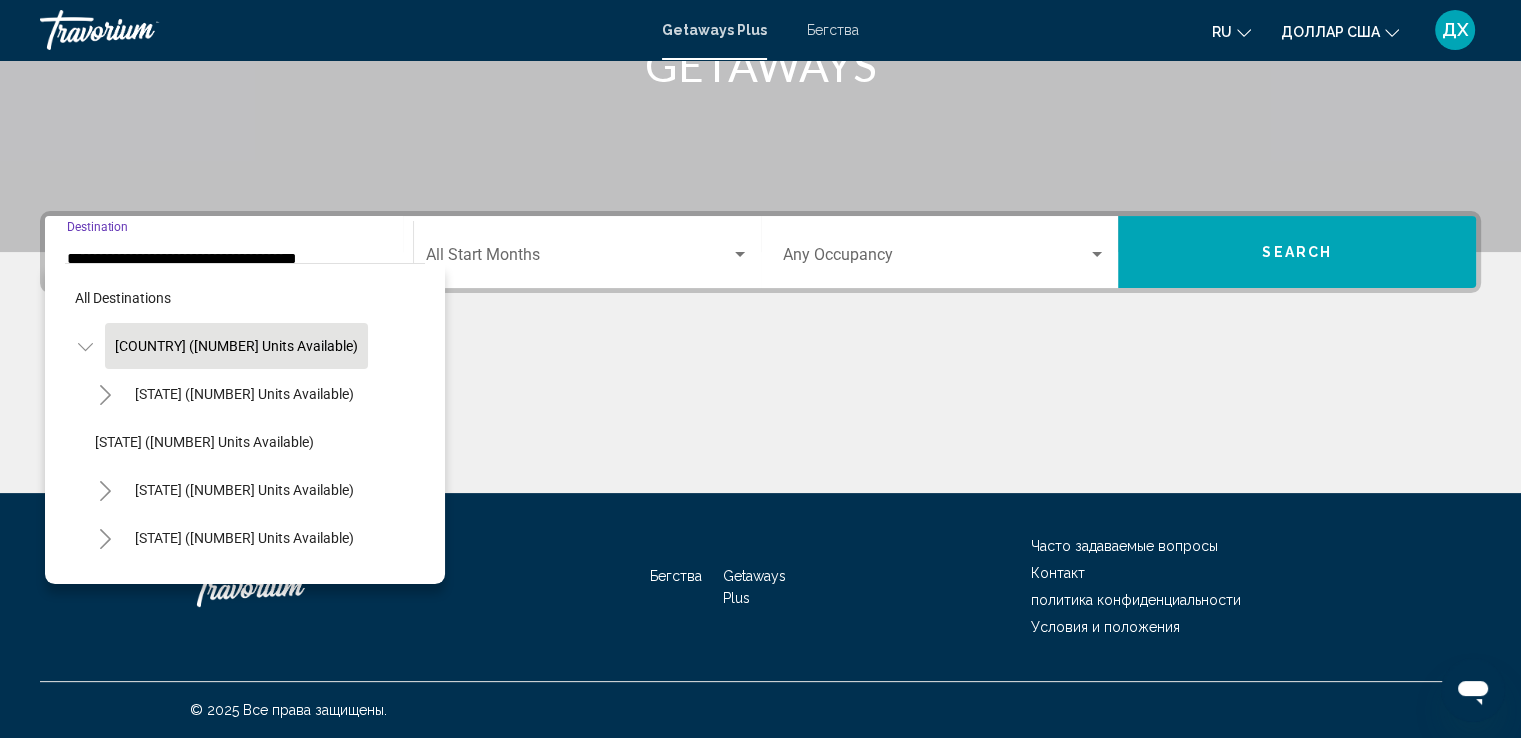 scroll, scrollTop: 324, scrollLeft: 0, axis: vertical 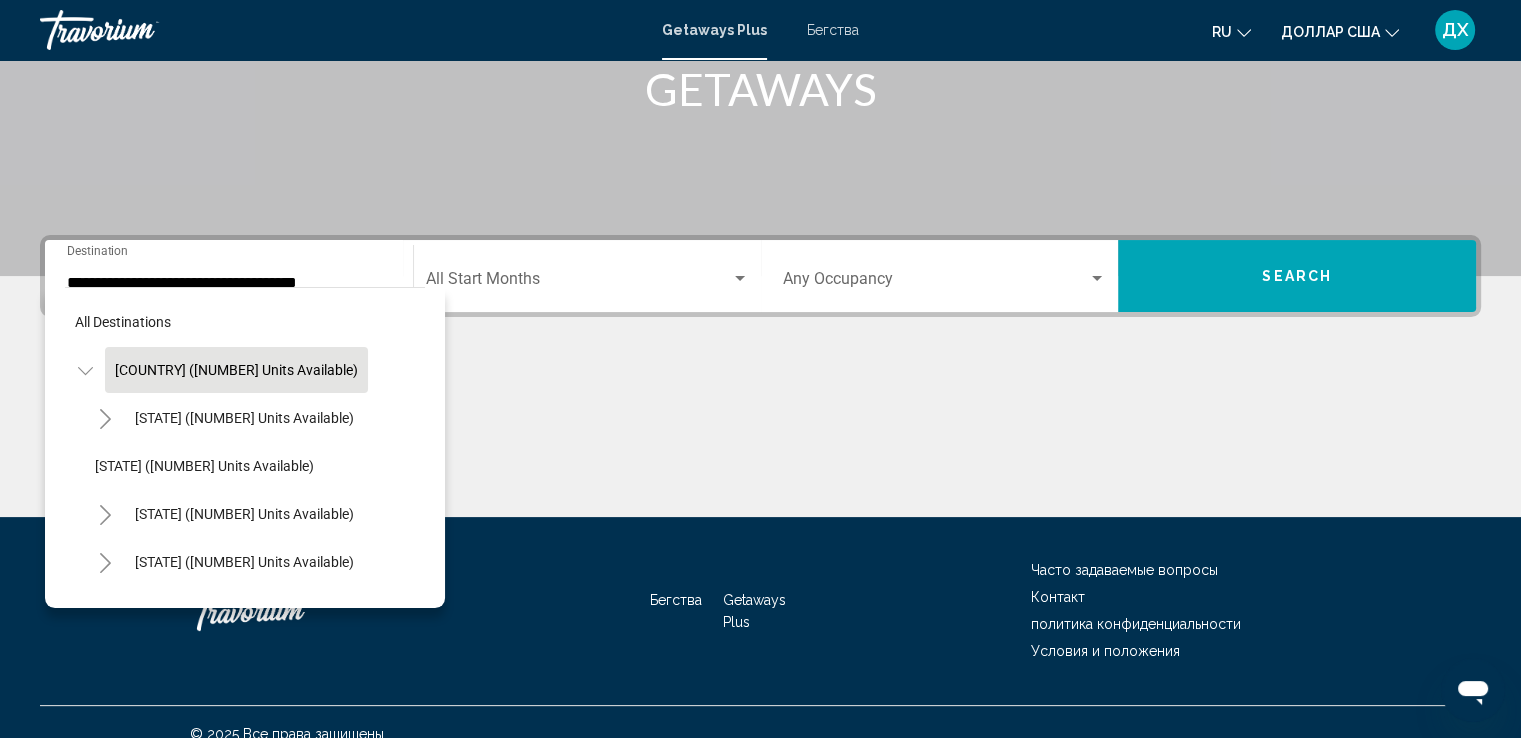 click on "**********" at bounding box center [229, 276] 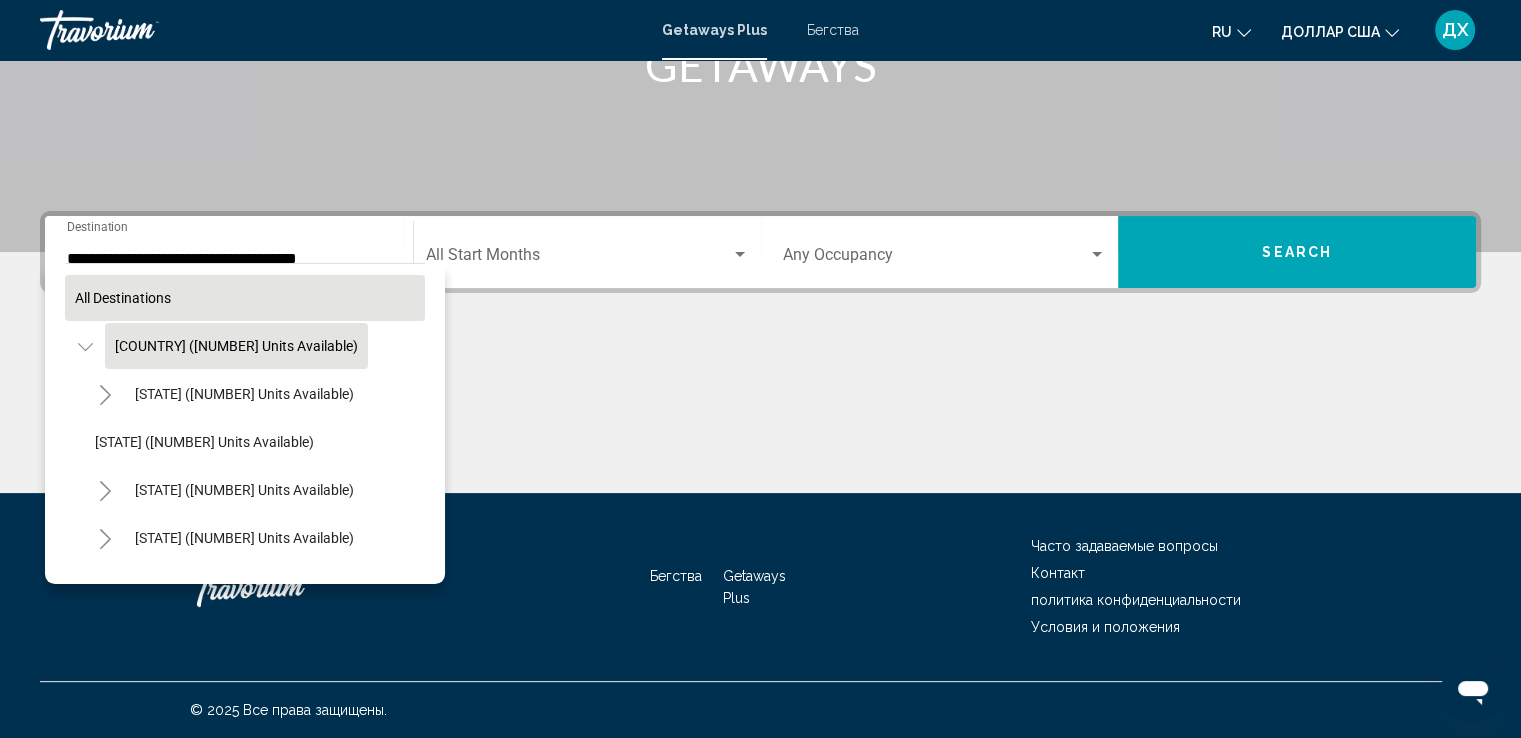 drag, startPoint x: 345, startPoint y: 265, endPoint x: 382, endPoint y: 305, distance: 54.48853 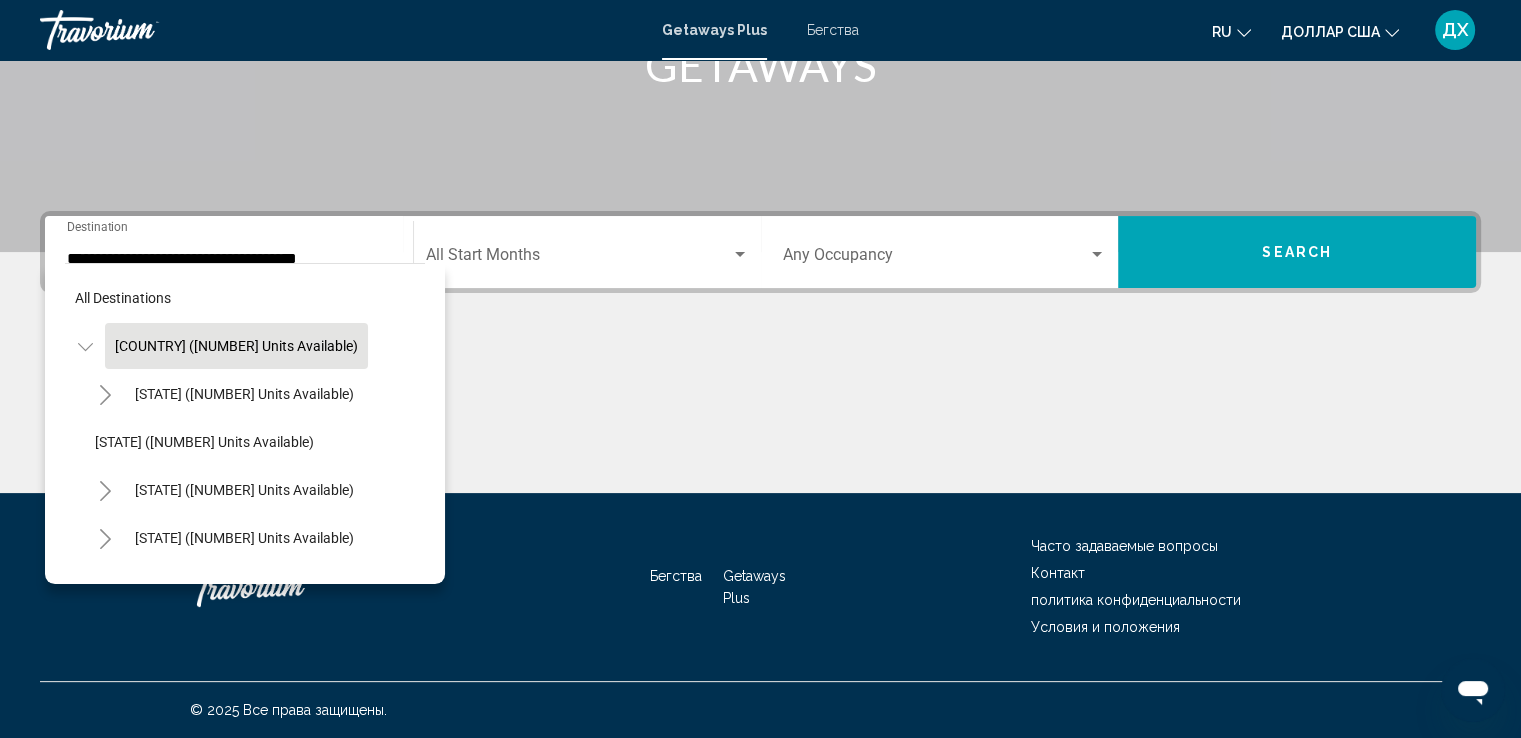 scroll, scrollTop: 0, scrollLeft: 32, axis: horizontal 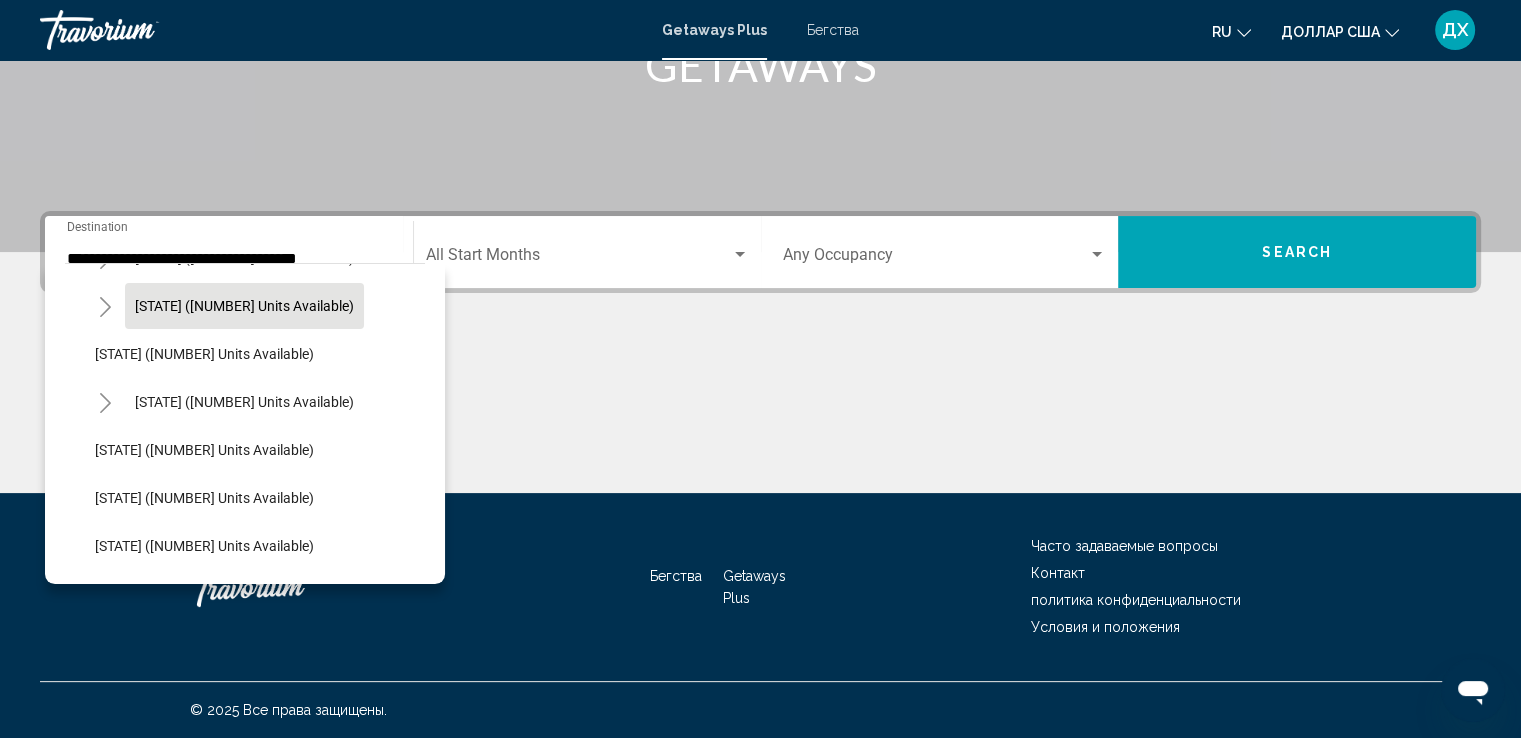 click on "[STATE] ([NUMBER] units available)" at bounding box center [244, 114] 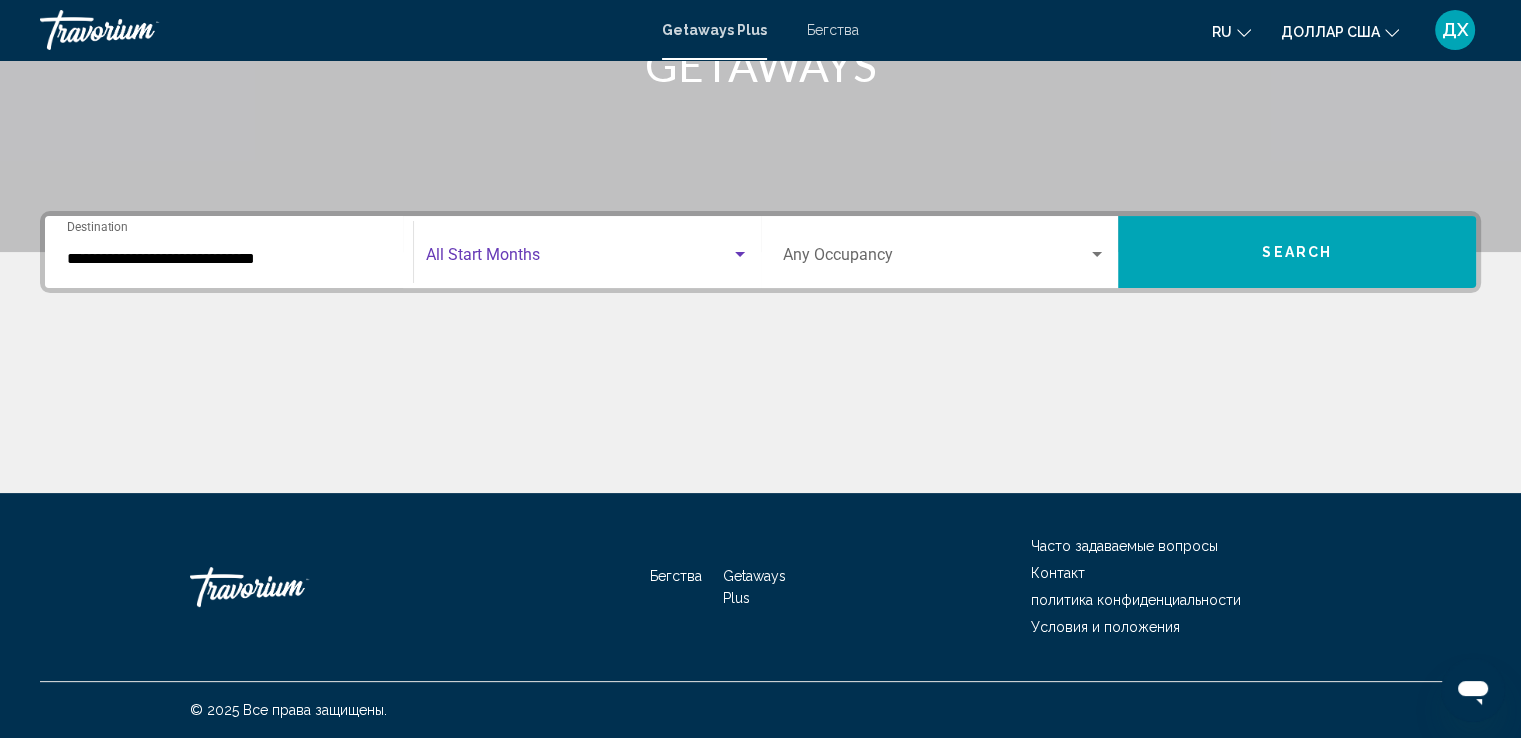 click at bounding box center (740, 255) 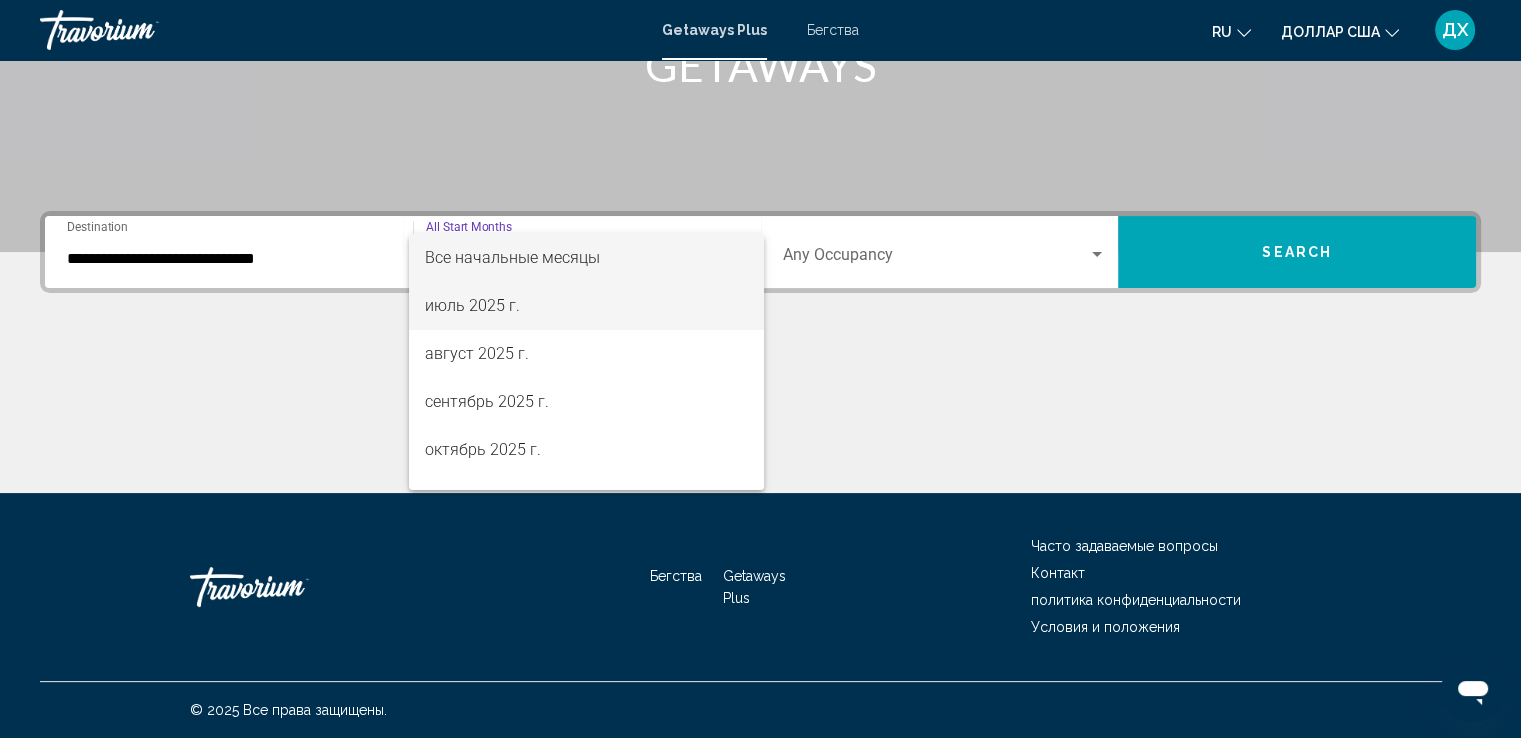 click on "июль 2025 г." at bounding box center (586, 306) 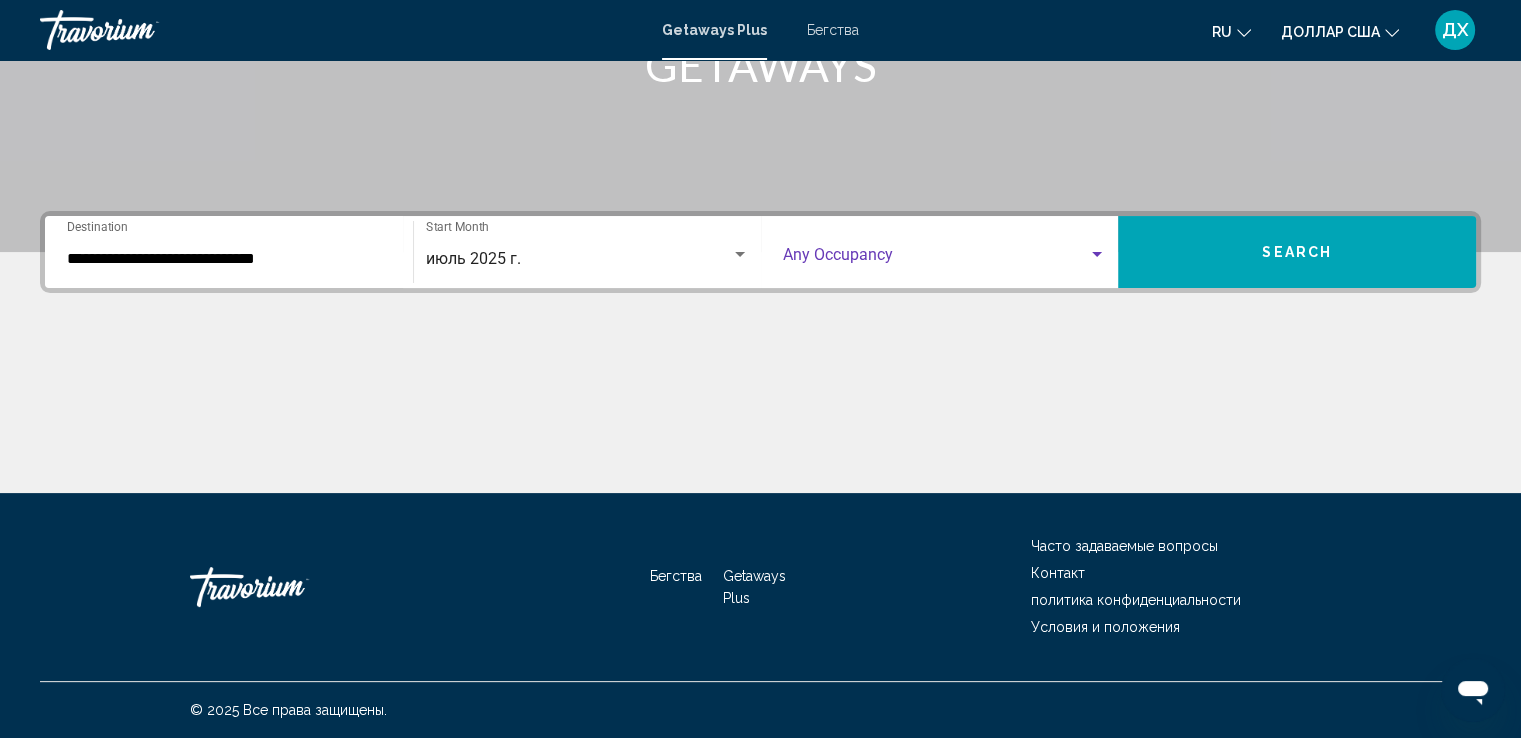 click at bounding box center (1097, 255) 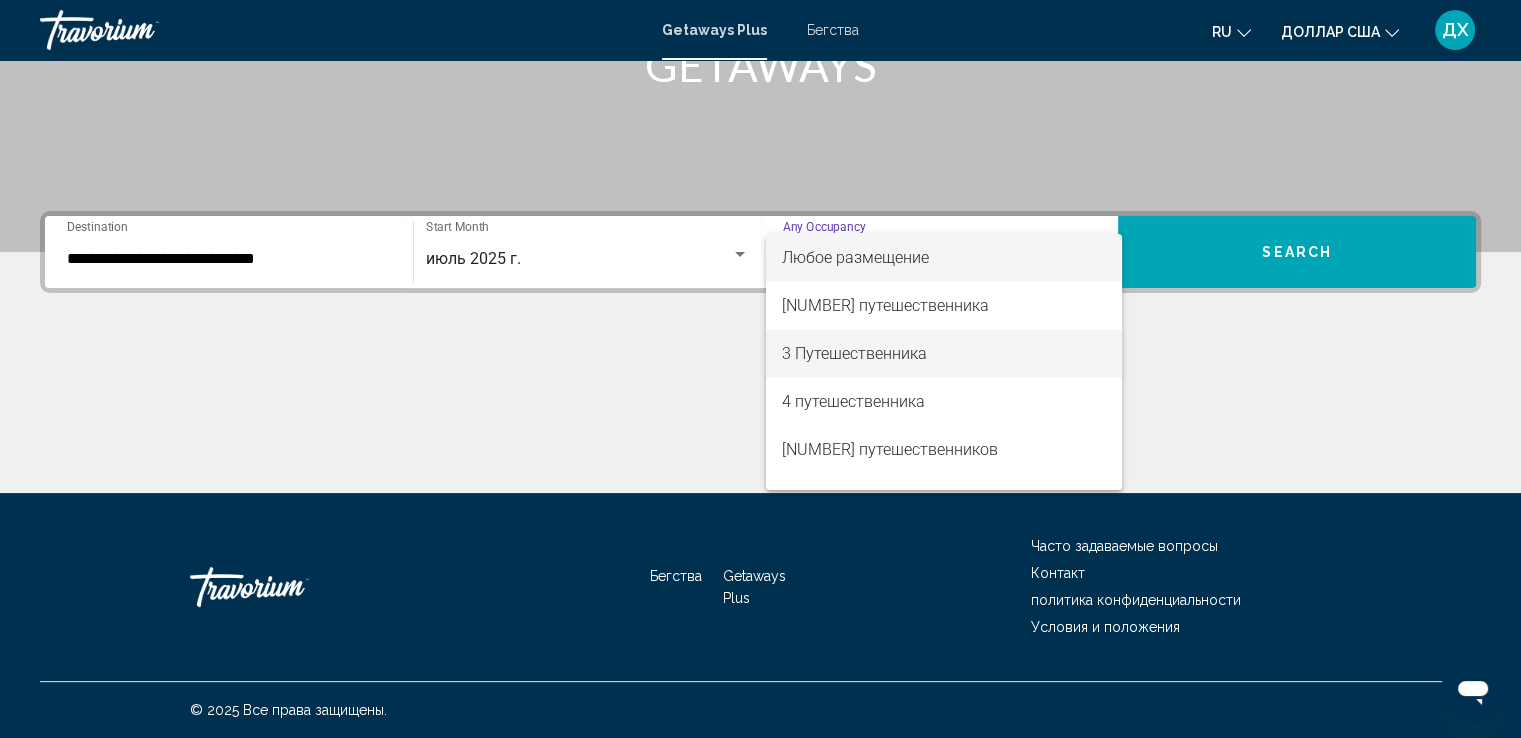 click on "3 Путешественника" at bounding box center (944, 354) 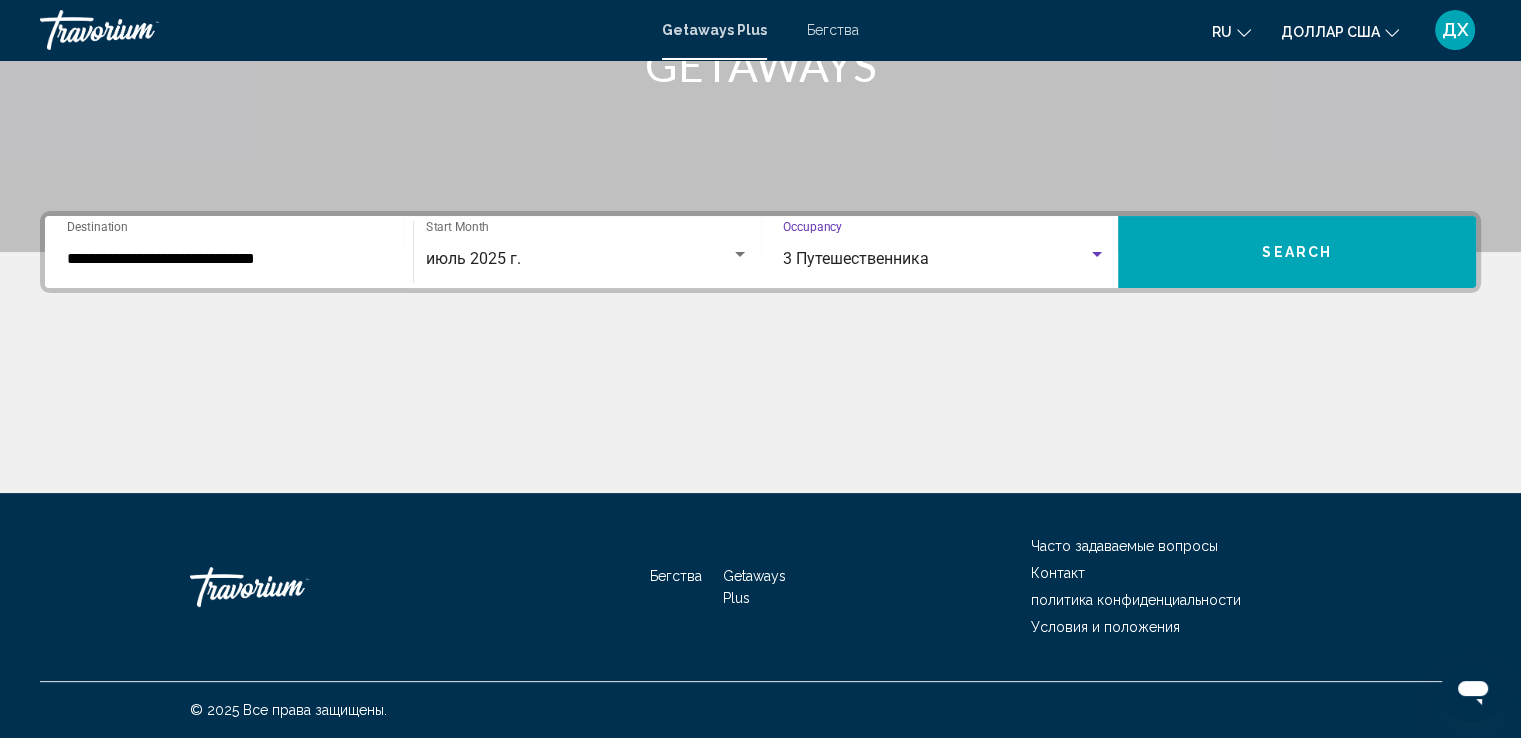 click on "Search" at bounding box center [1297, 252] 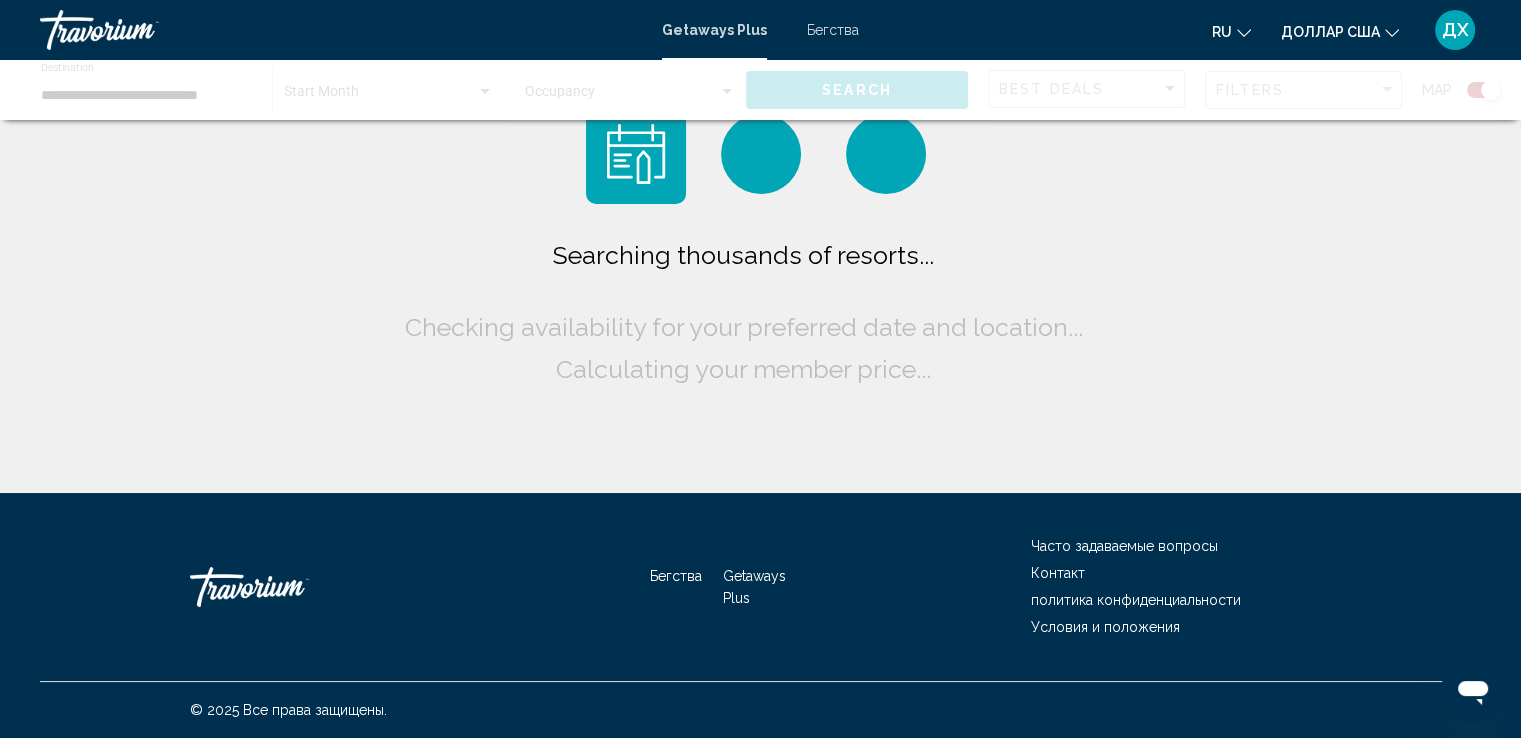 scroll, scrollTop: 0, scrollLeft: 0, axis: both 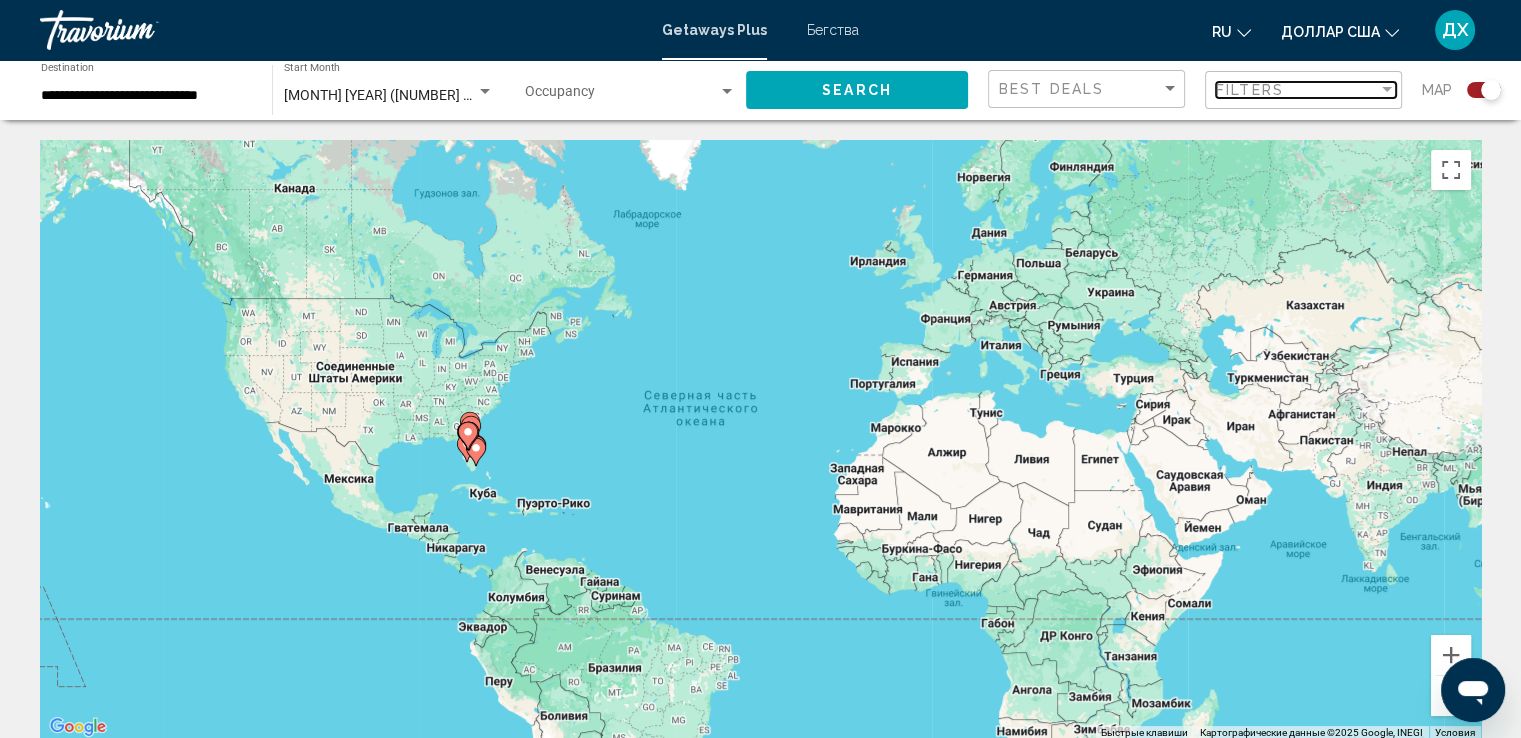 click at bounding box center (1387, 89) 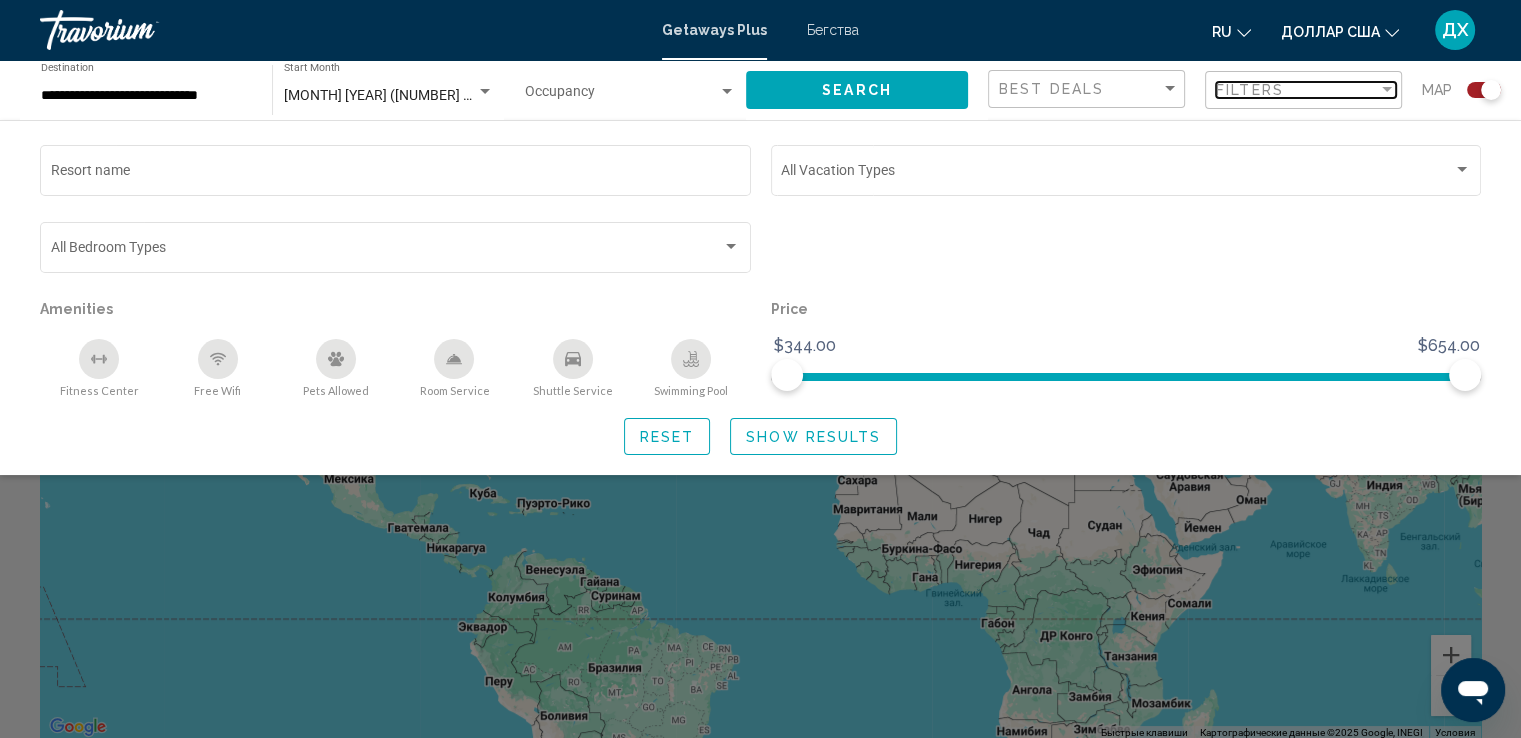 click at bounding box center (1387, 89) 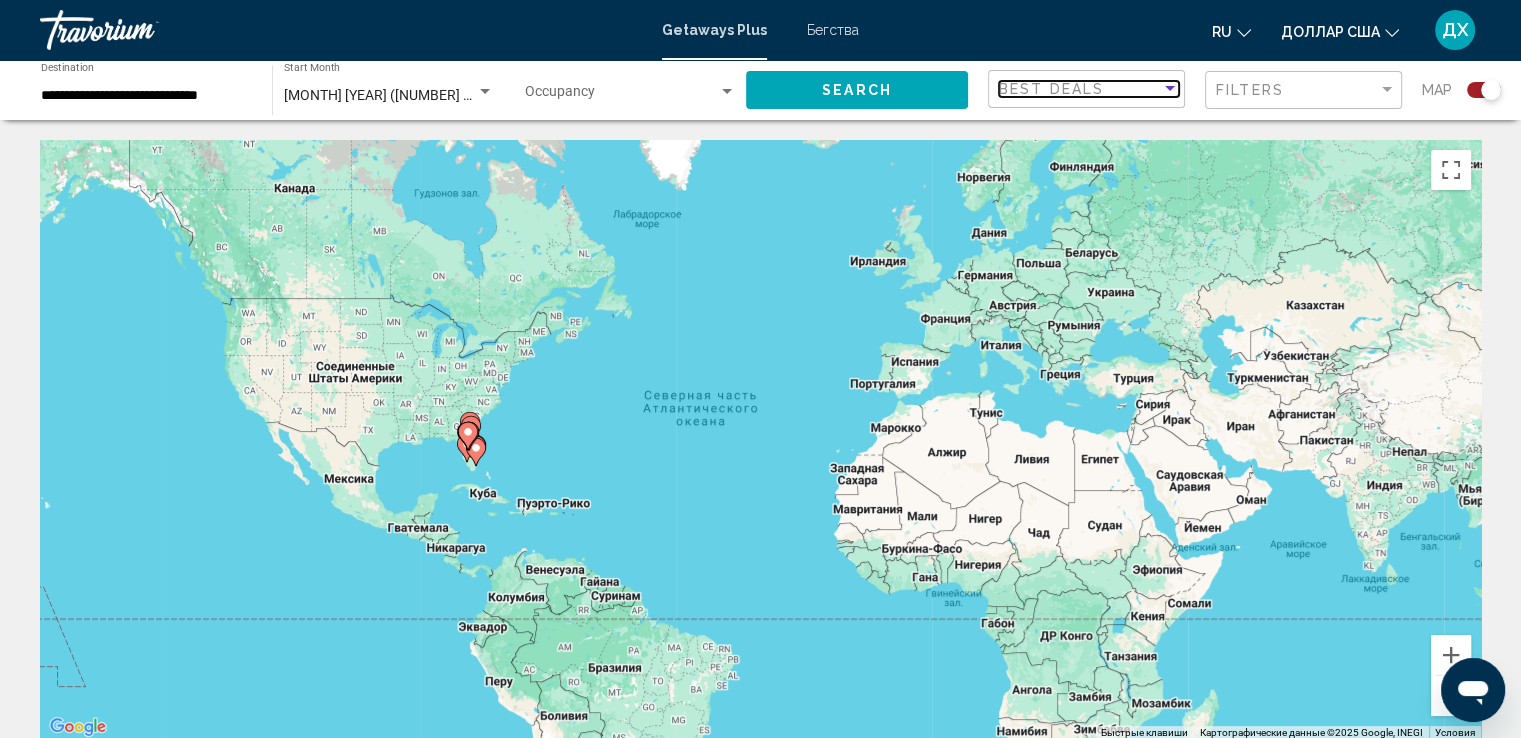 click at bounding box center (1170, 88) 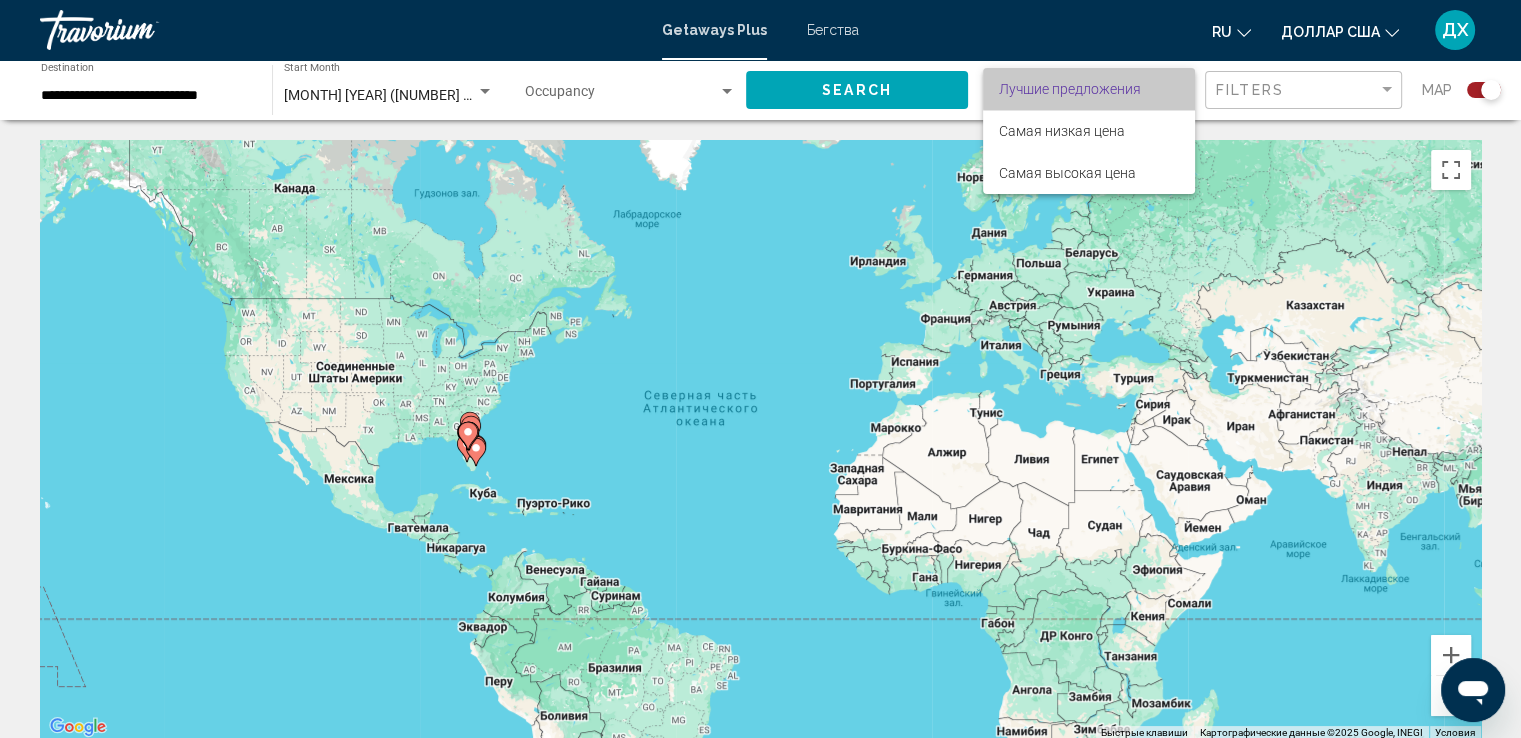 click on "Лучшие предложения" at bounding box center (1089, 89) 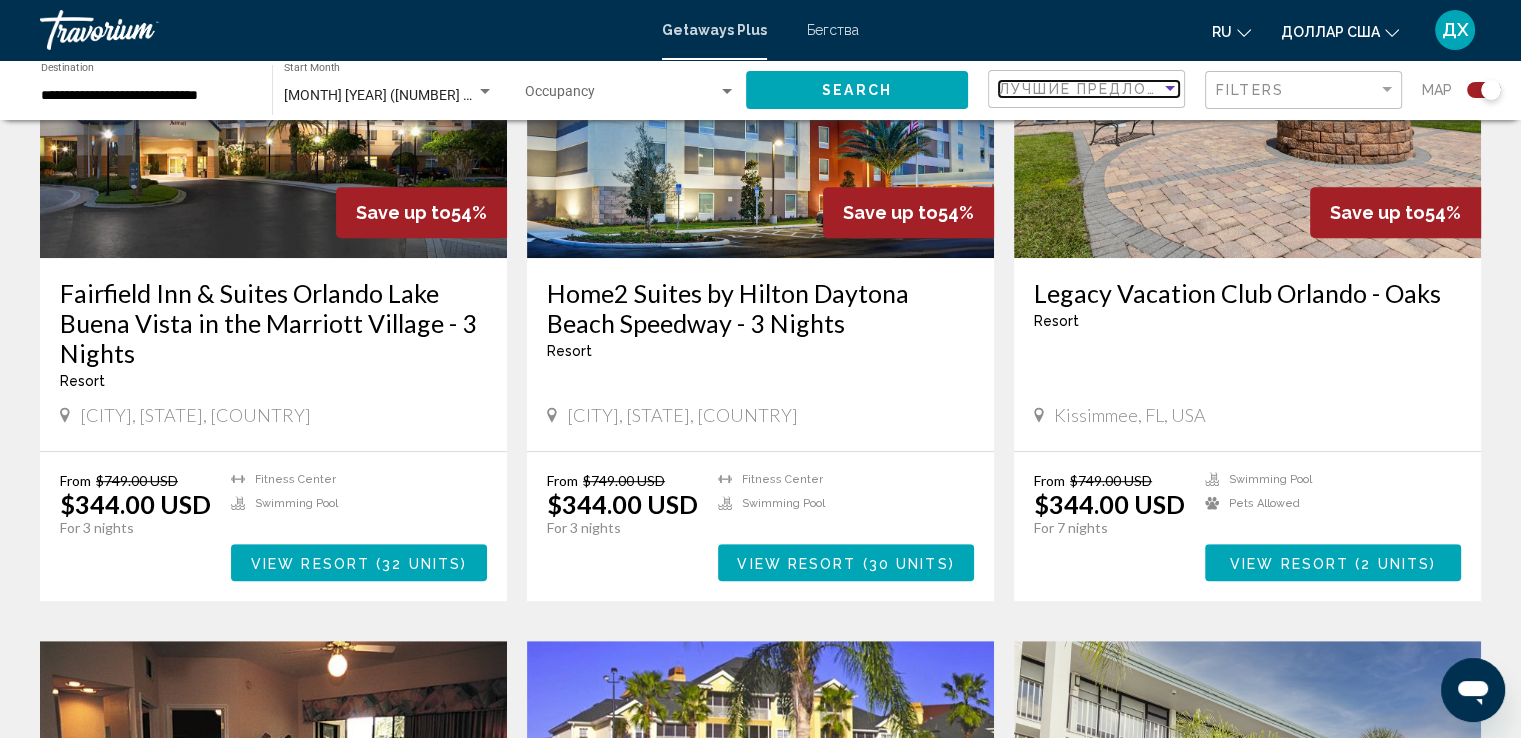 scroll, scrollTop: 900, scrollLeft: 0, axis: vertical 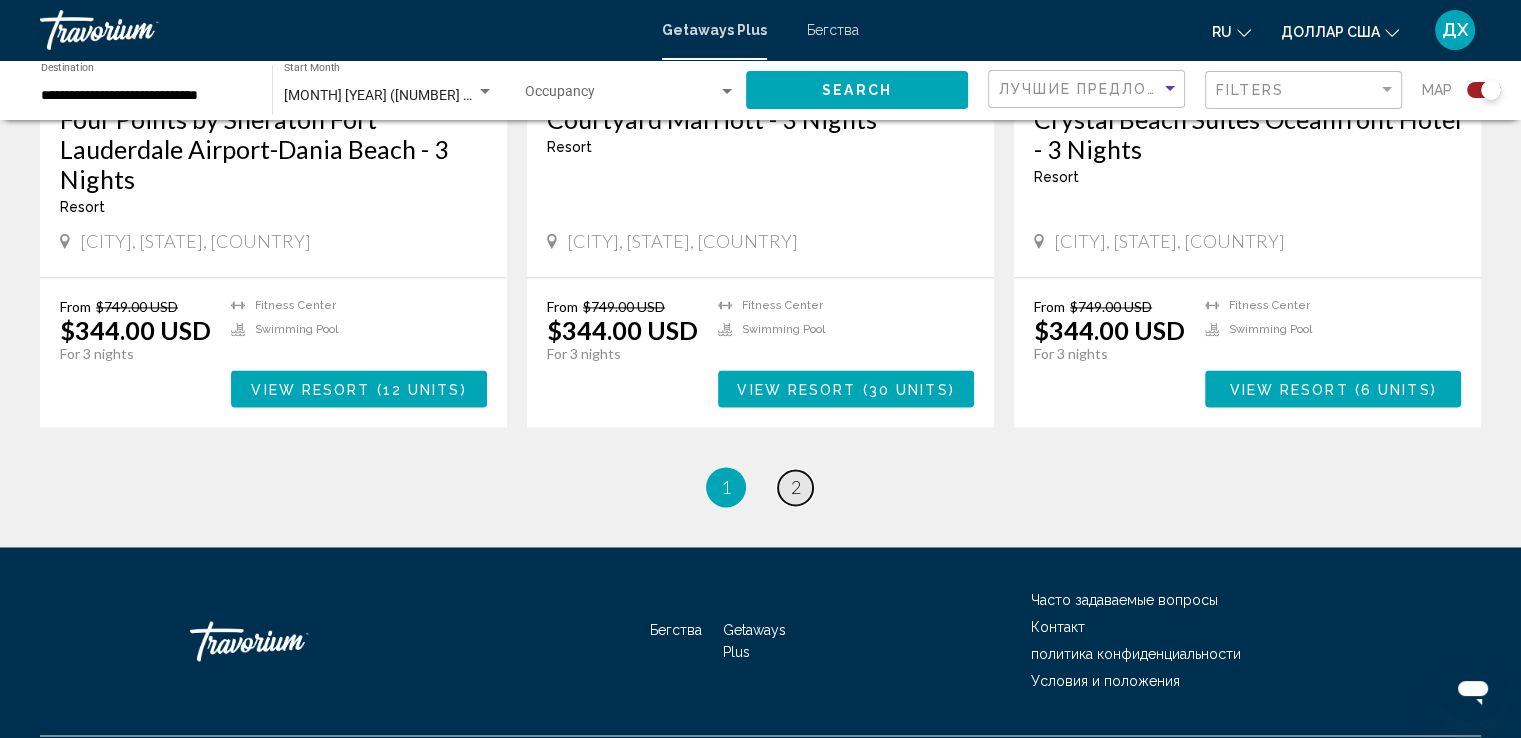 click on "2" at bounding box center [796, 487] 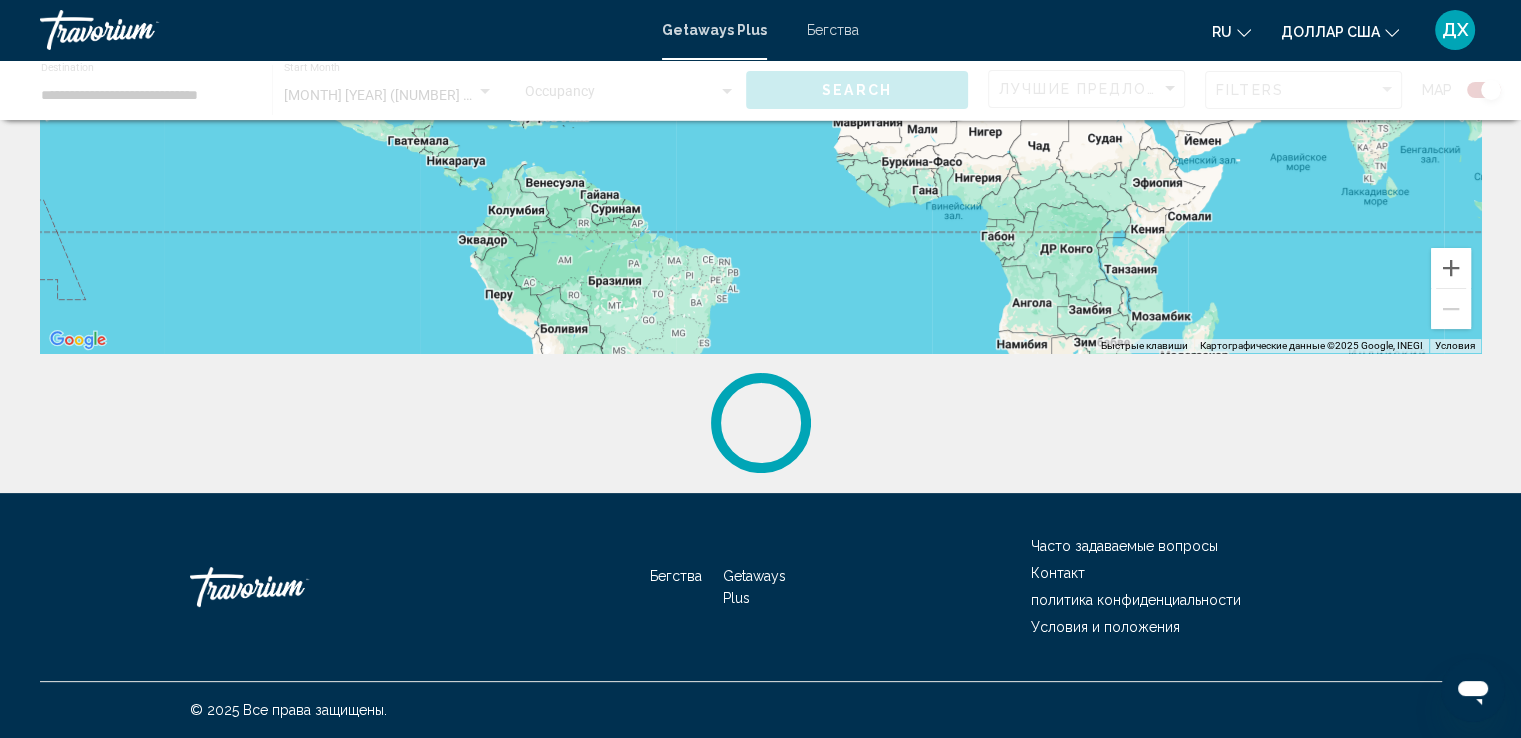 scroll, scrollTop: 0, scrollLeft: 0, axis: both 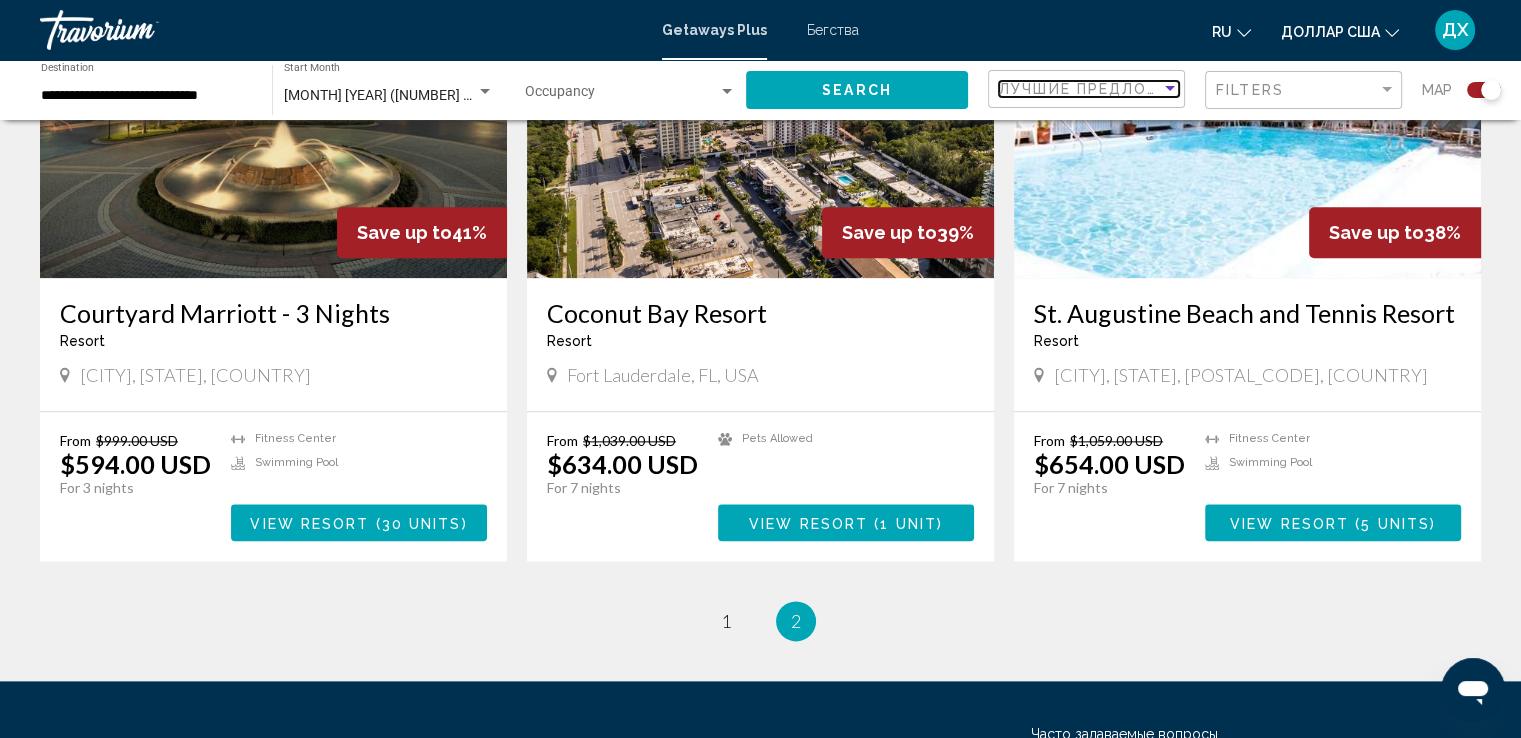 click at bounding box center [1170, 89] 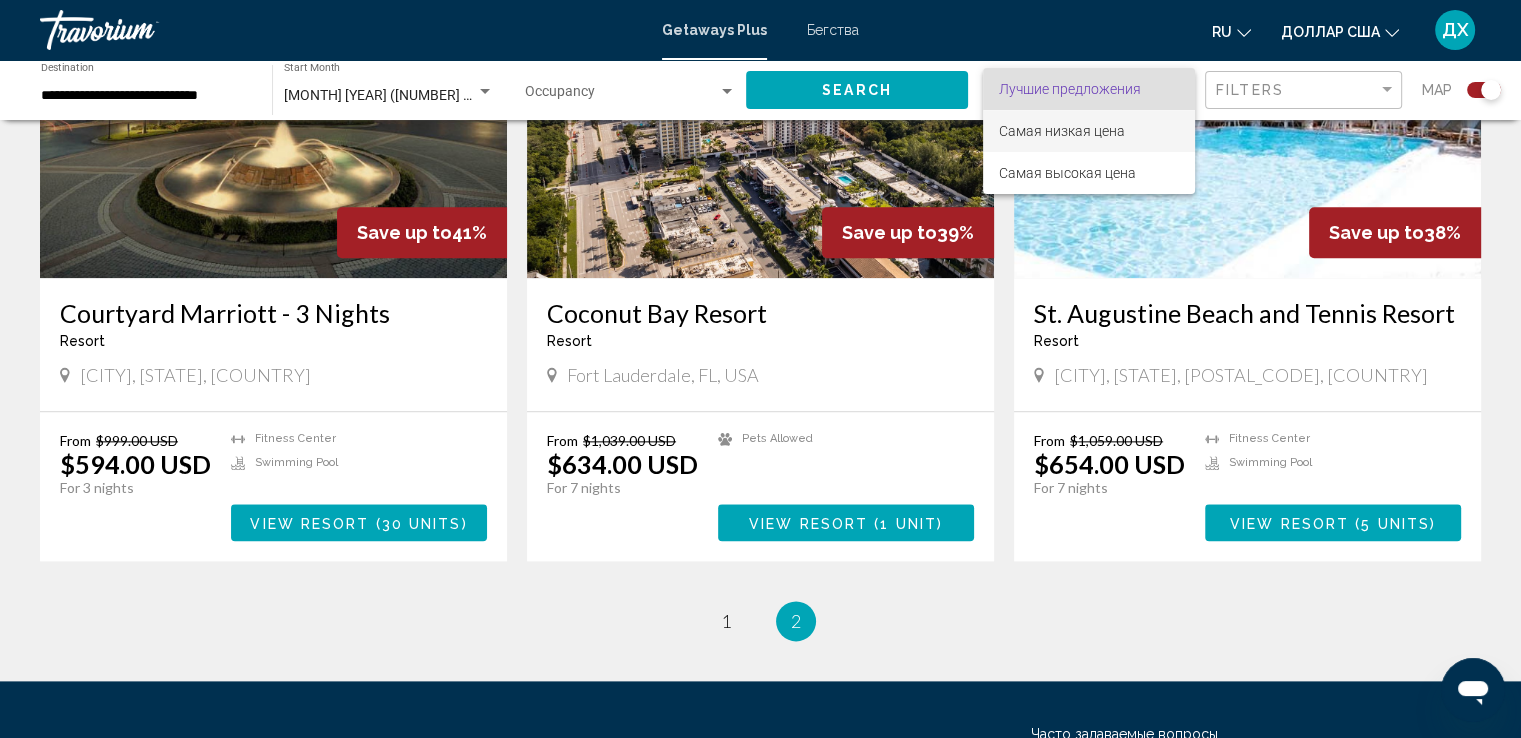click on "Самая низкая цена" at bounding box center [1062, 131] 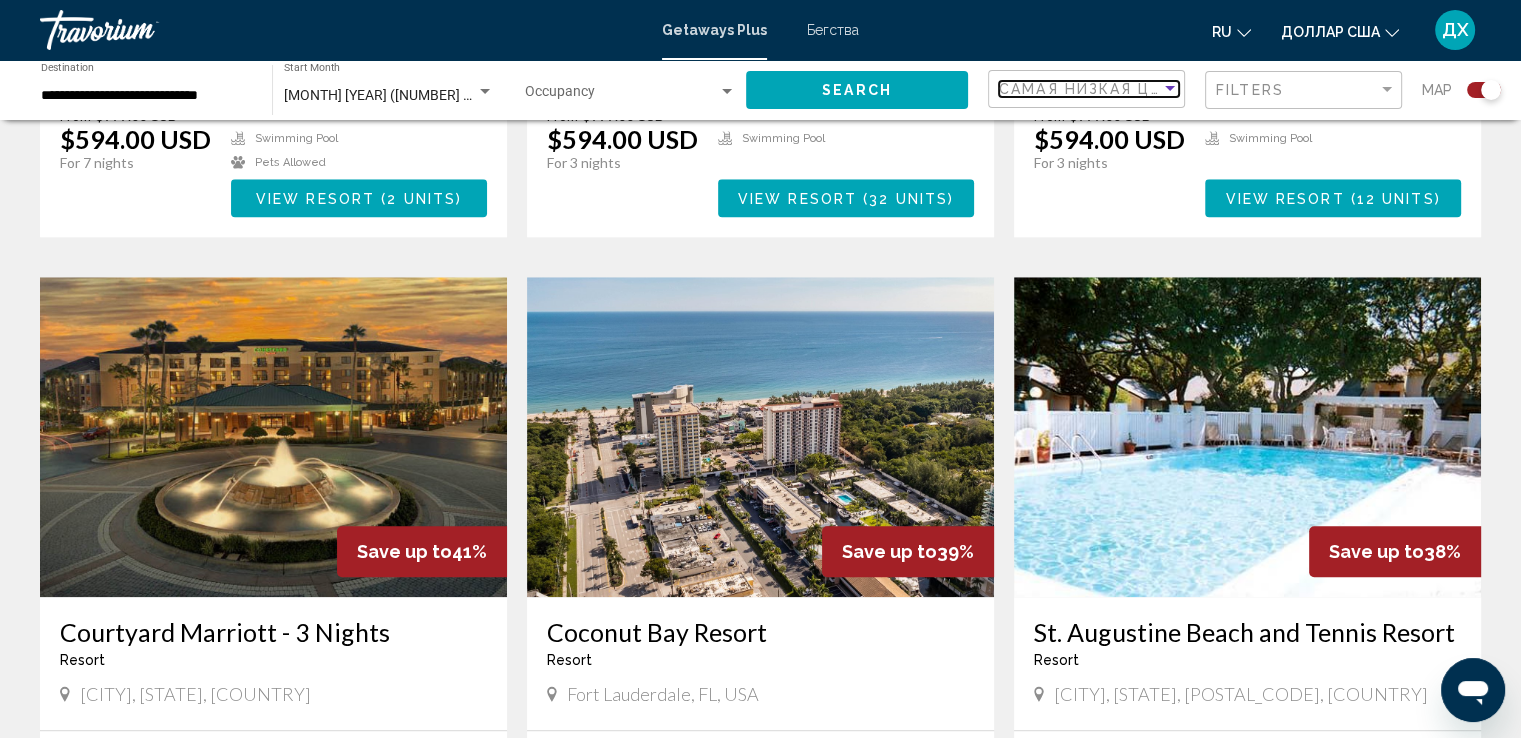 scroll, scrollTop: 1880, scrollLeft: 0, axis: vertical 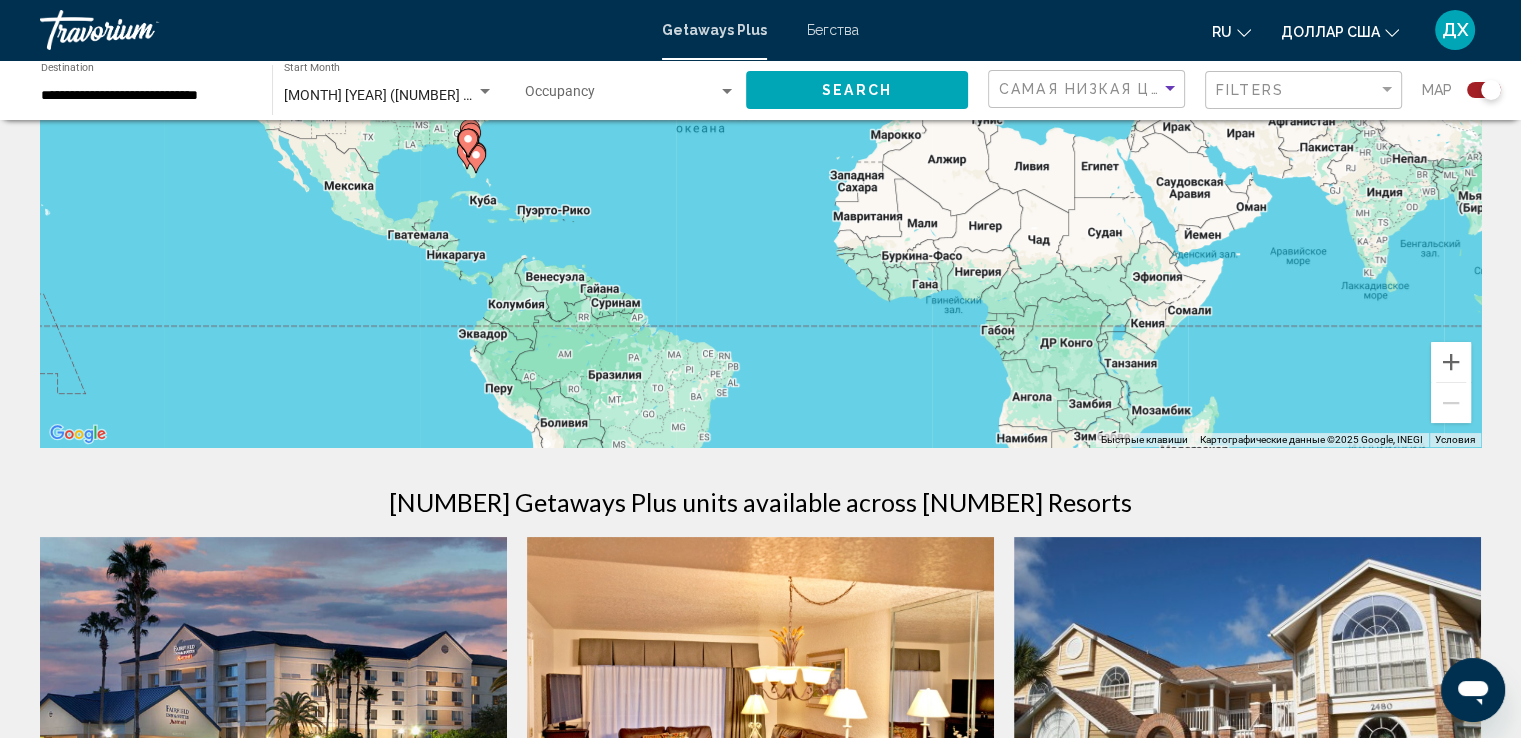 click on "Search" at bounding box center [857, 89] 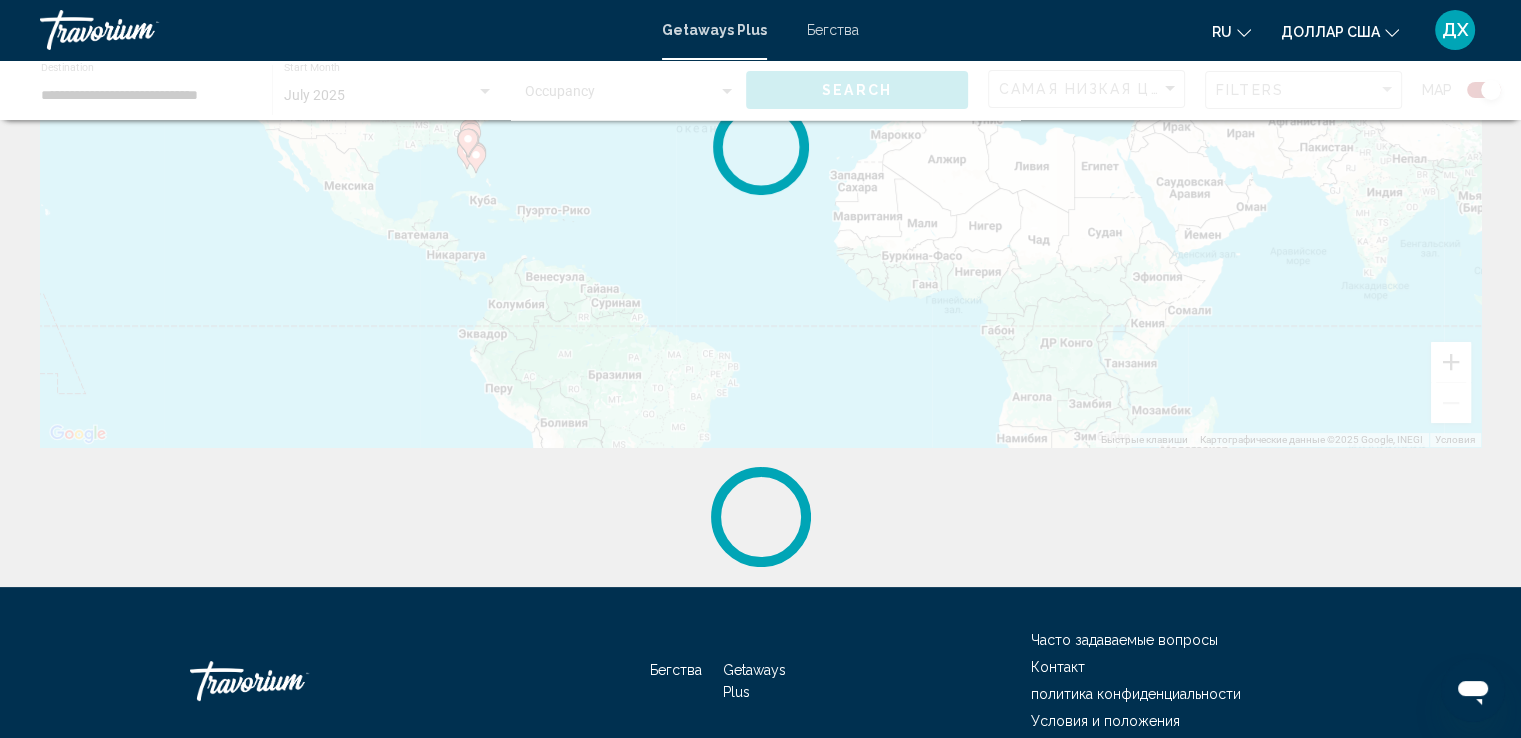 scroll, scrollTop: 0, scrollLeft: 0, axis: both 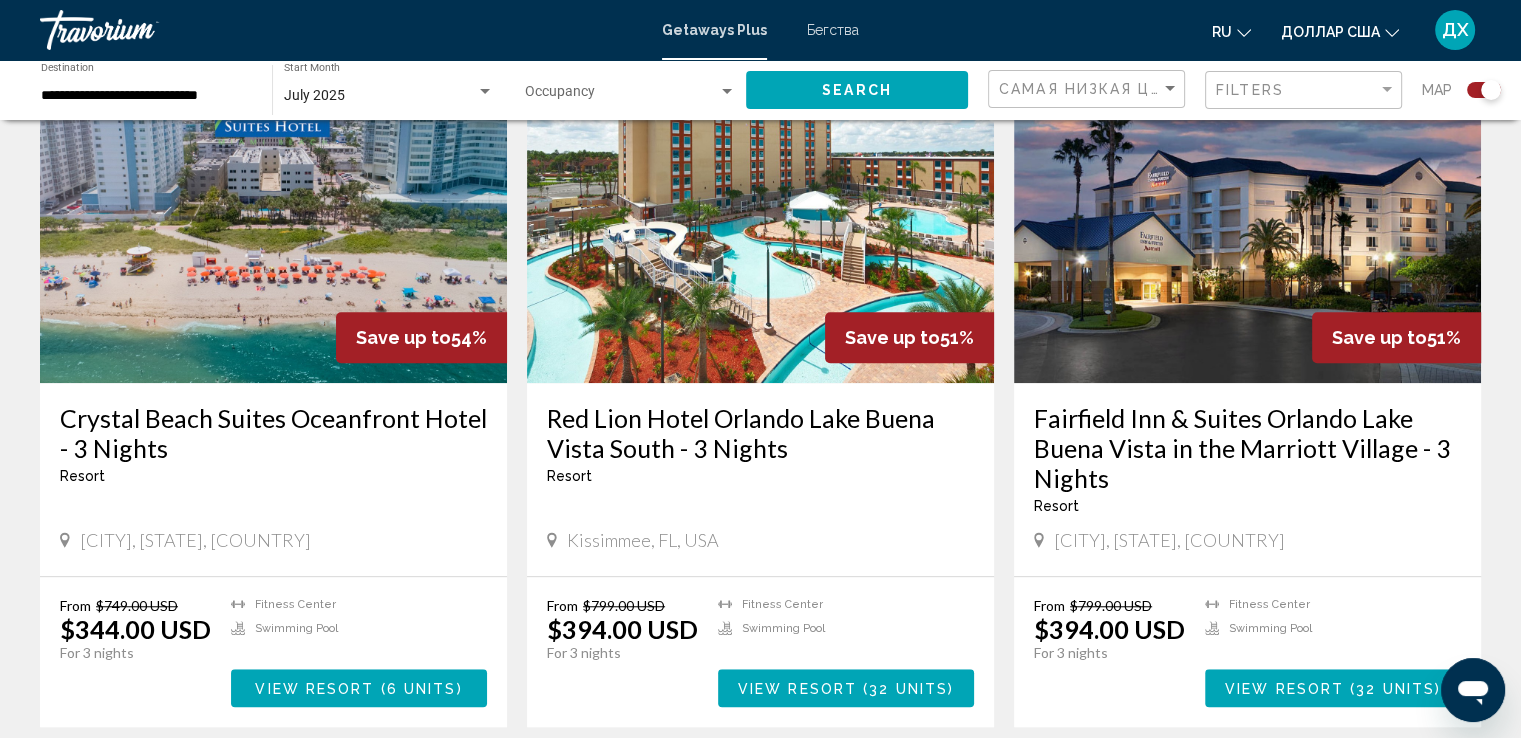 click on "View Resort    ( 6 units )" at bounding box center (359, 687) 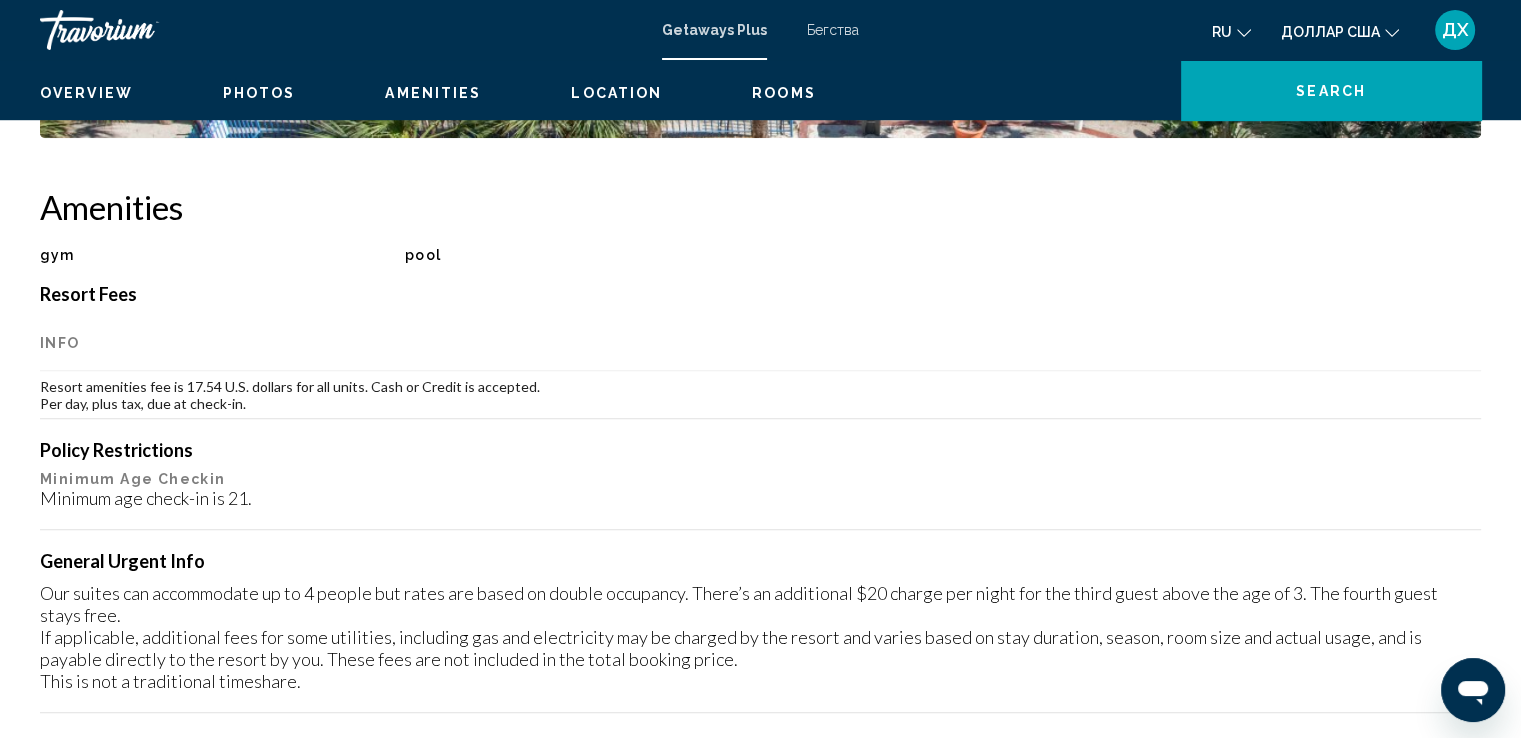 scroll, scrollTop: 0, scrollLeft: 0, axis: both 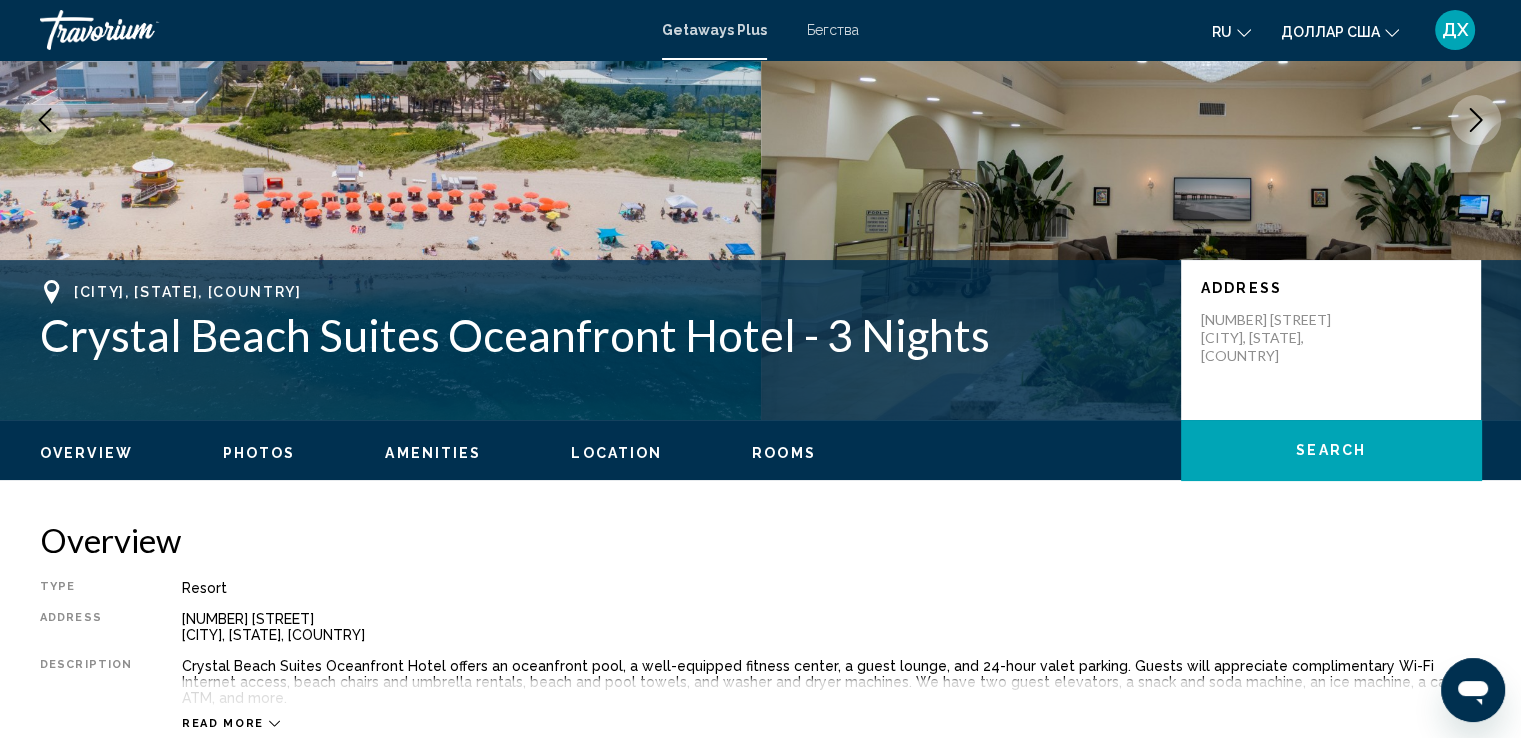 click on "Location" at bounding box center (616, 453) 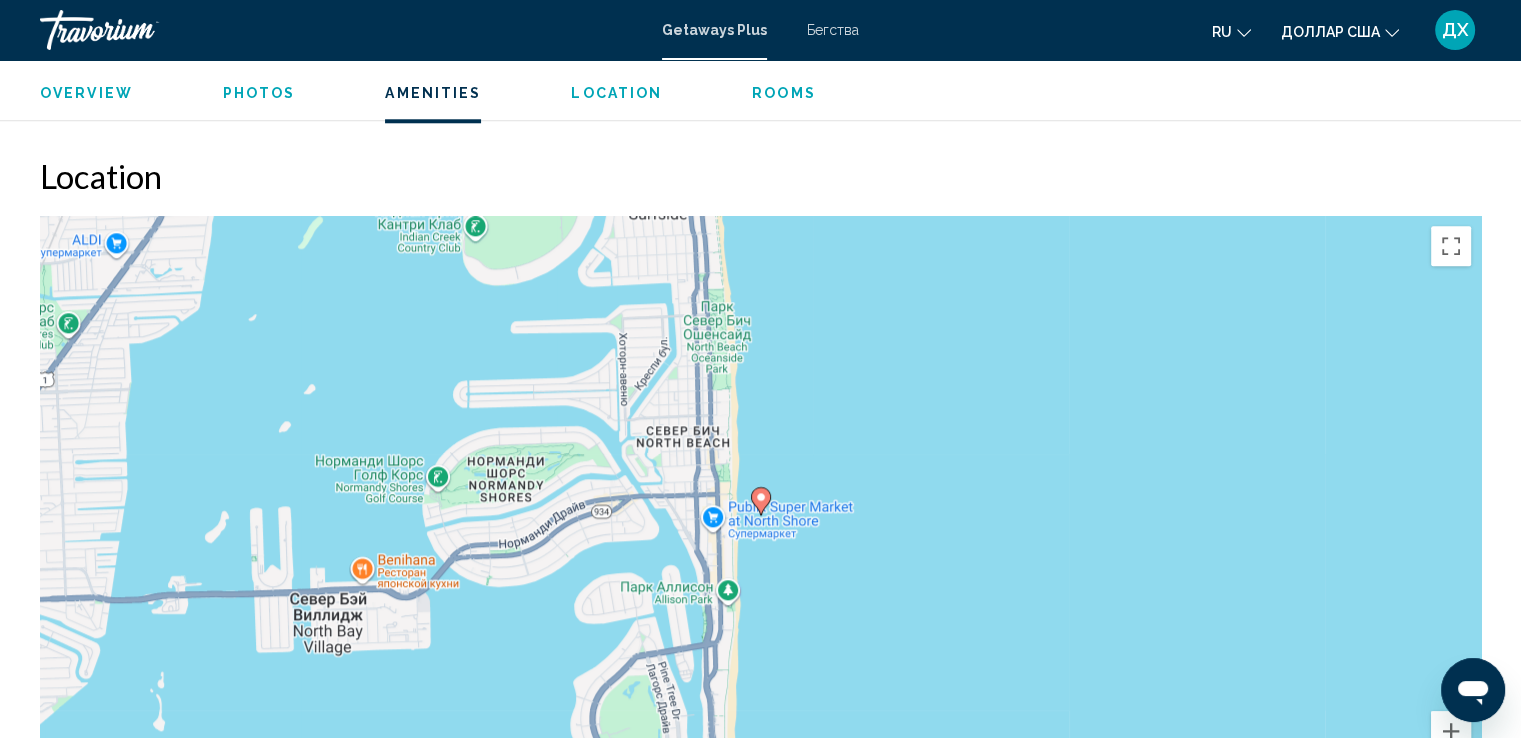 scroll, scrollTop: 2056, scrollLeft: 0, axis: vertical 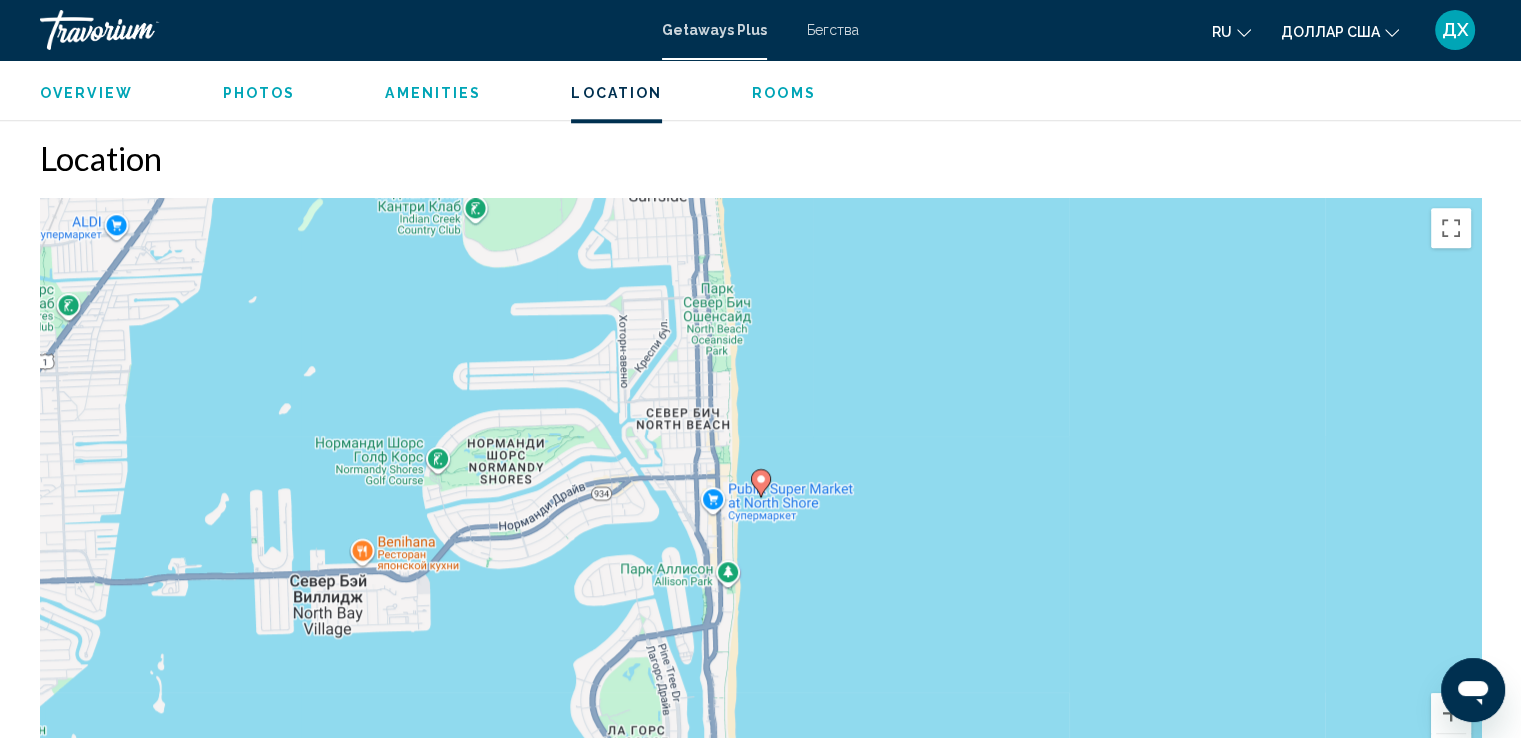 click on "Rooms" at bounding box center [784, 93] 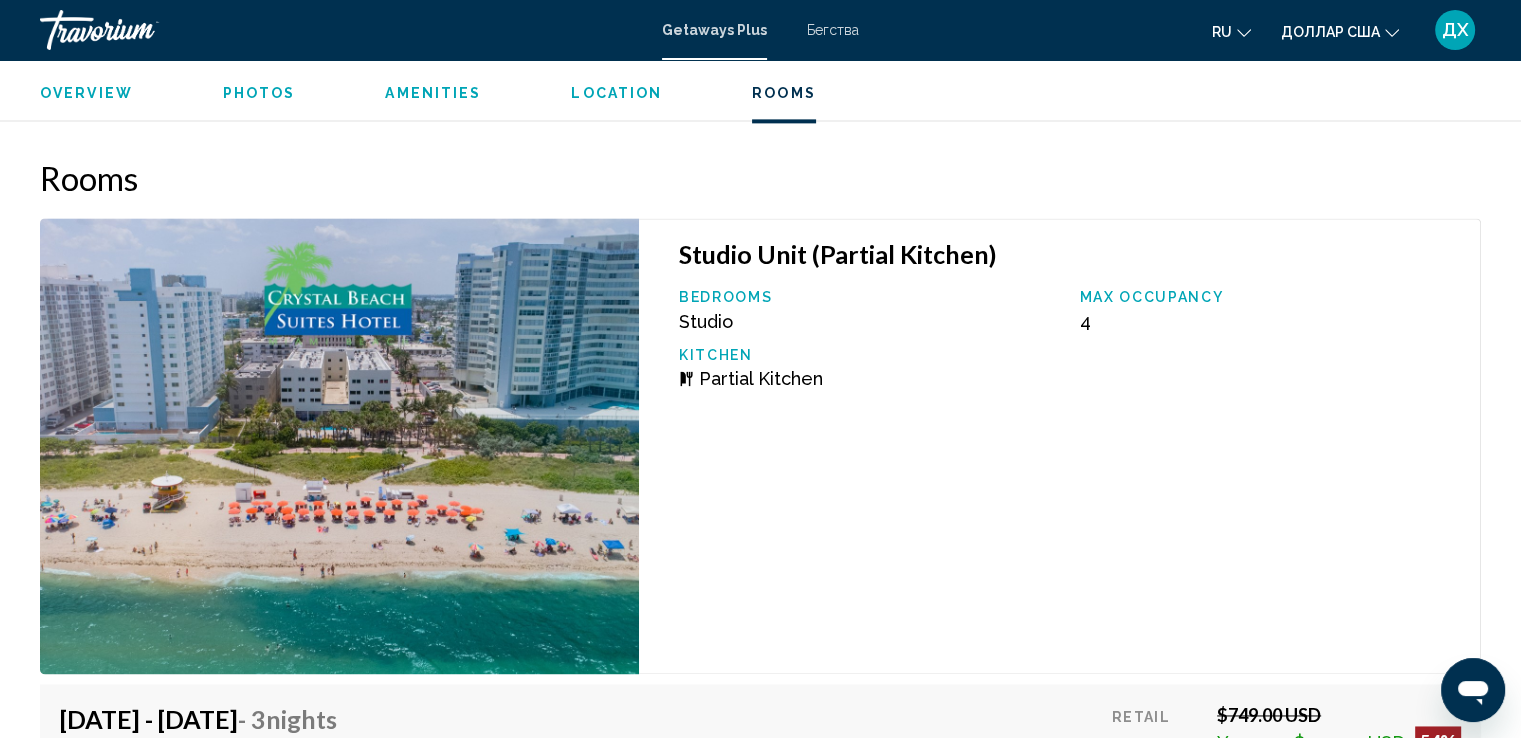 scroll, scrollTop: 2757, scrollLeft: 0, axis: vertical 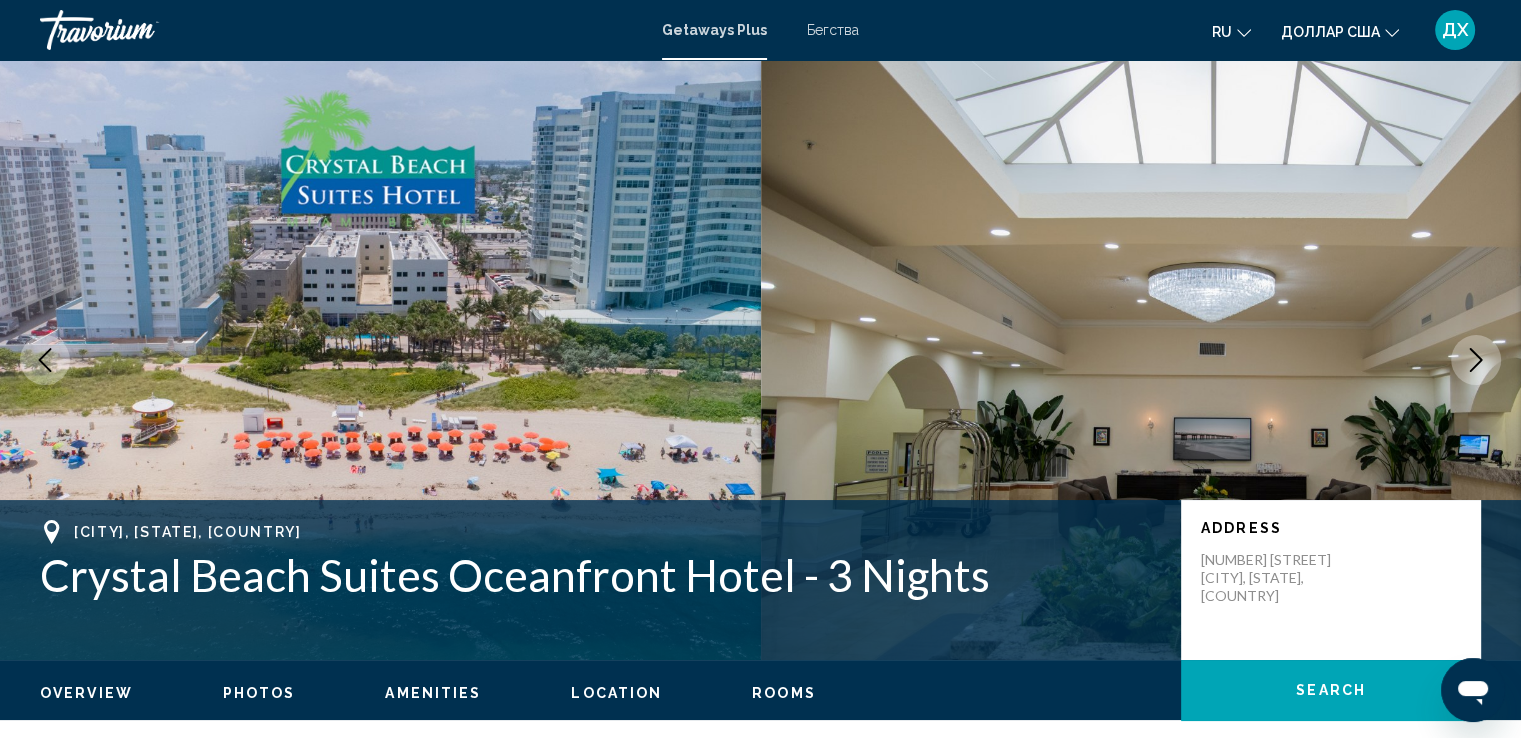 click on "Бегства" at bounding box center [833, 30] 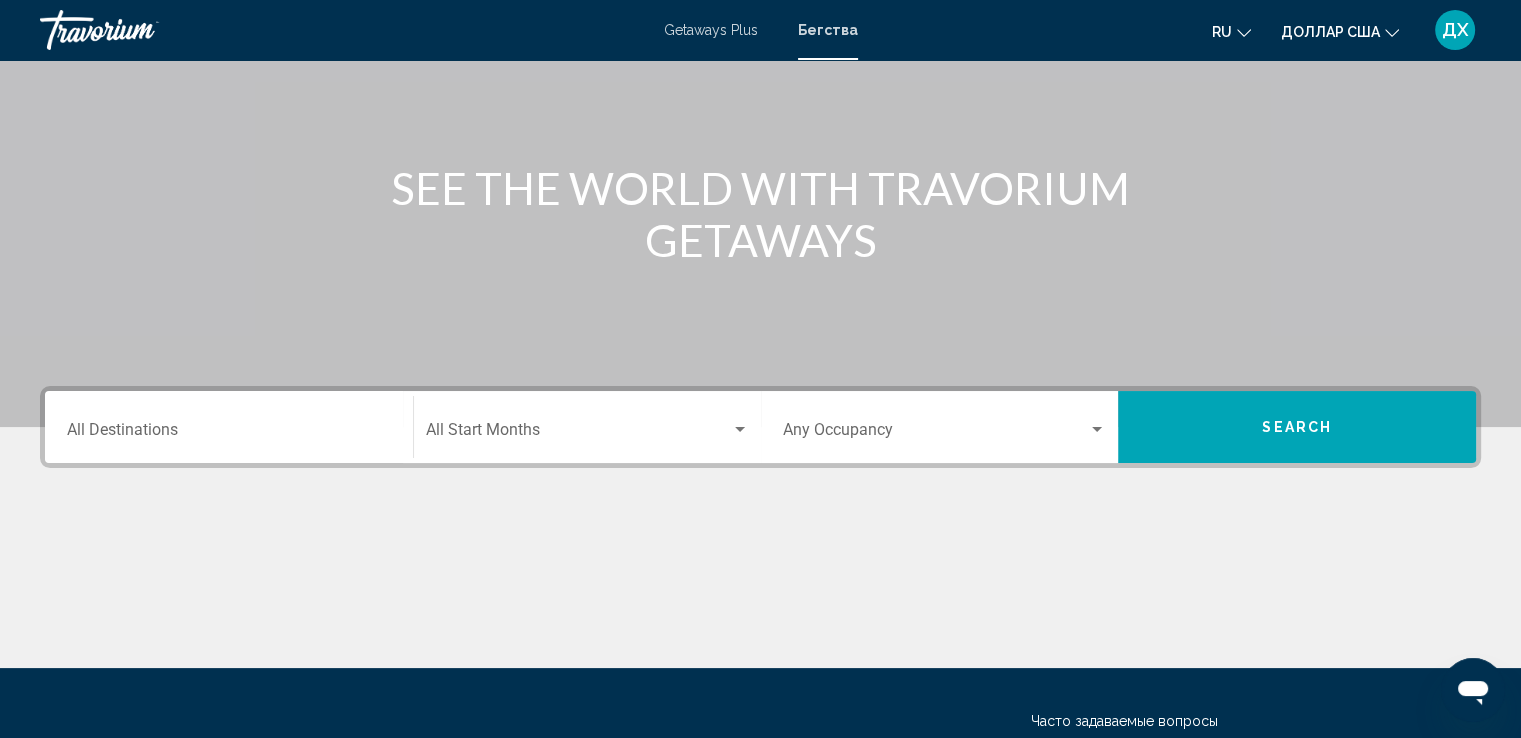 scroll, scrollTop: 213, scrollLeft: 0, axis: vertical 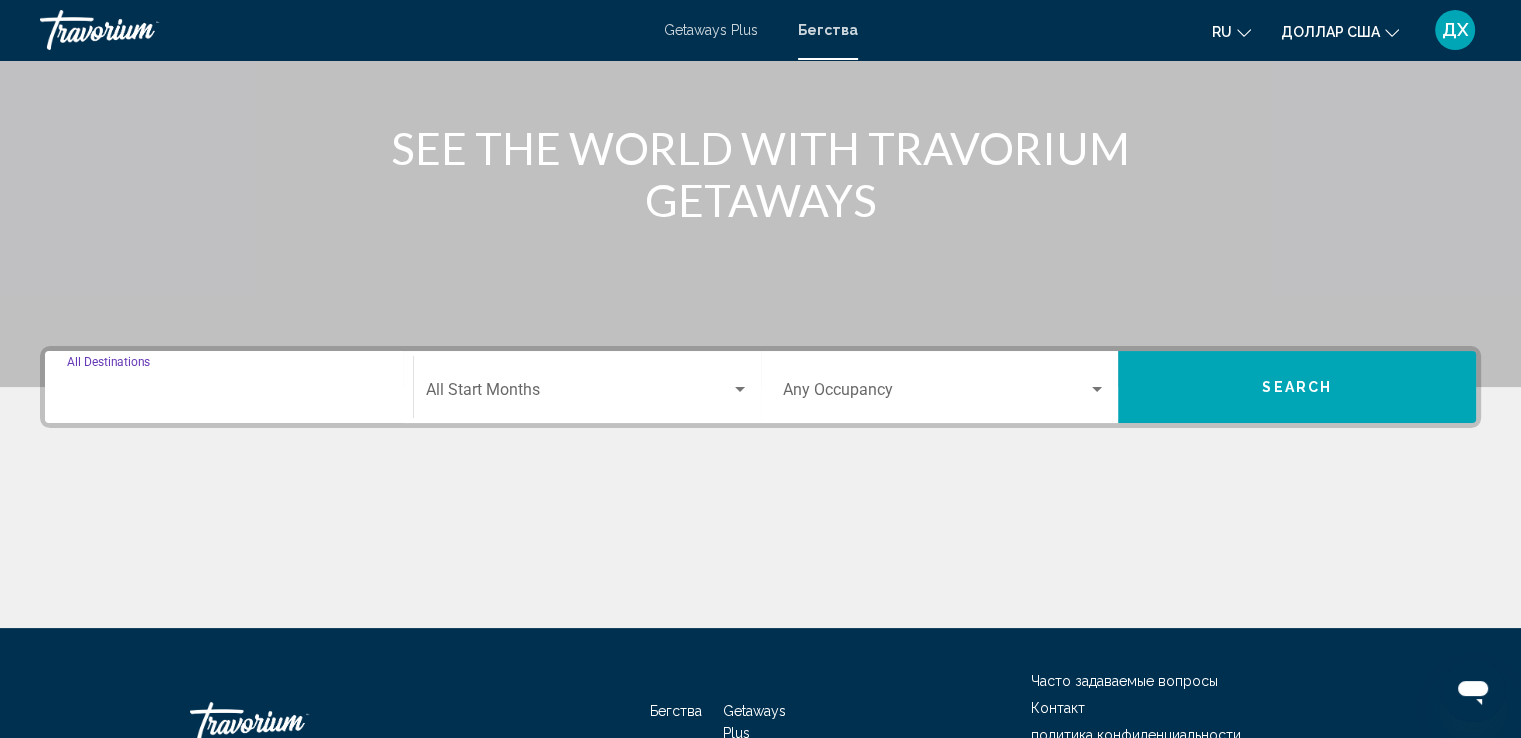 click on "Destination All Destinations" at bounding box center (229, 394) 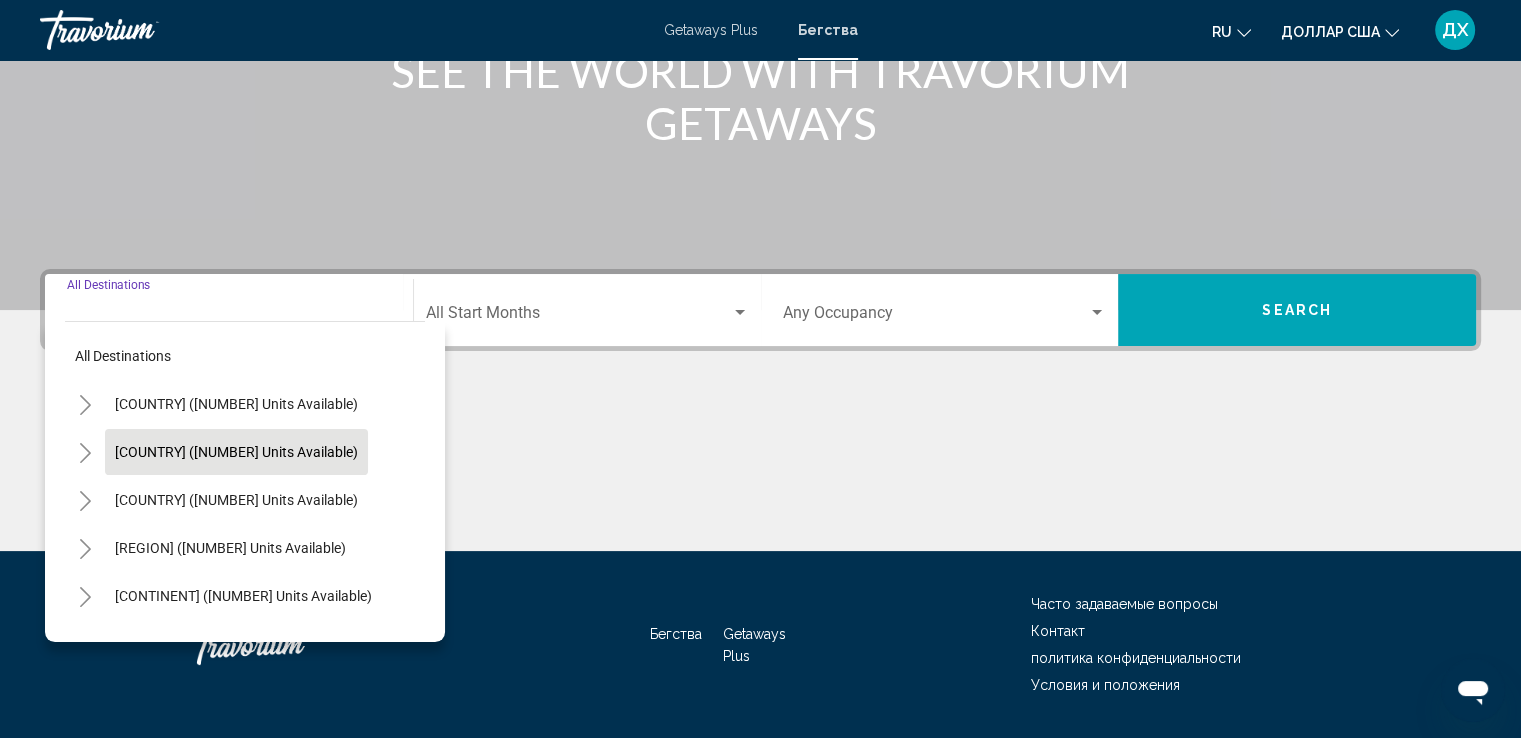 scroll, scrollTop: 348, scrollLeft: 0, axis: vertical 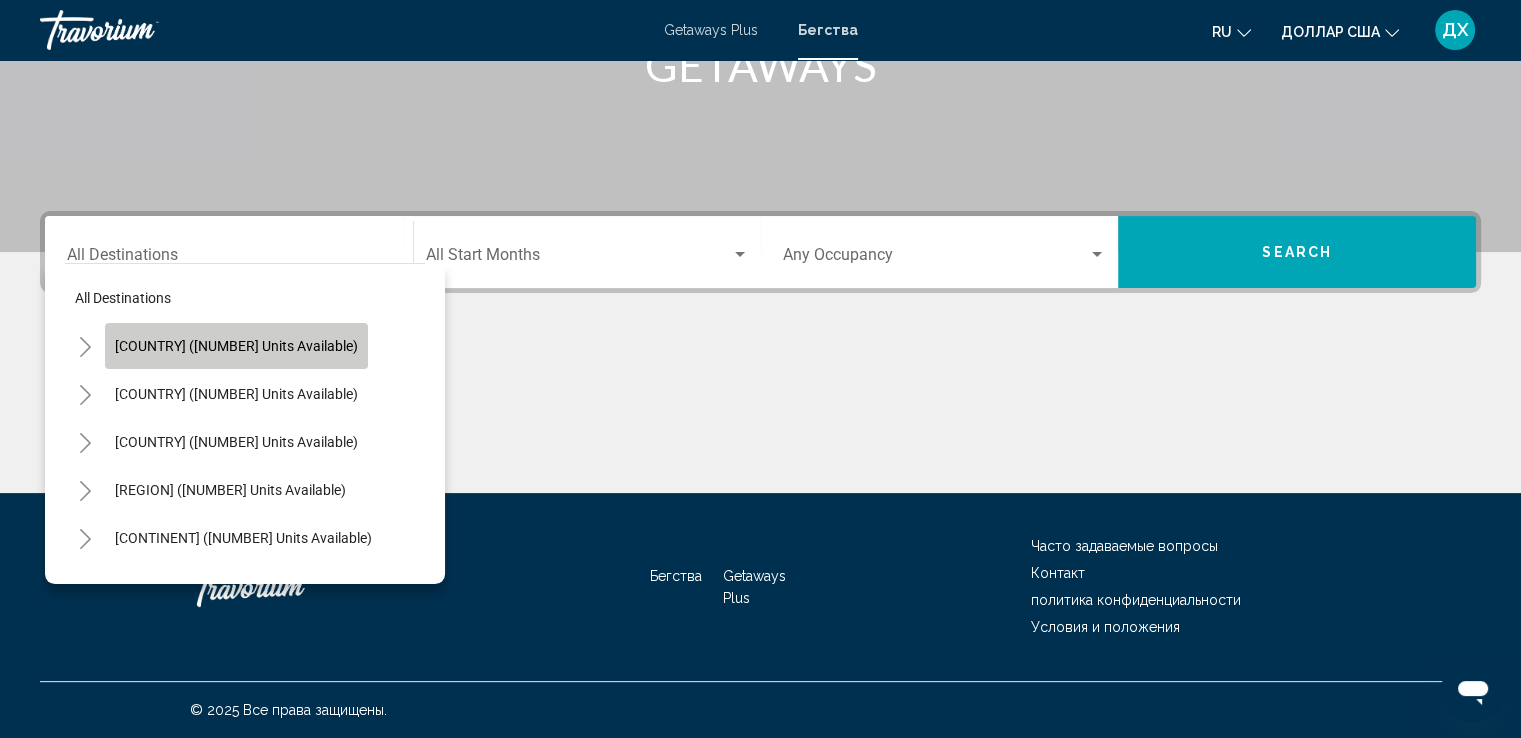 click on "[COUNTRY] ([NUMBER] units available)" at bounding box center (236, 346) 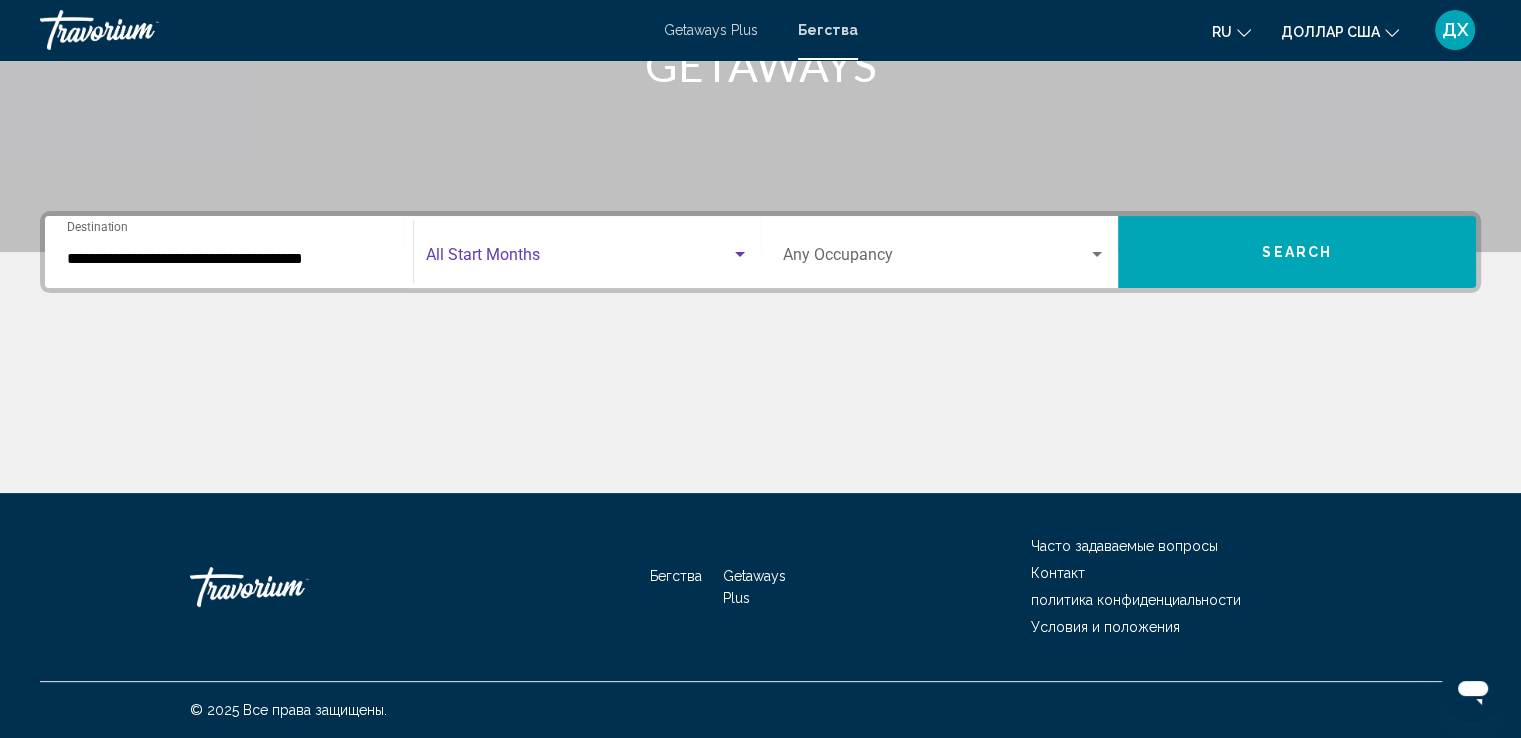 click at bounding box center (740, 255) 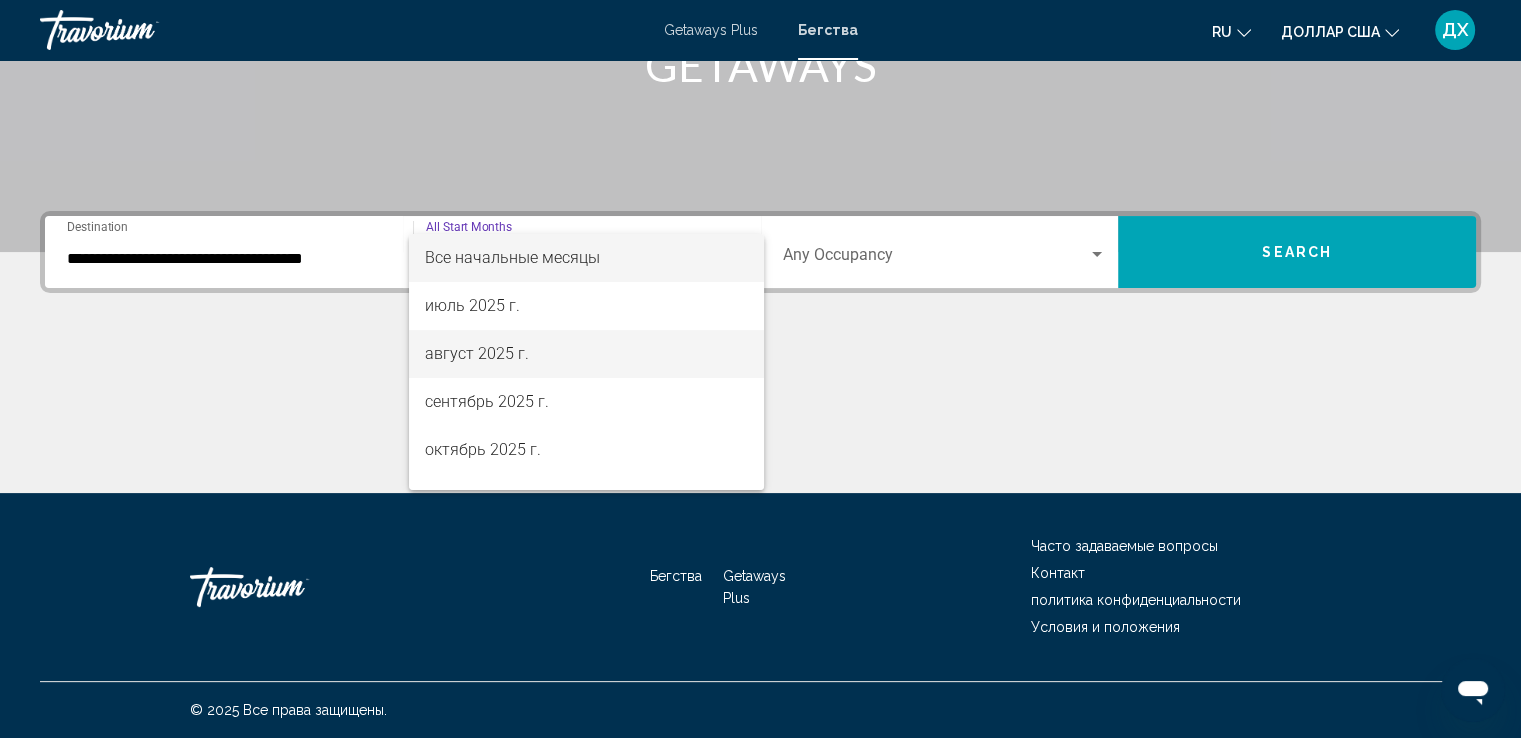 click on "август 2025 г." at bounding box center [586, 354] 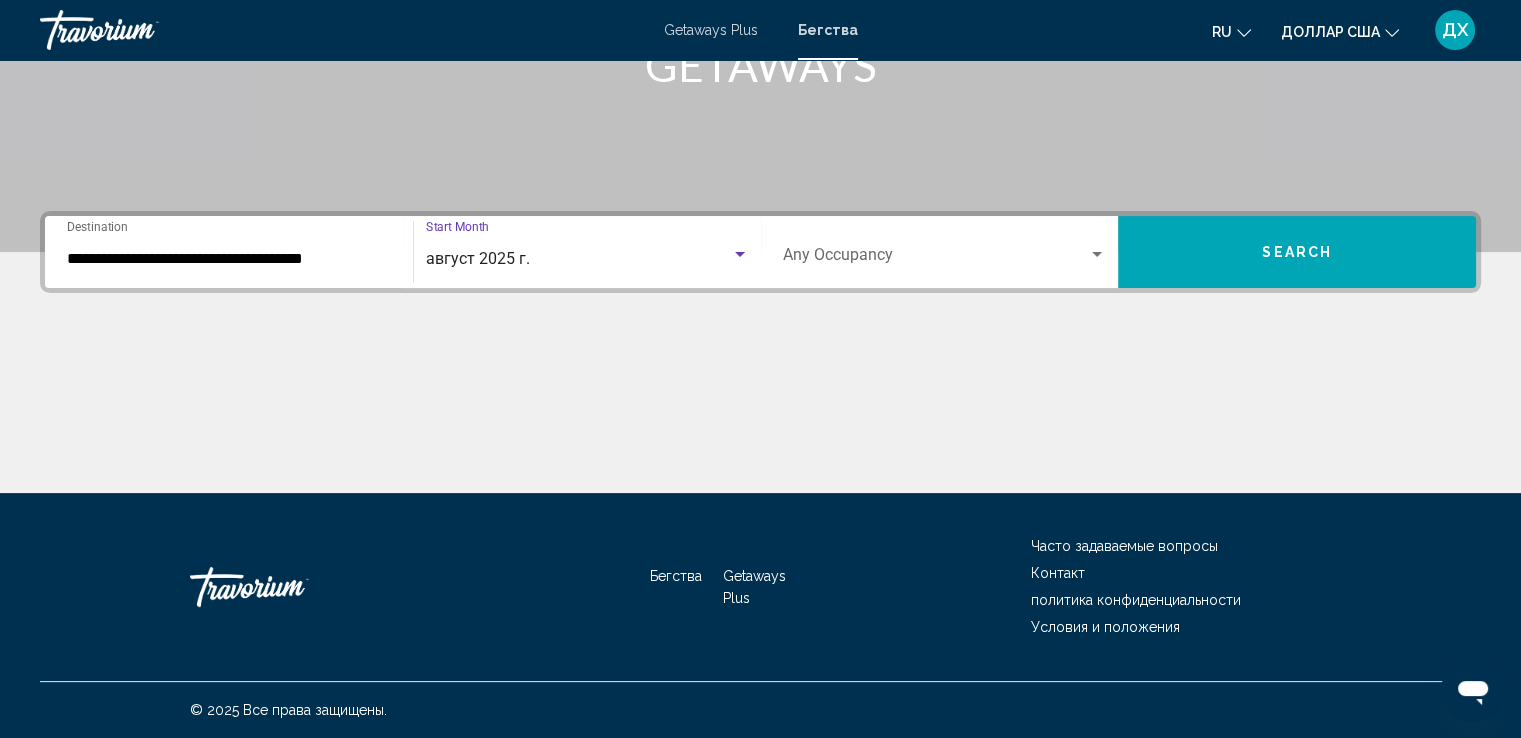 click at bounding box center (1097, 255) 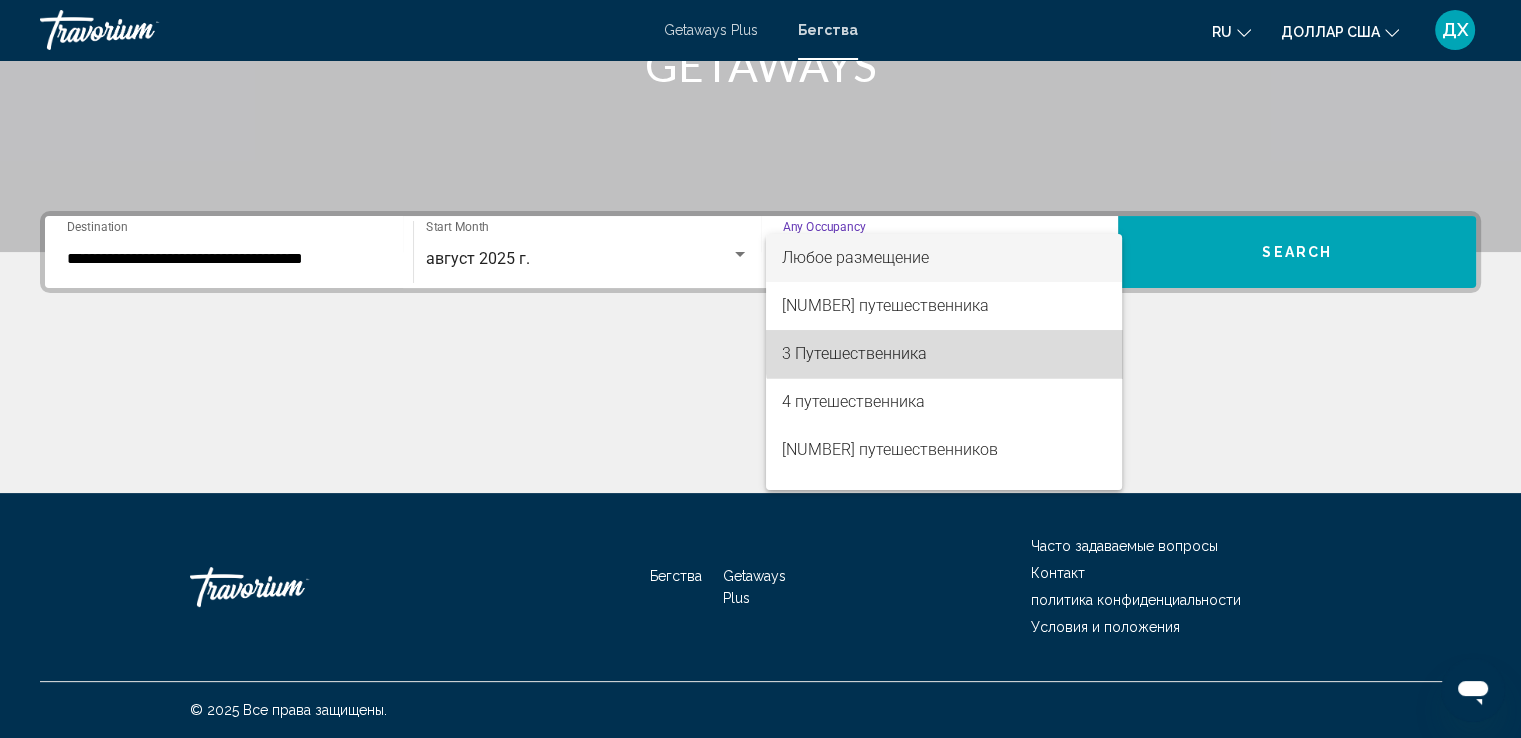 click on "3 Путешественника" at bounding box center [944, 354] 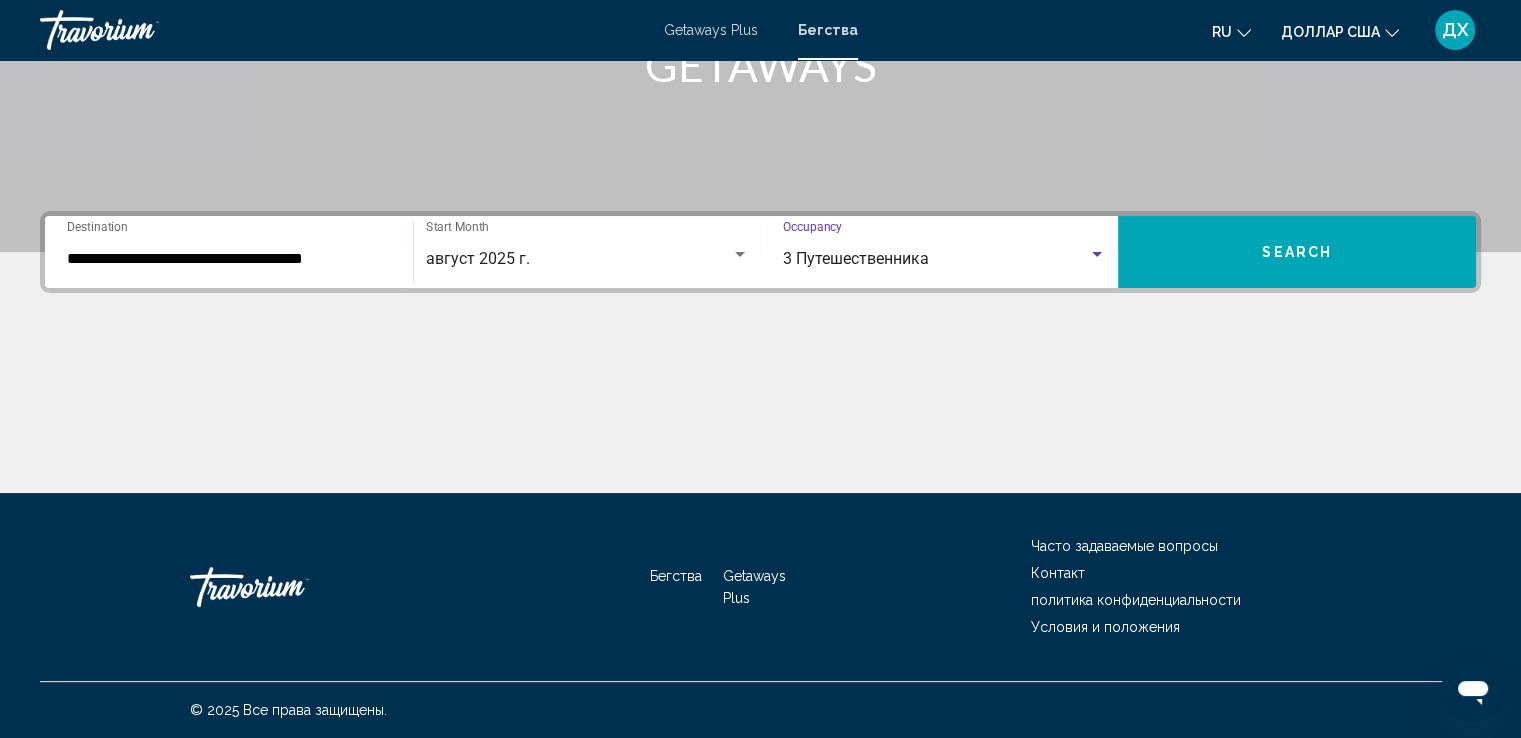 click on "Search" at bounding box center [1297, 252] 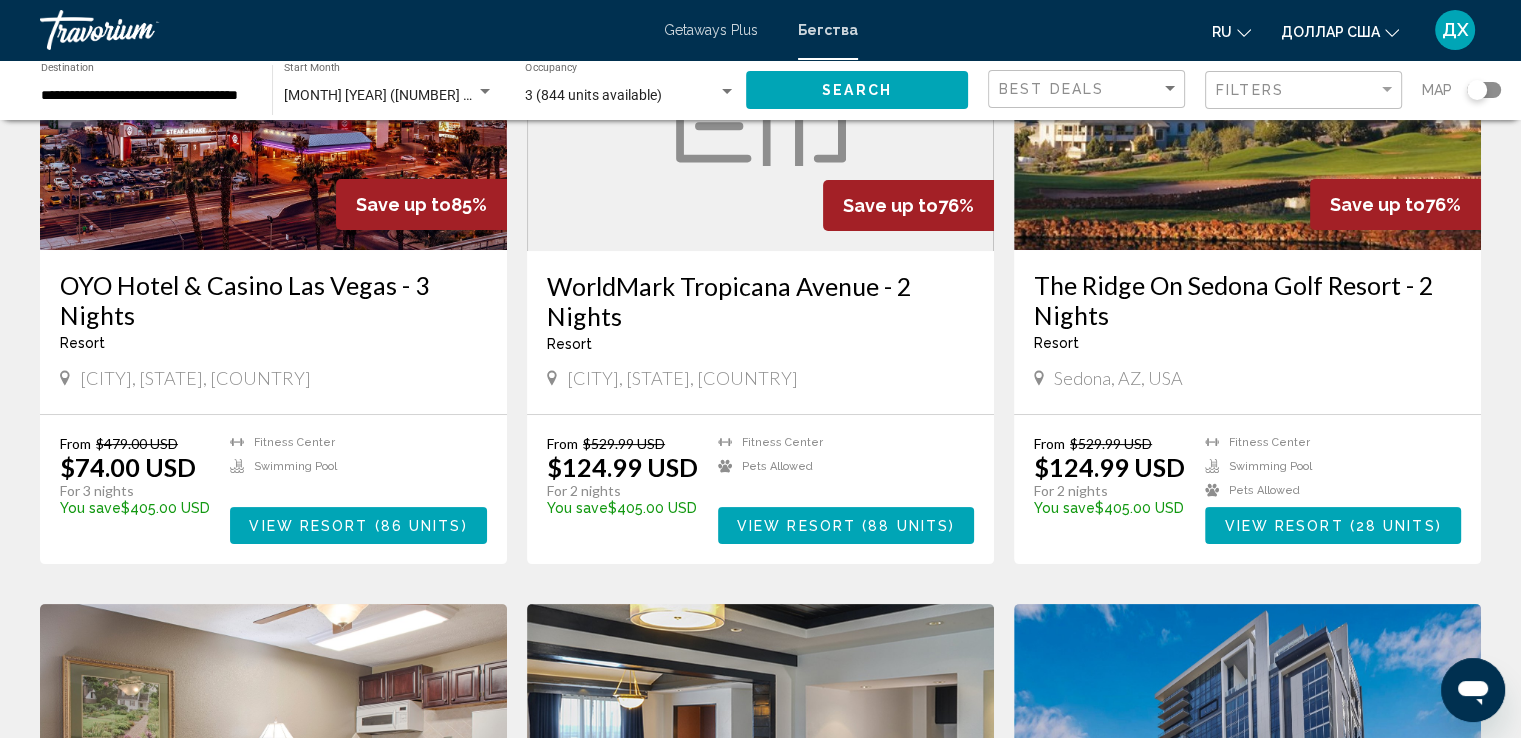 scroll, scrollTop: 213, scrollLeft: 0, axis: vertical 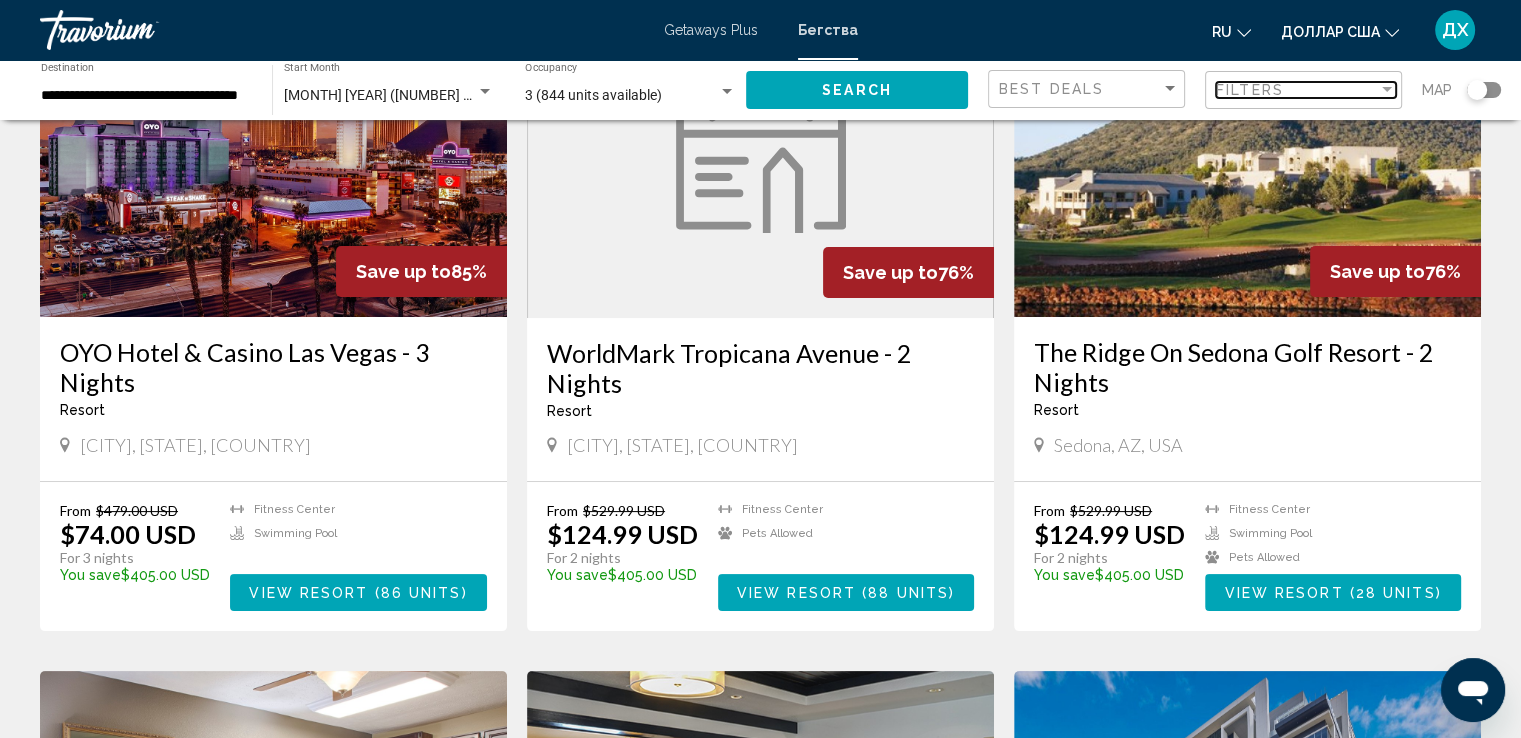 click at bounding box center (1387, 90) 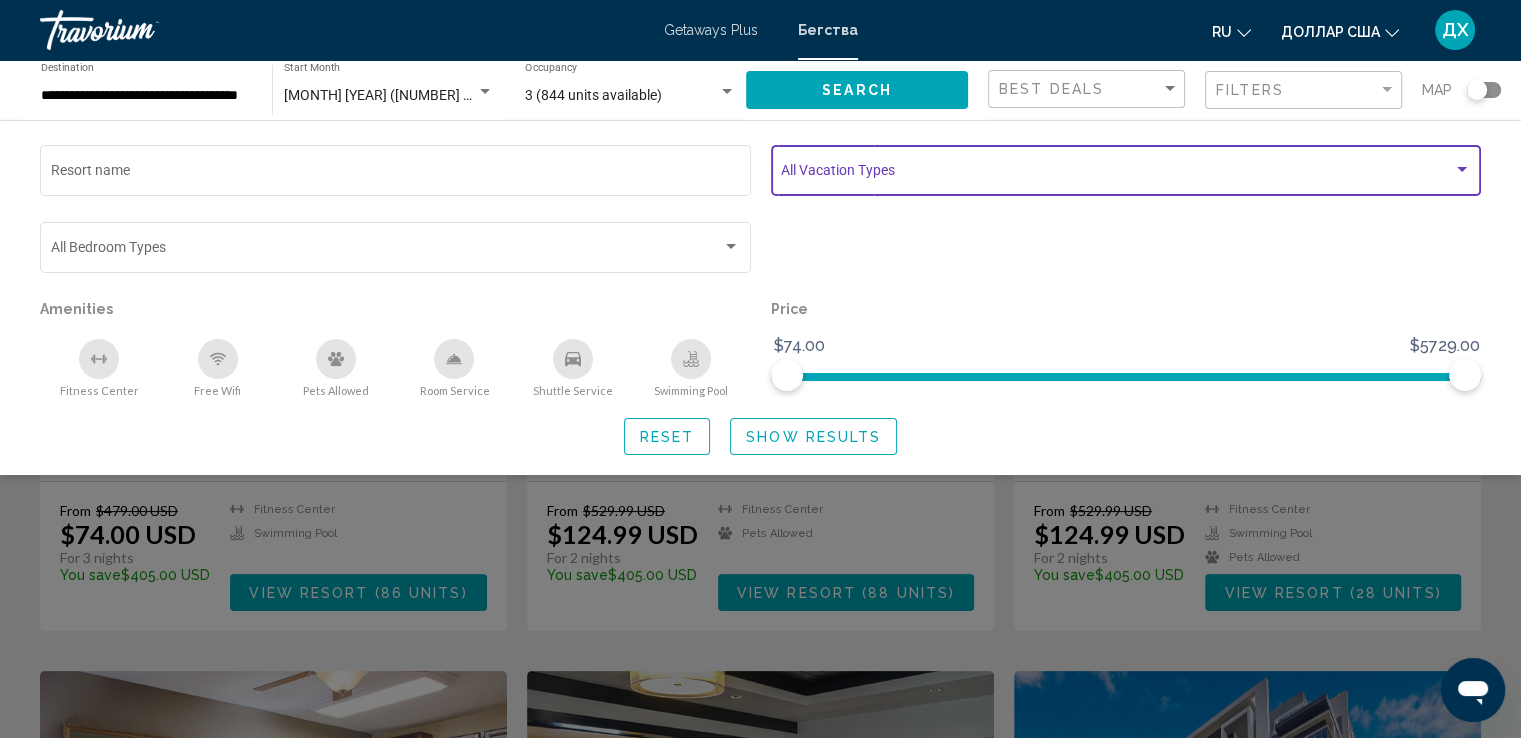 click at bounding box center (1462, 169) 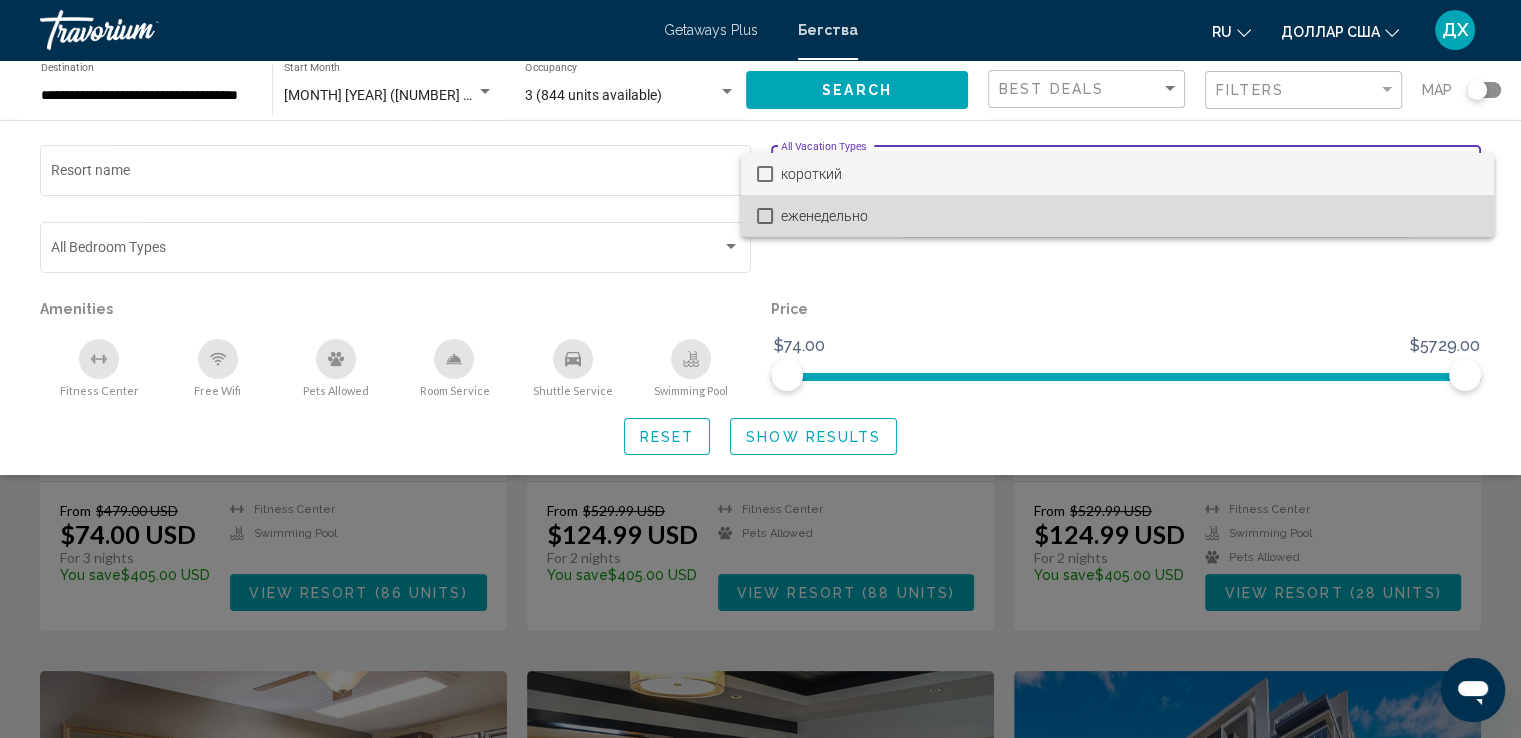 click on "еженедельно" at bounding box center [824, 216] 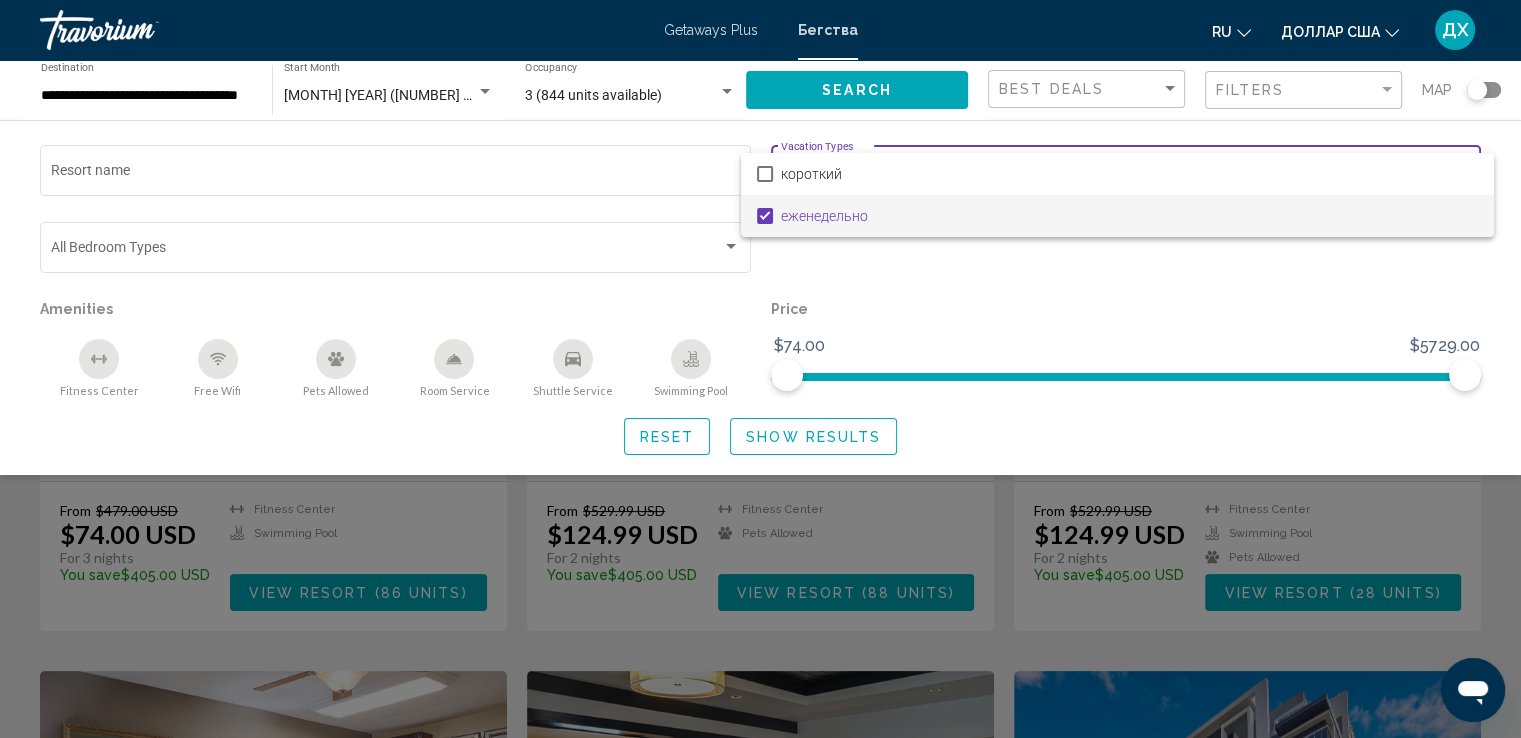 click at bounding box center [760, 369] 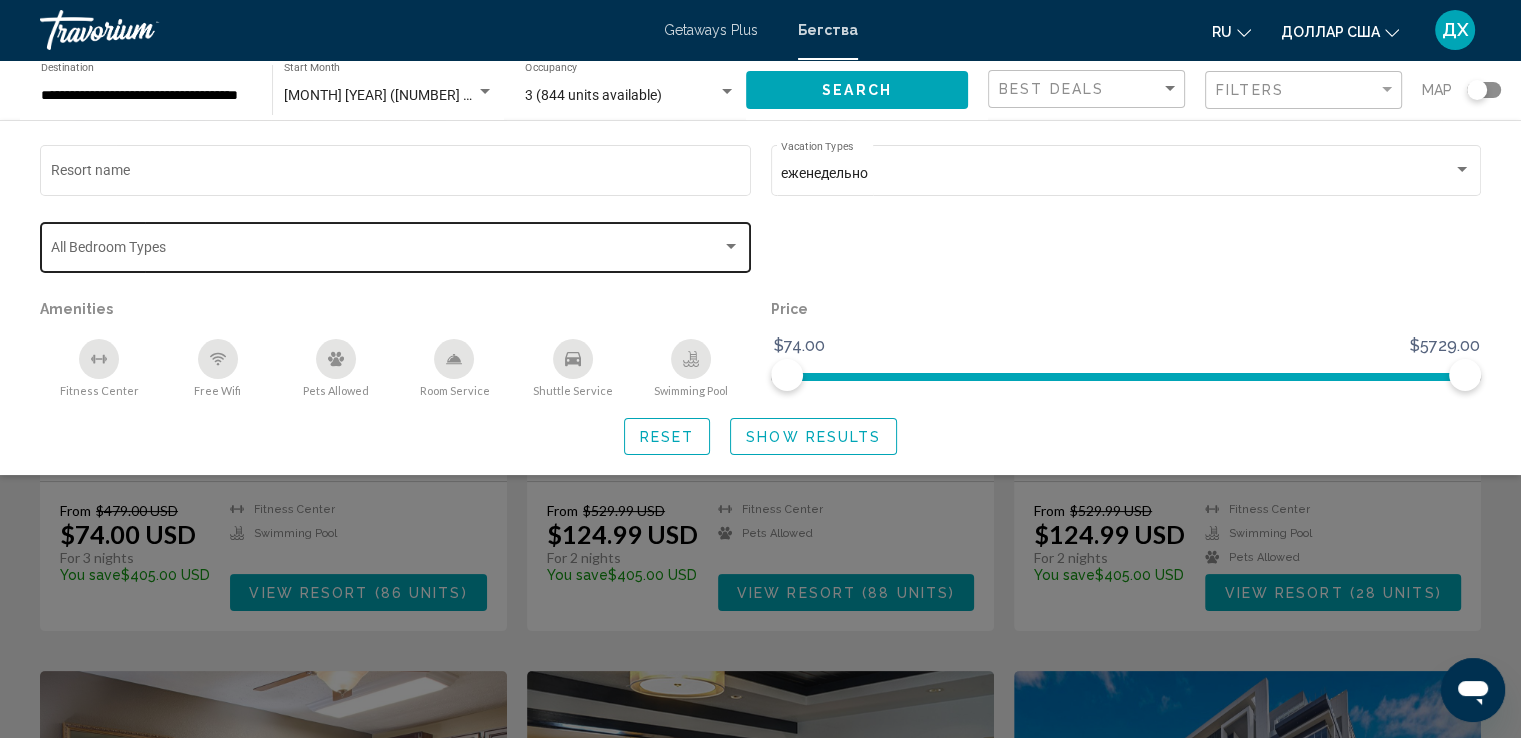 click at bounding box center [731, 246] 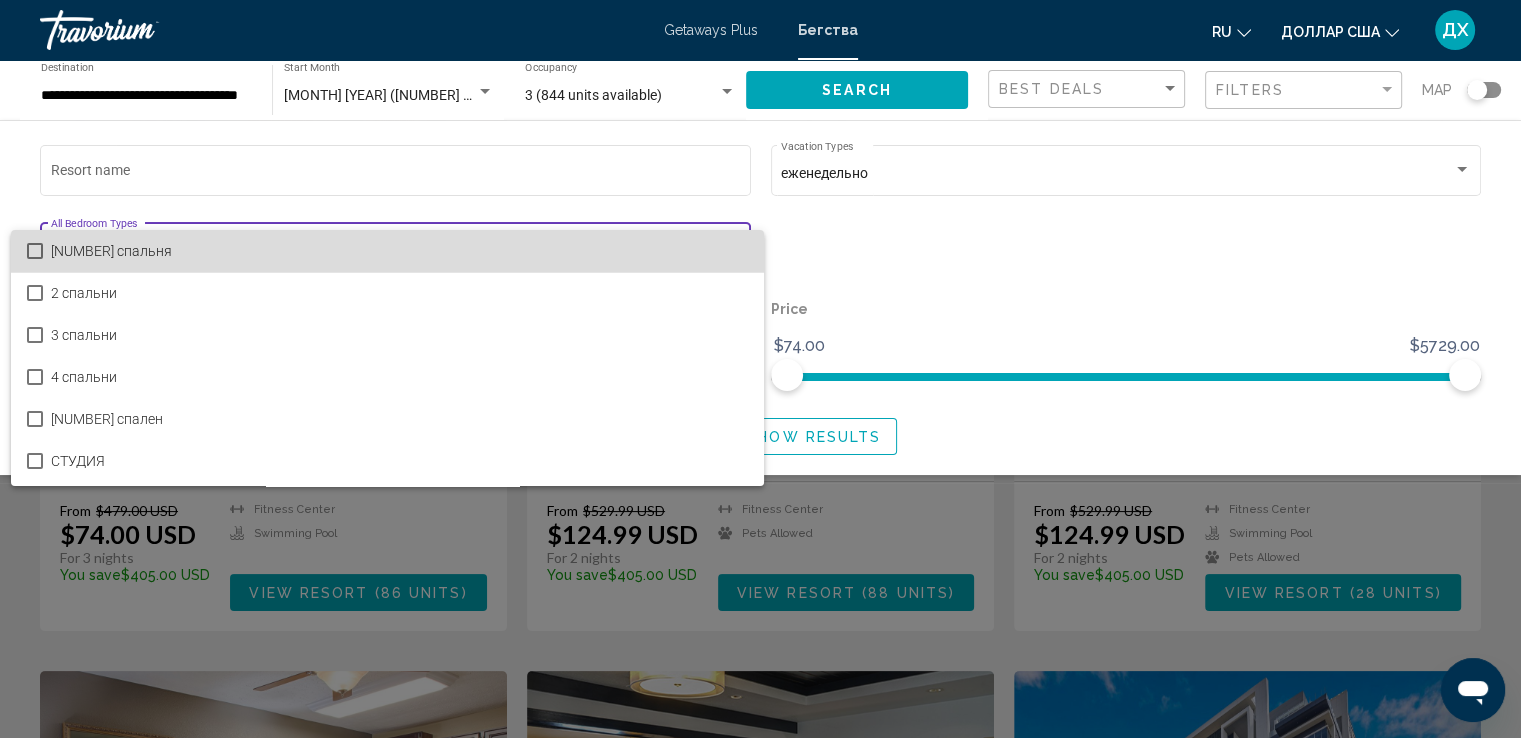 click on "[NUMBER] спальня" at bounding box center (399, 251) 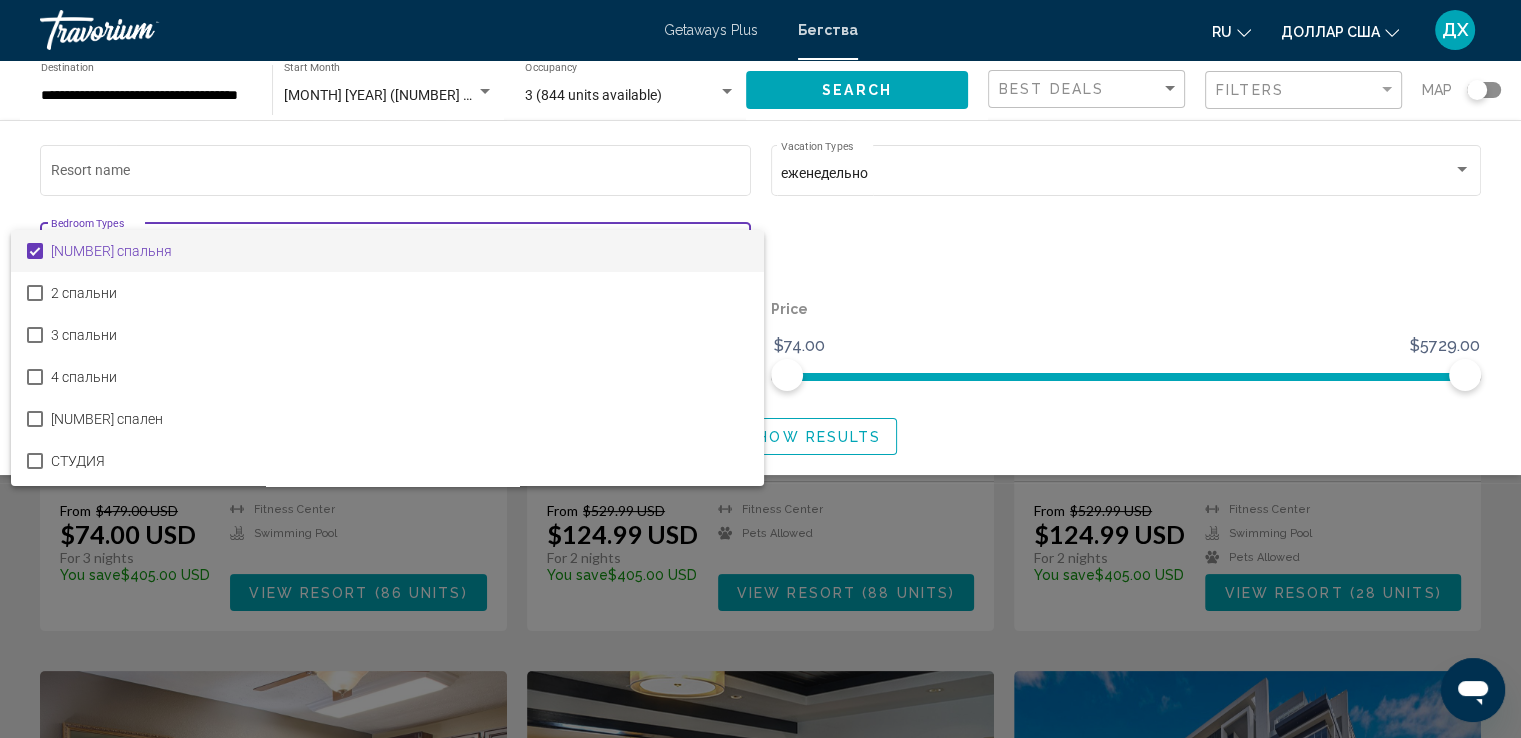 click at bounding box center (760, 369) 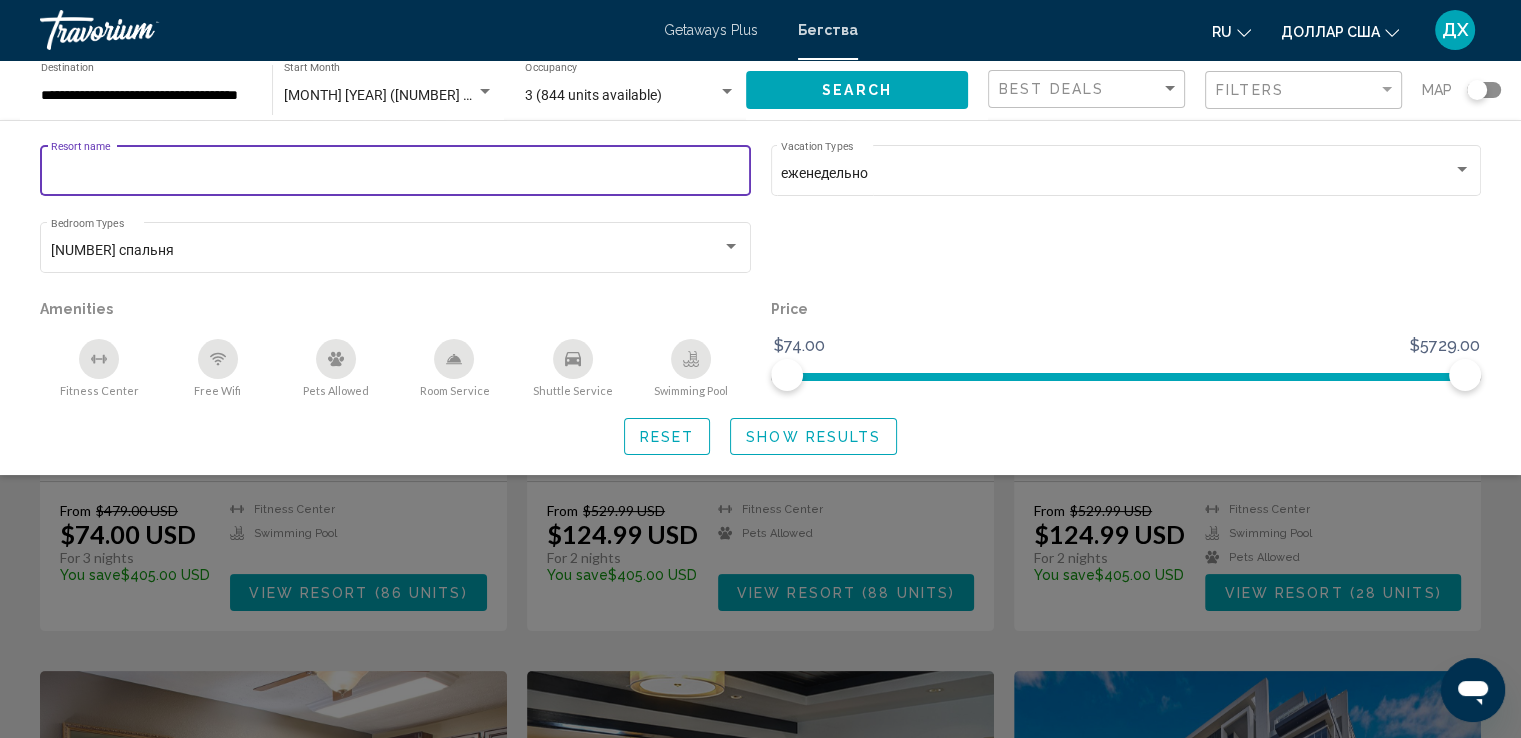 click on "Resort name" at bounding box center (396, 174) 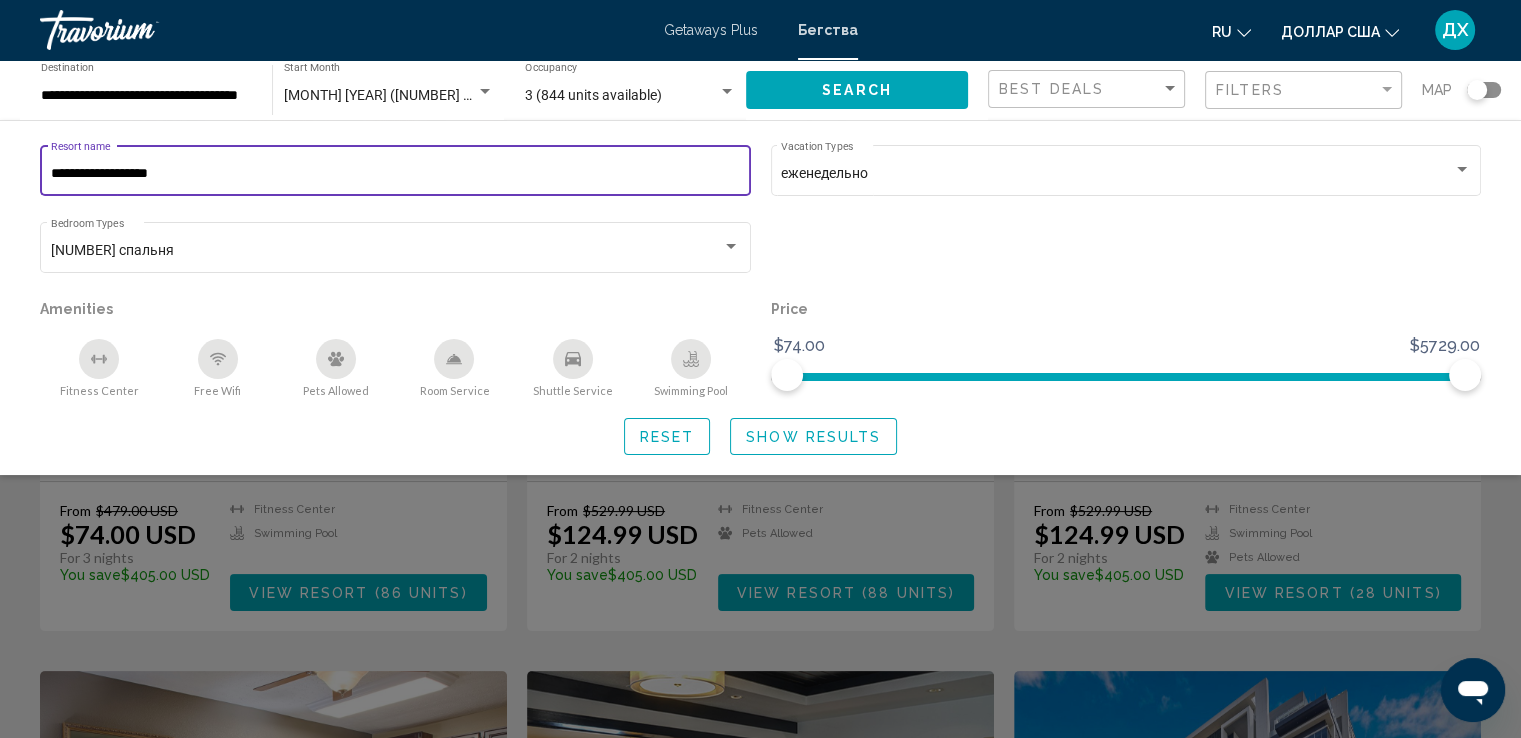 type on "**********" 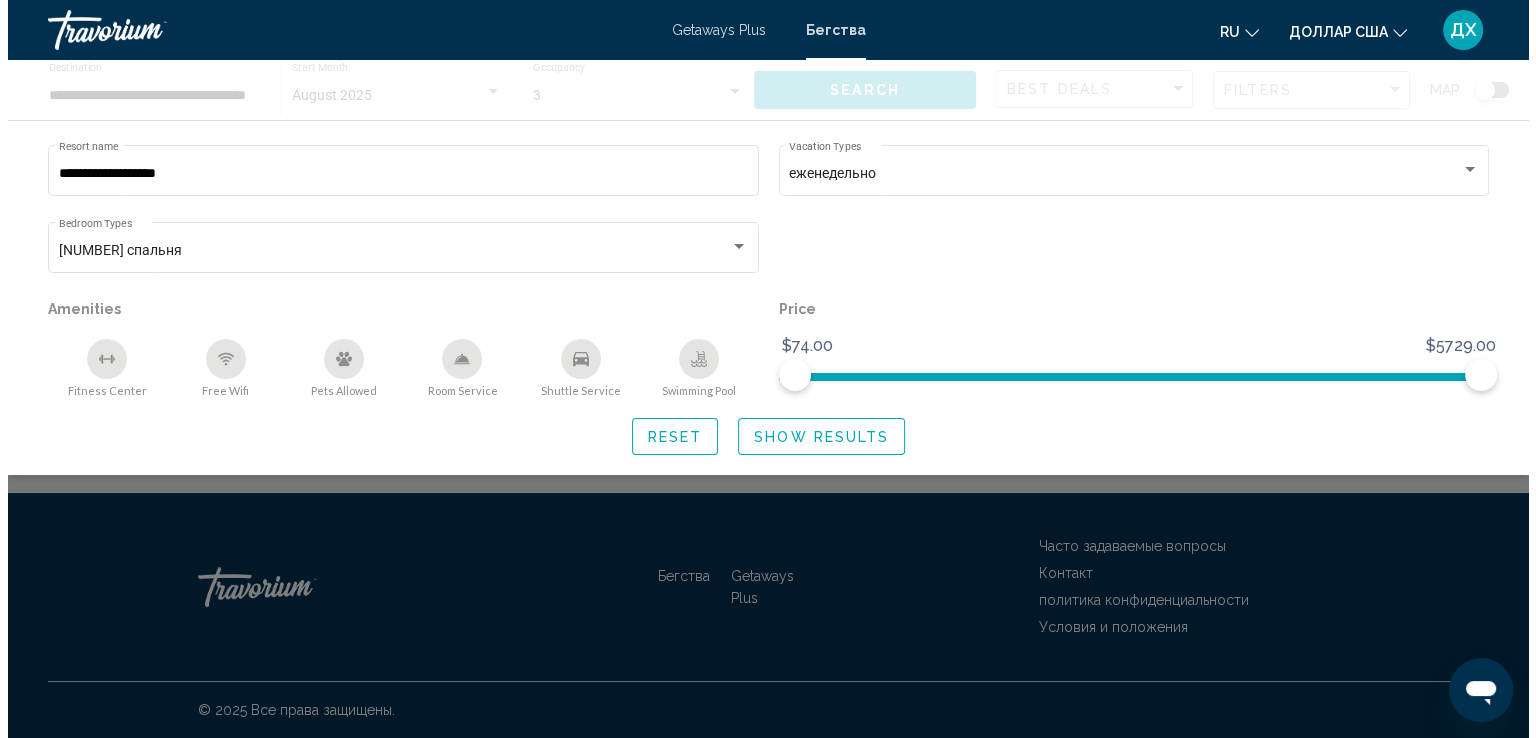 scroll, scrollTop: 0, scrollLeft: 0, axis: both 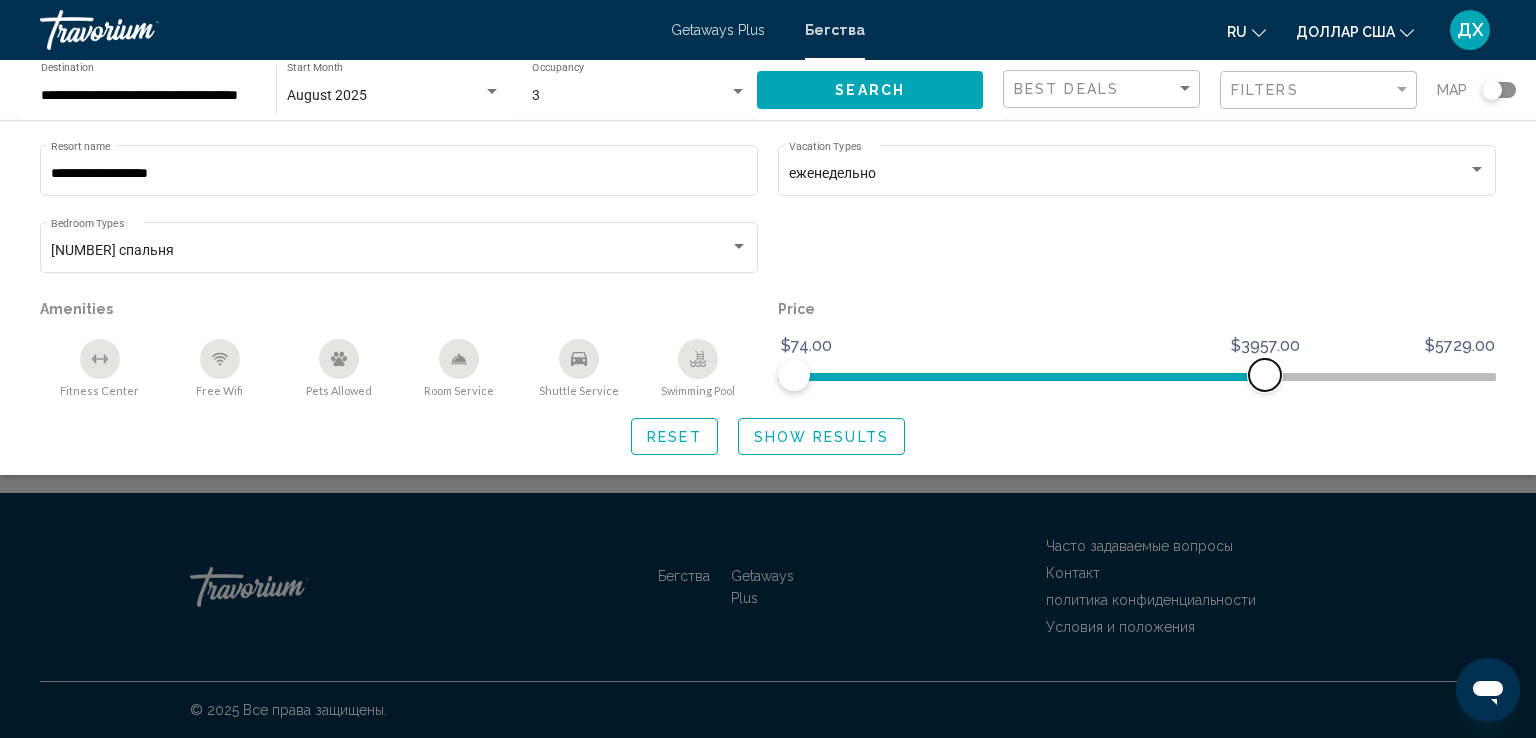 drag, startPoint x: 1483, startPoint y: 374, endPoint x: 1264, endPoint y: 363, distance: 219.27608 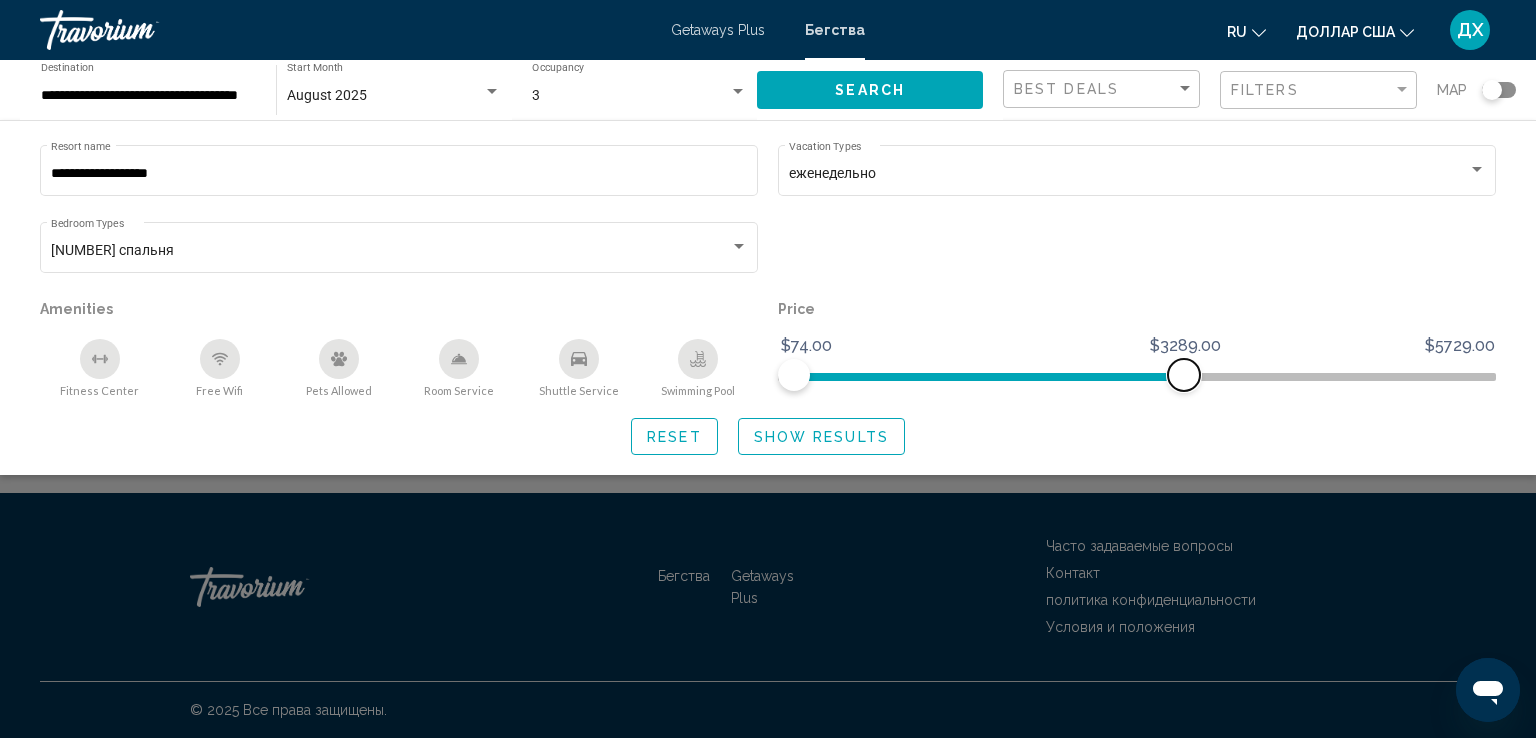 drag, startPoint x: 1268, startPoint y: 366, endPoint x: 1184, endPoint y: 364, distance: 84.0238 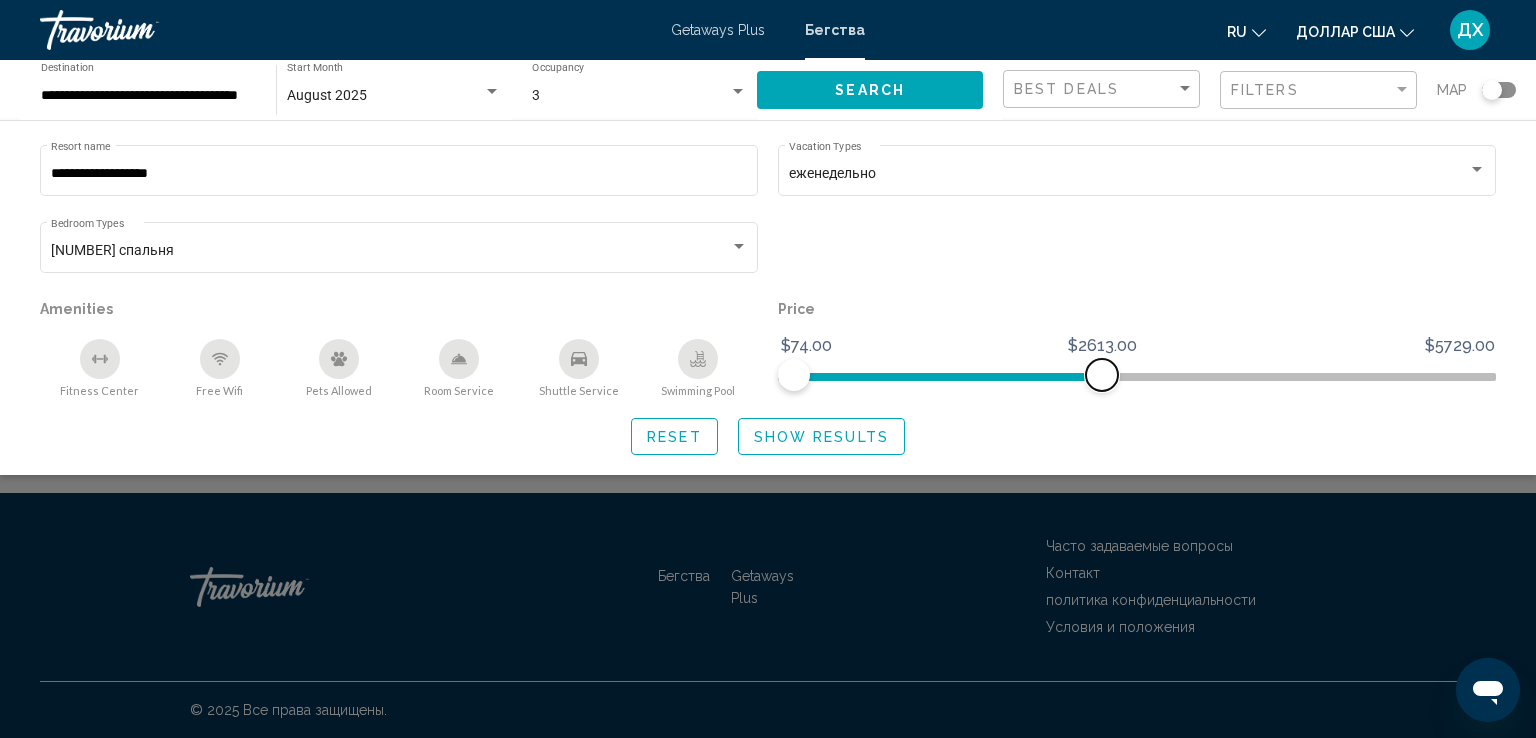 drag, startPoint x: 1184, startPoint y: 365, endPoint x: 1100, endPoint y: 365, distance: 84 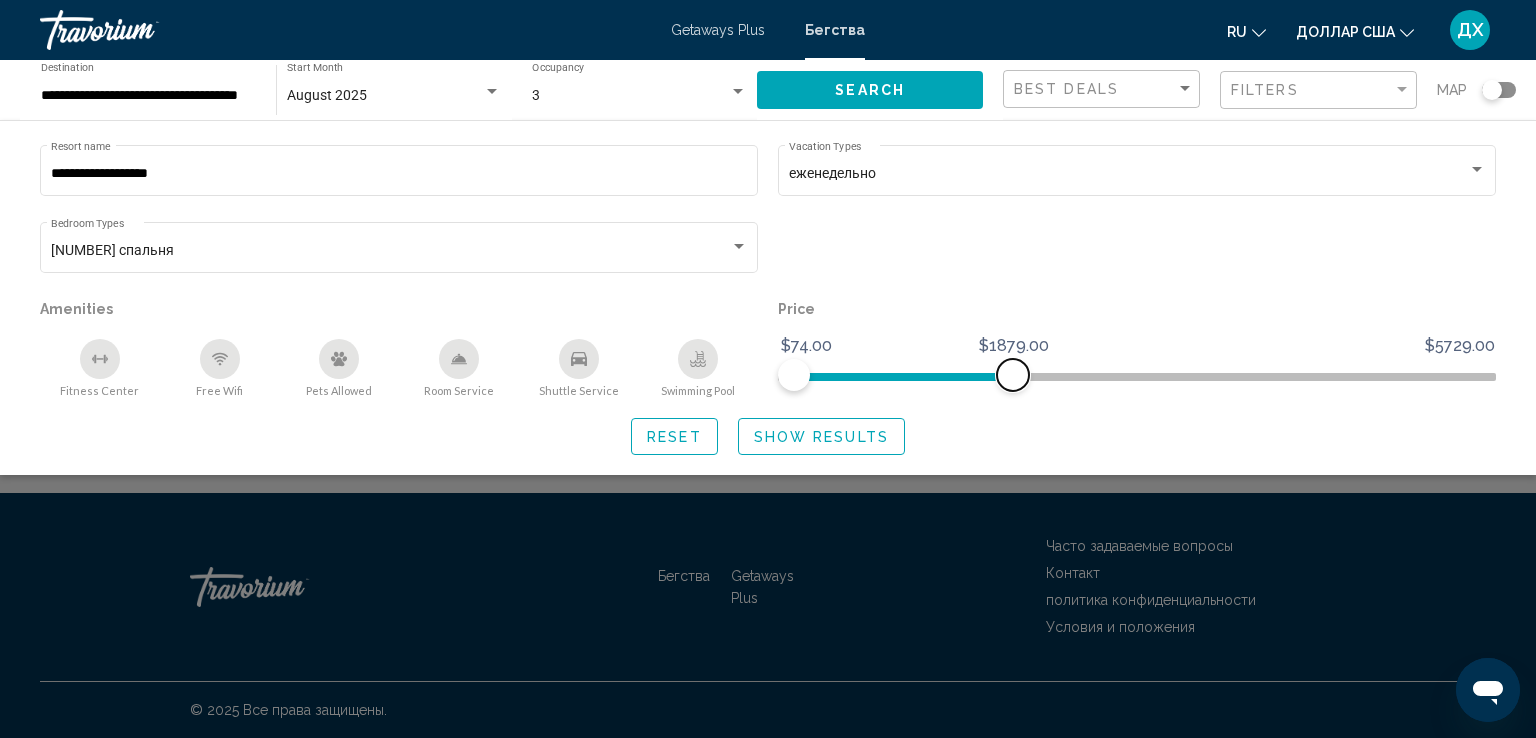 drag, startPoint x: 1100, startPoint y: 362, endPoint x: 1013, endPoint y: 363, distance: 87.005745 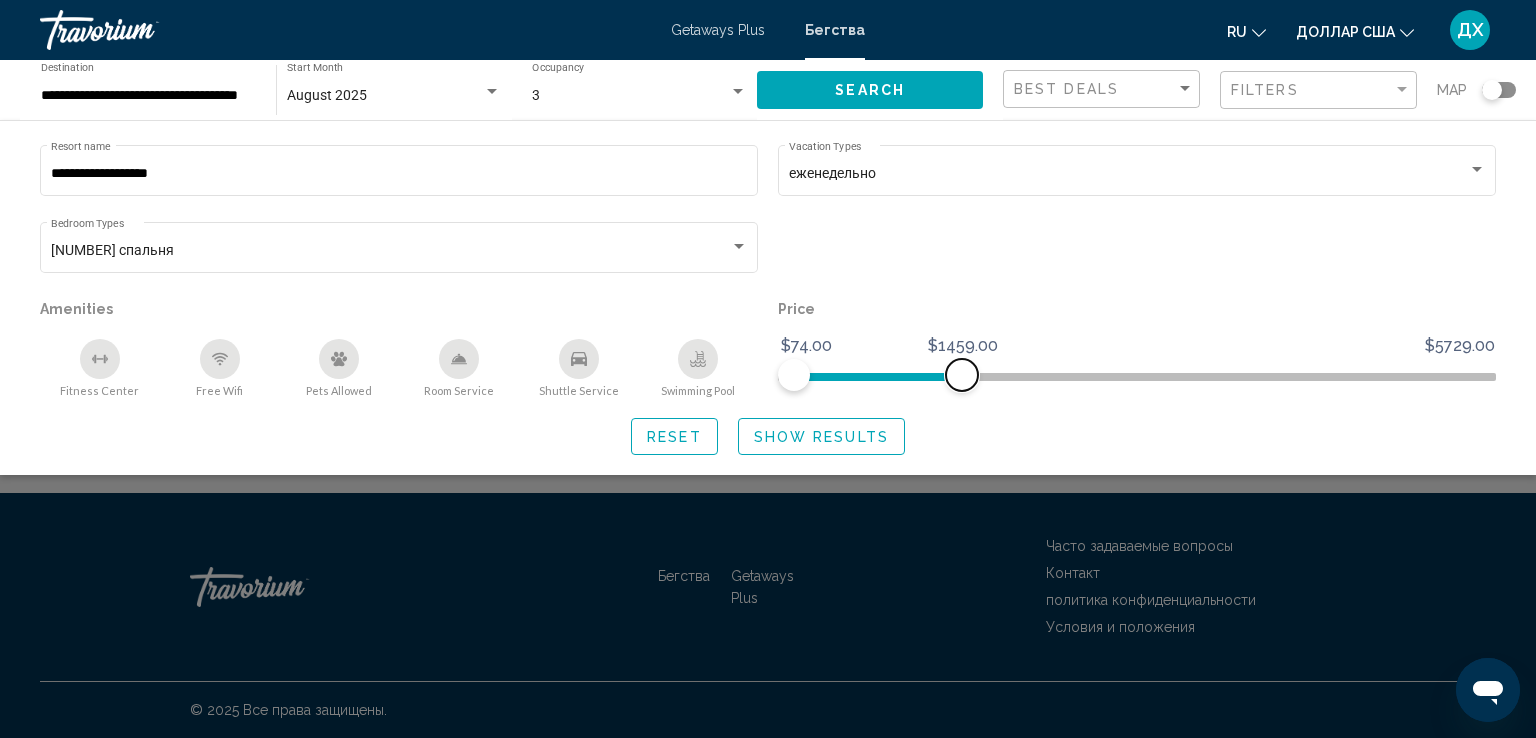 drag, startPoint x: 1013, startPoint y: 363, endPoint x: 962, endPoint y: 363, distance: 51 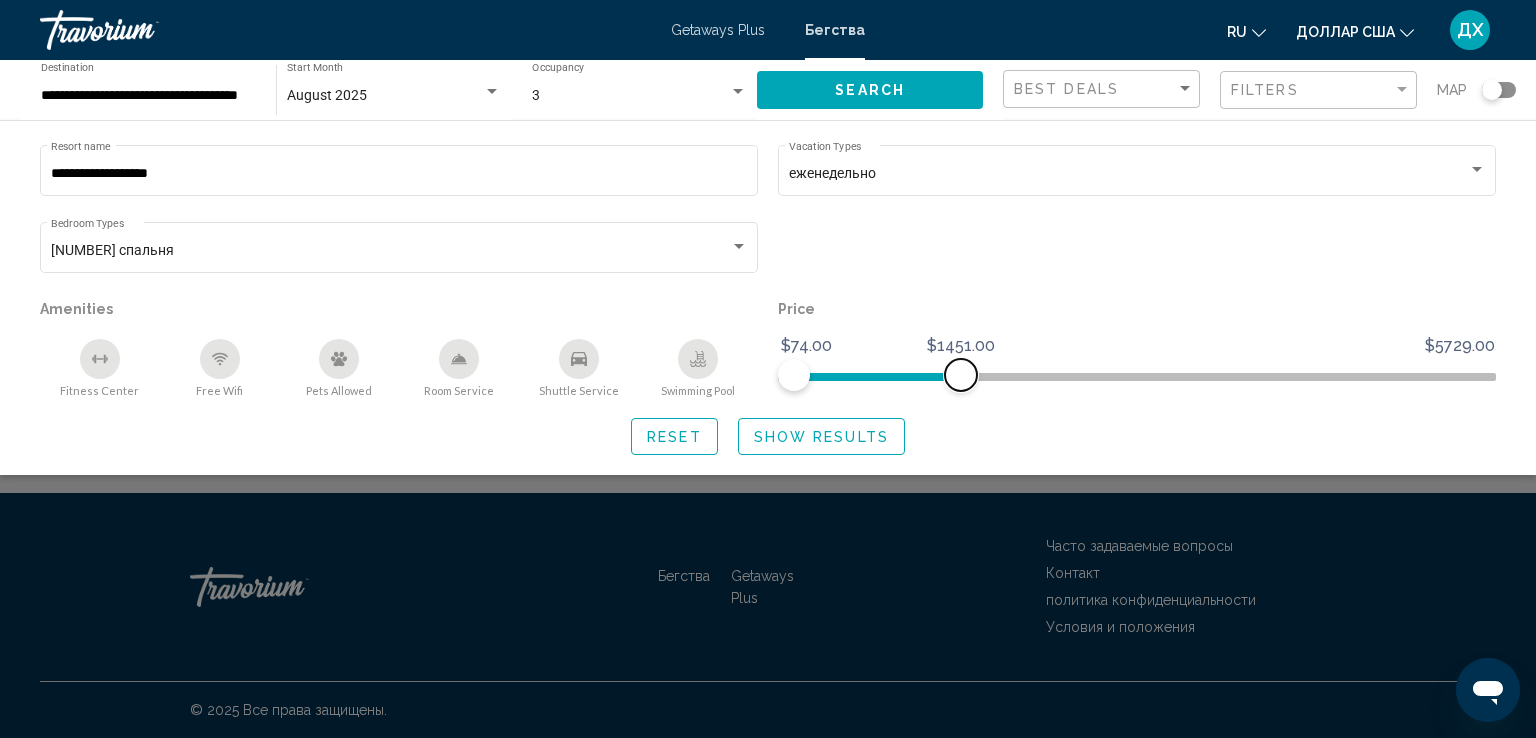 click at bounding box center [961, 375] 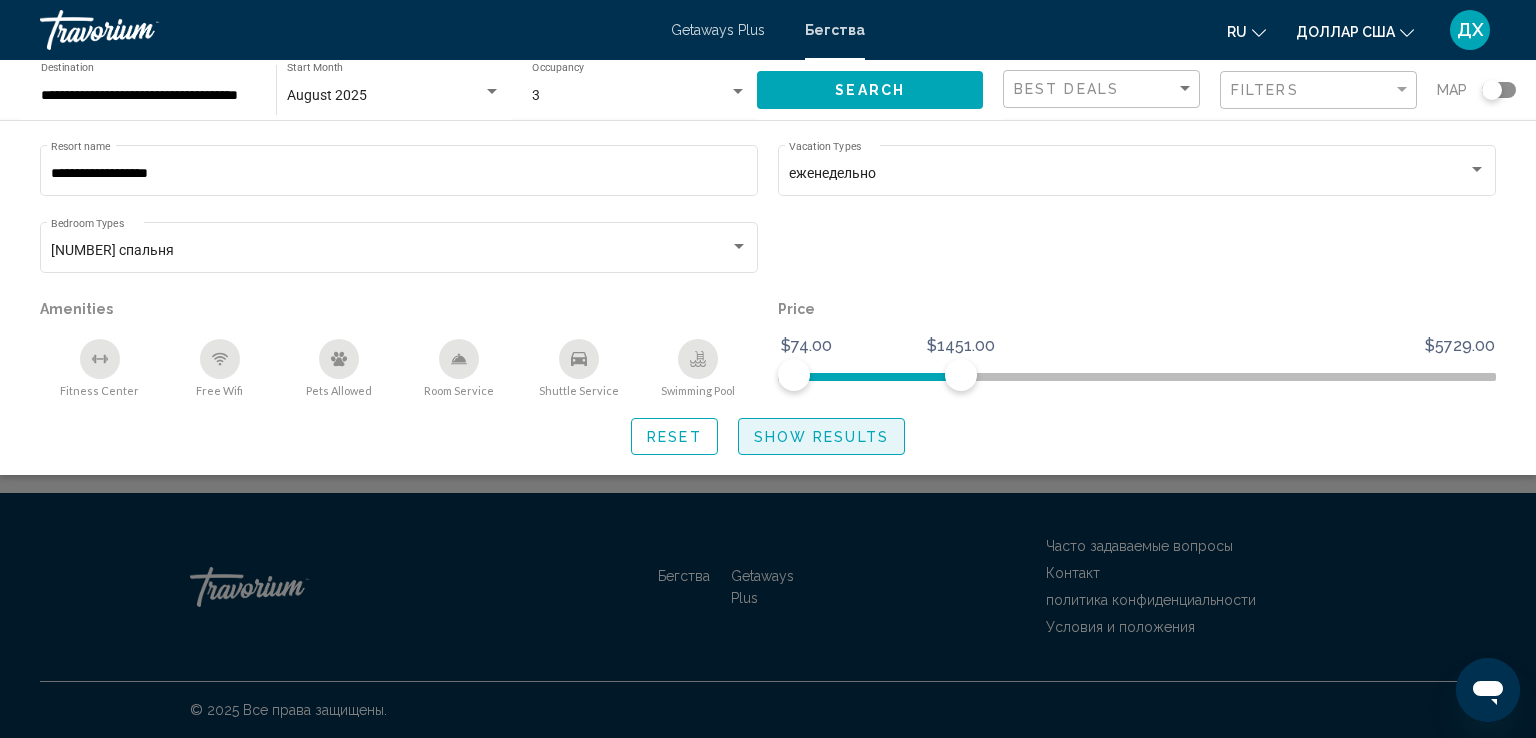 click on "Show Results" at bounding box center (821, 437) 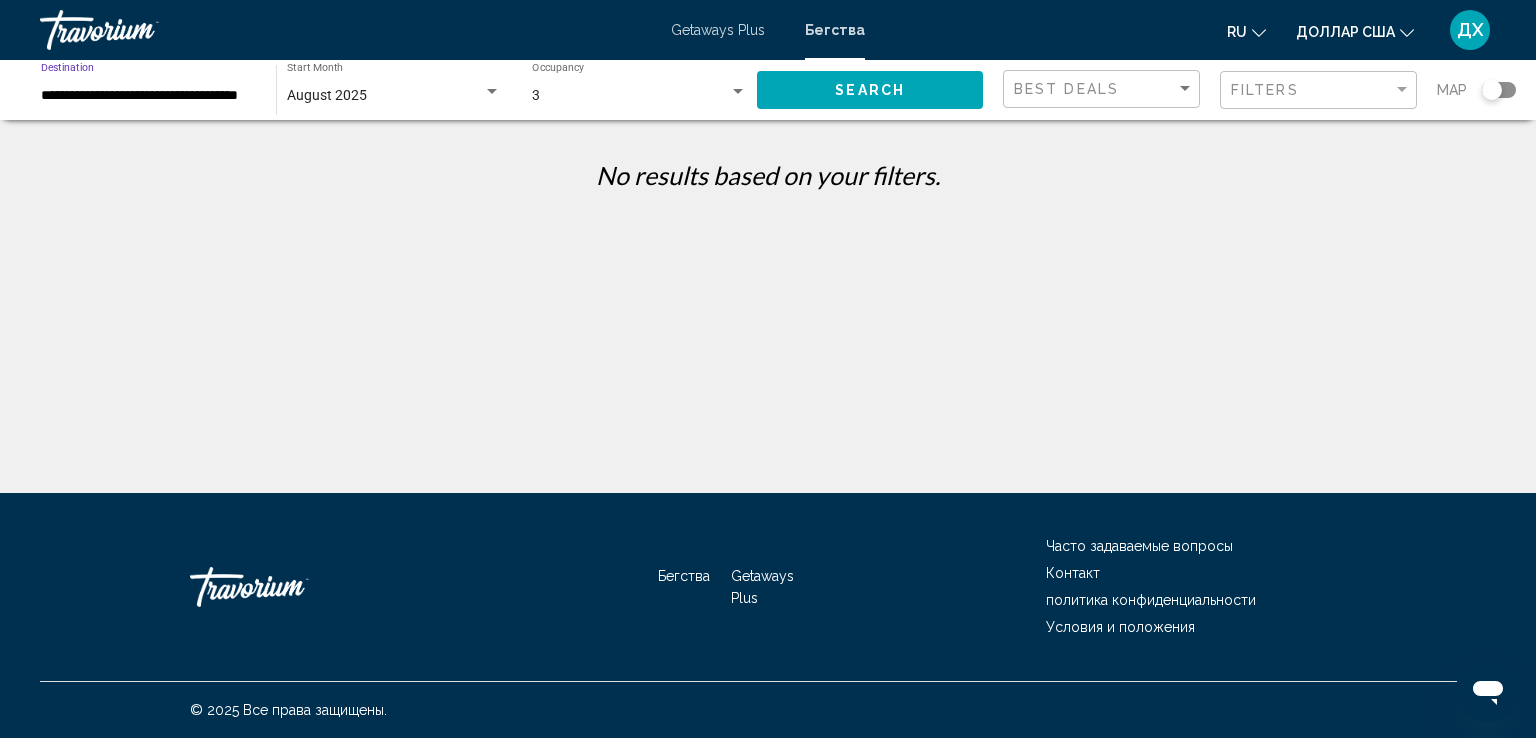 click on "**********" at bounding box center [148, 96] 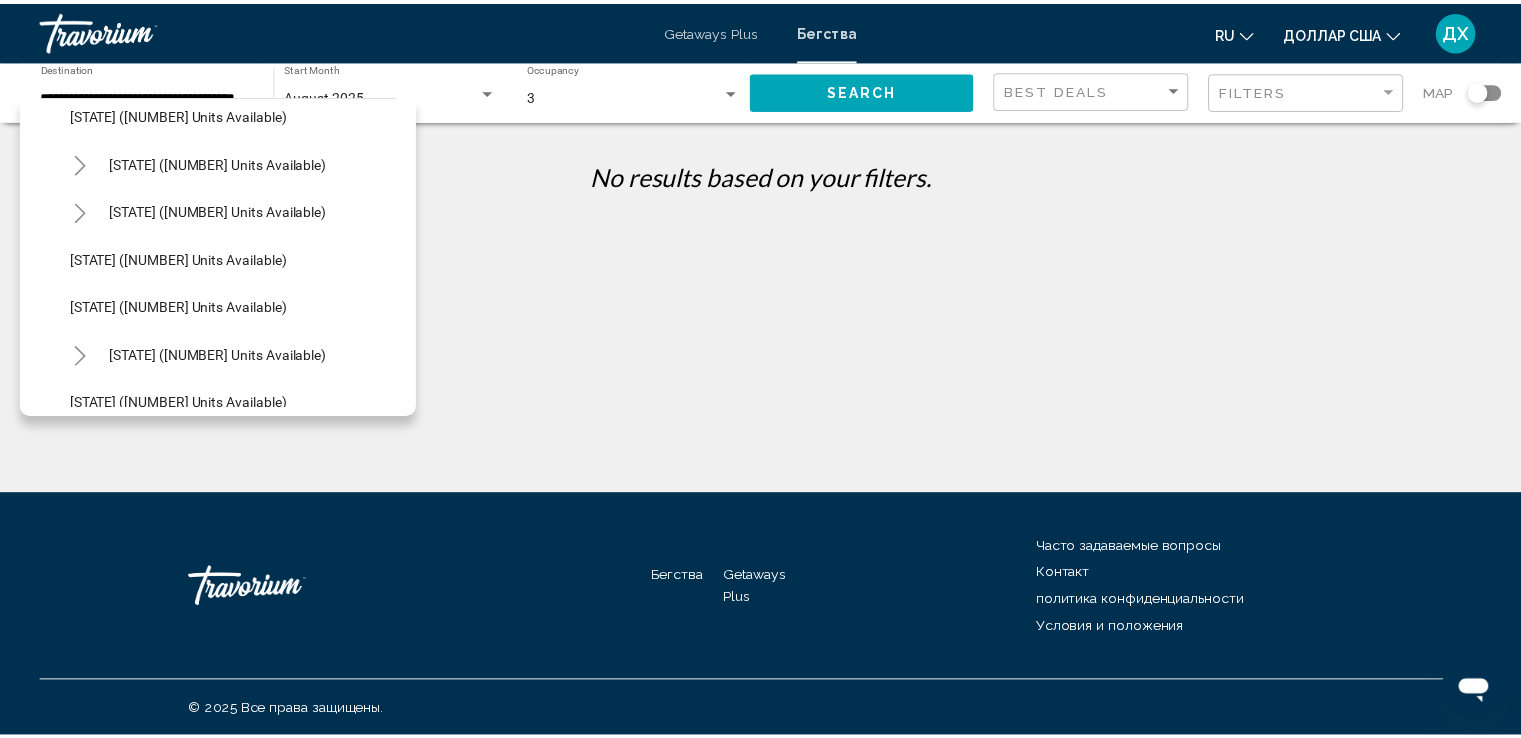 scroll, scrollTop: 186, scrollLeft: 0, axis: vertical 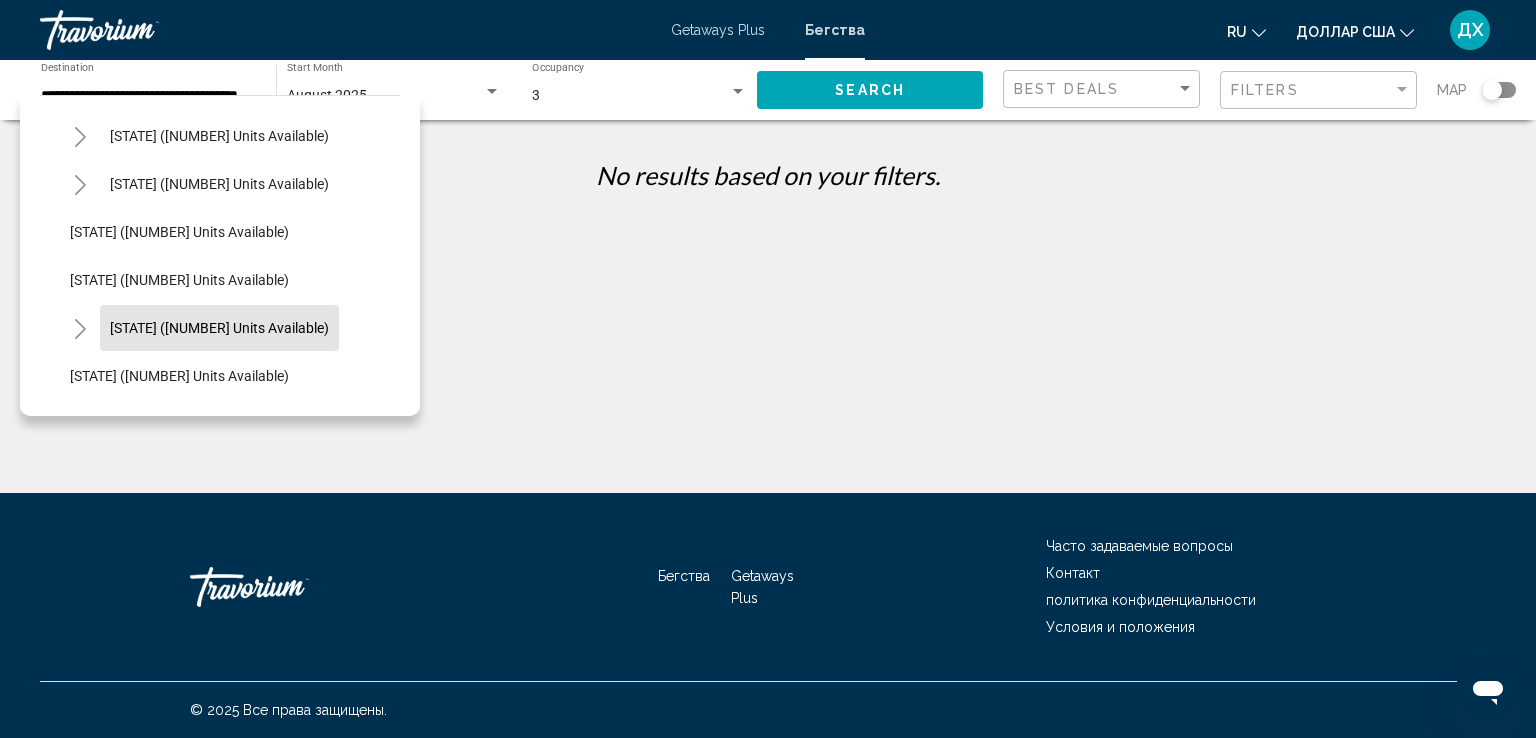 click on "[STATE] ([NUMBER] units available)" at bounding box center [219, 40] 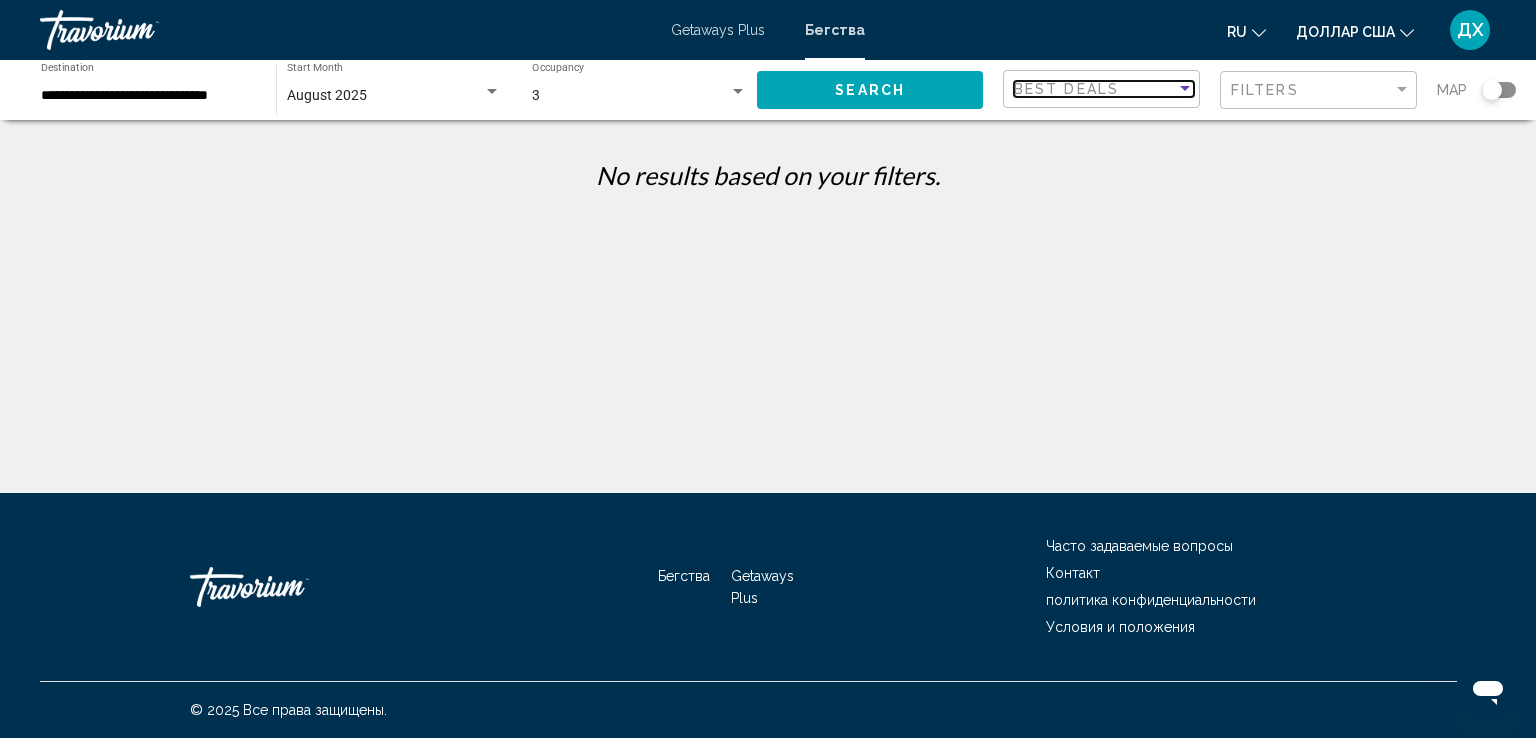 click at bounding box center (1185, 89) 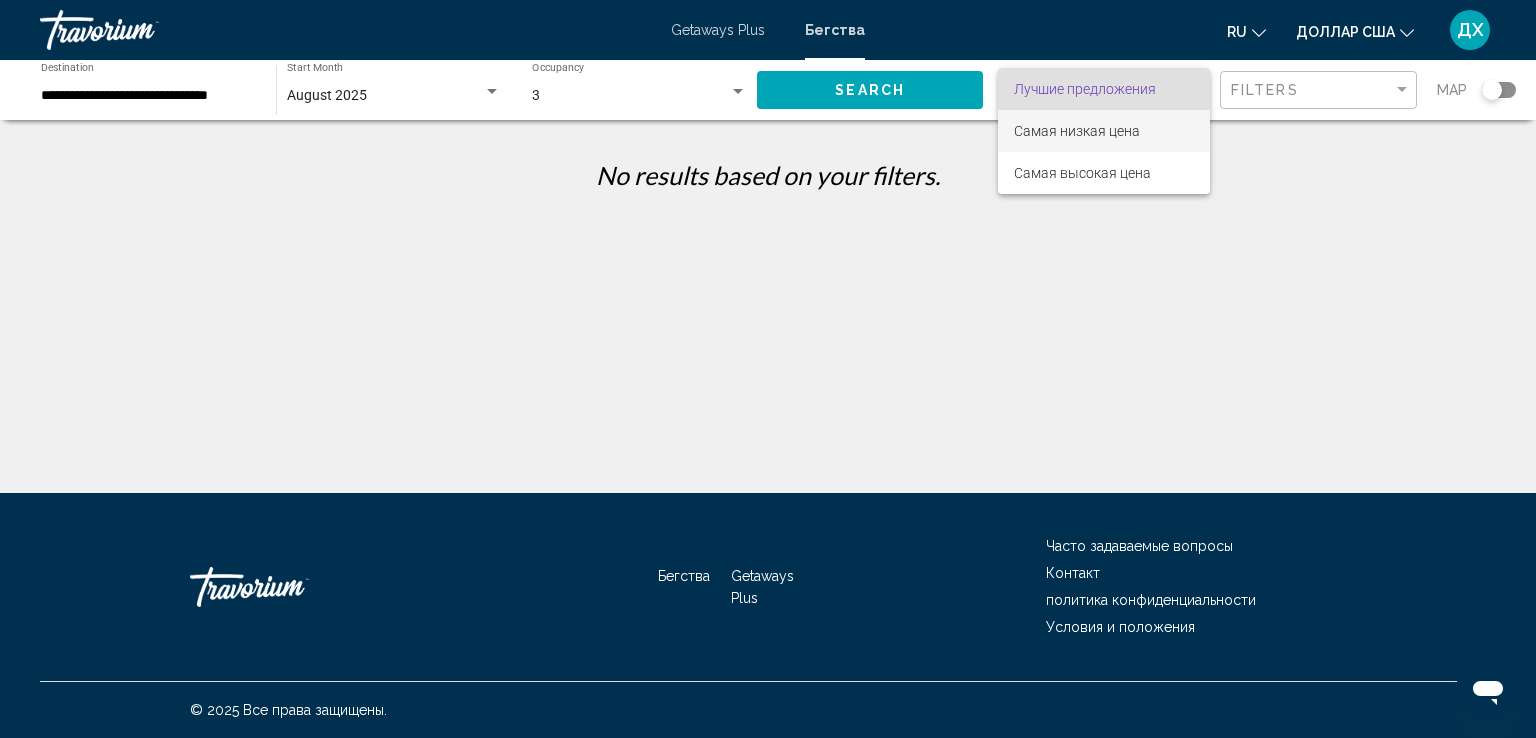 click on "Самая низкая цена" at bounding box center [1077, 131] 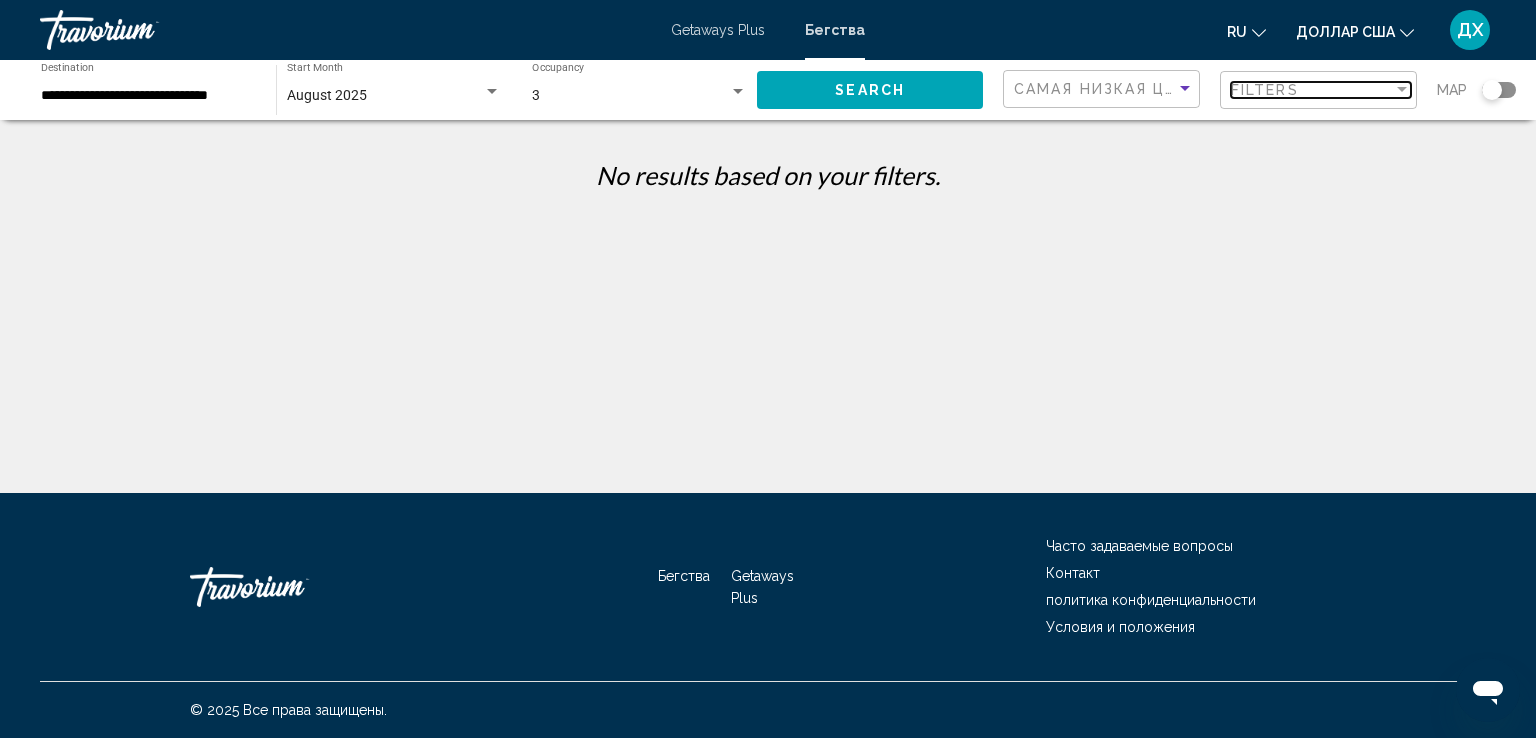 click at bounding box center (1402, 89) 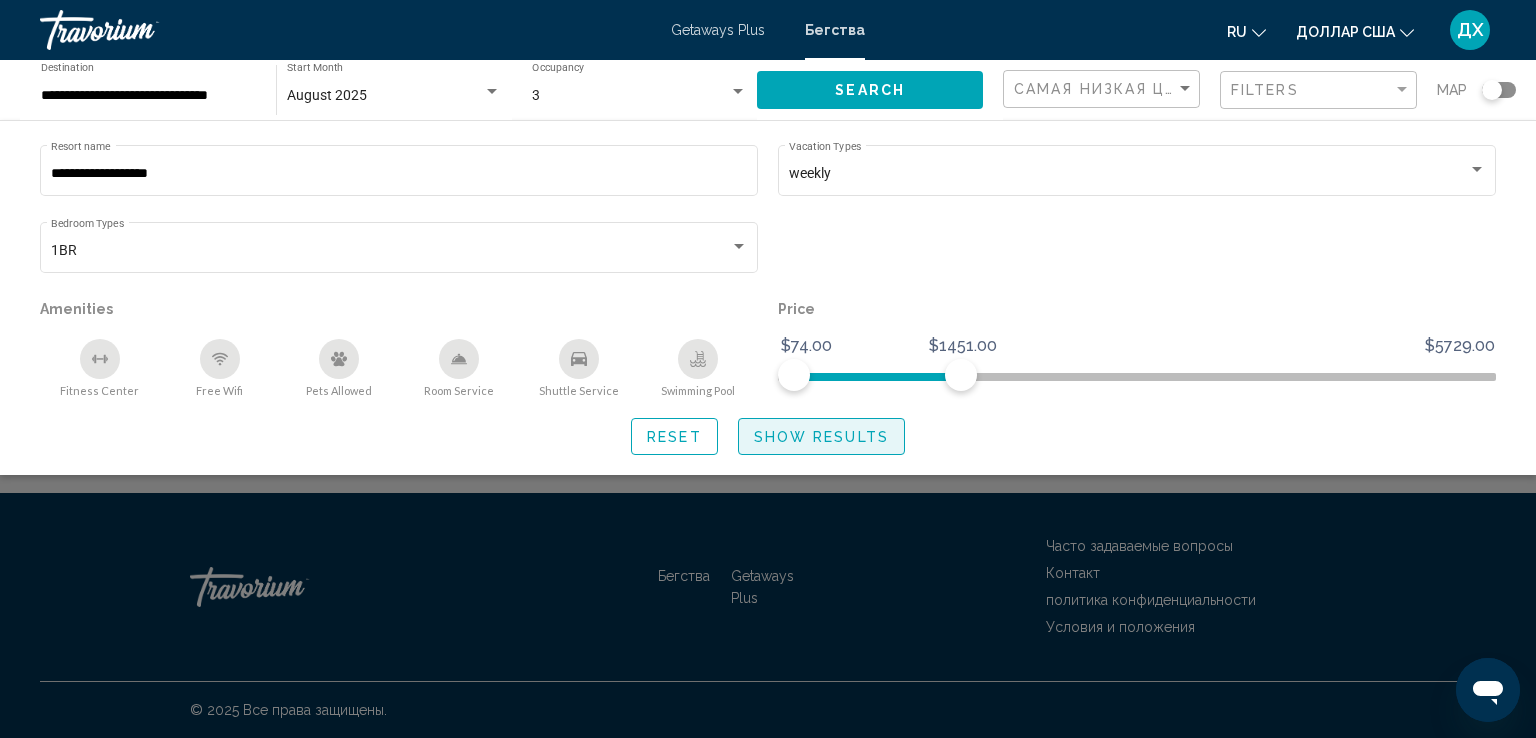 click on "Show Results" at bounding box center (821, 437) 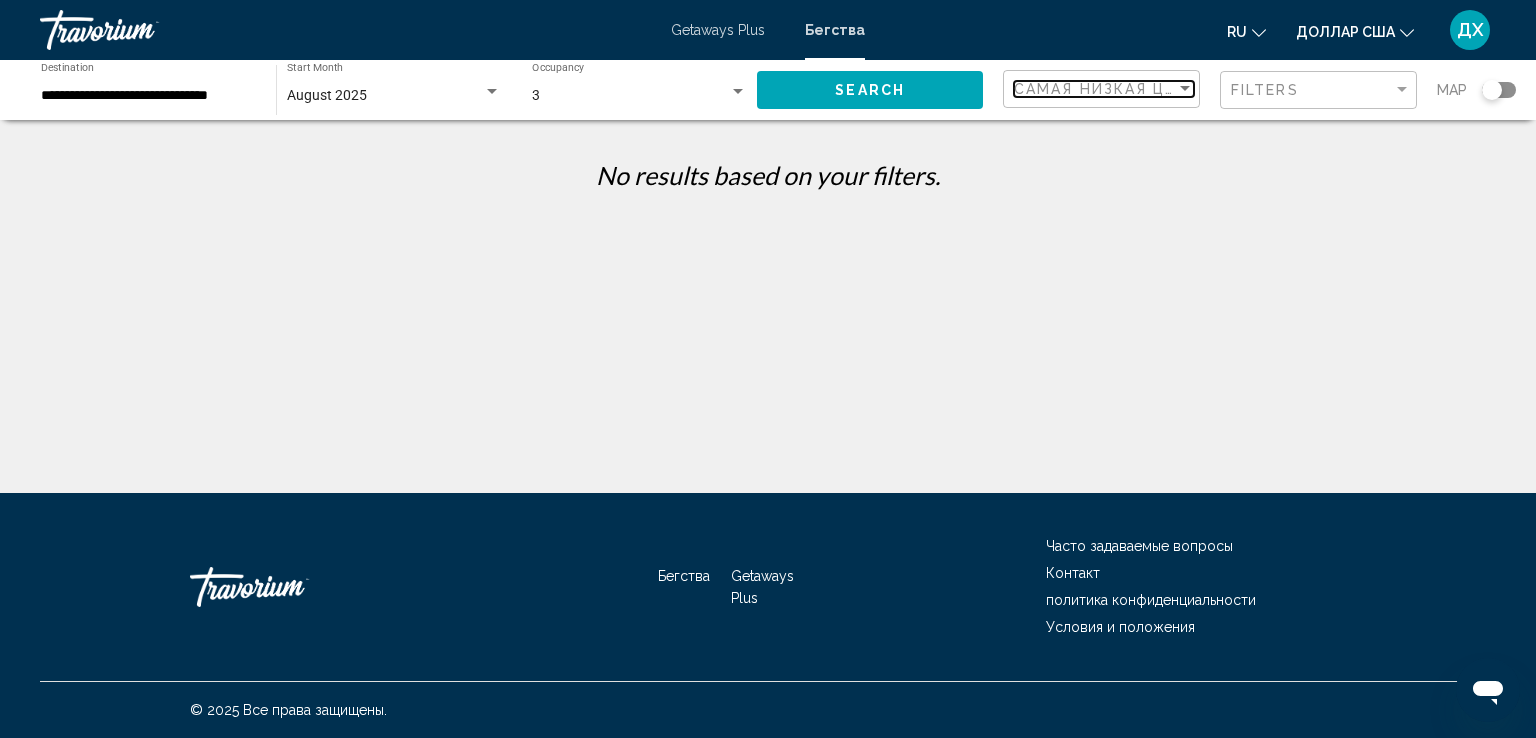 click at bounding box center (1185, 88) 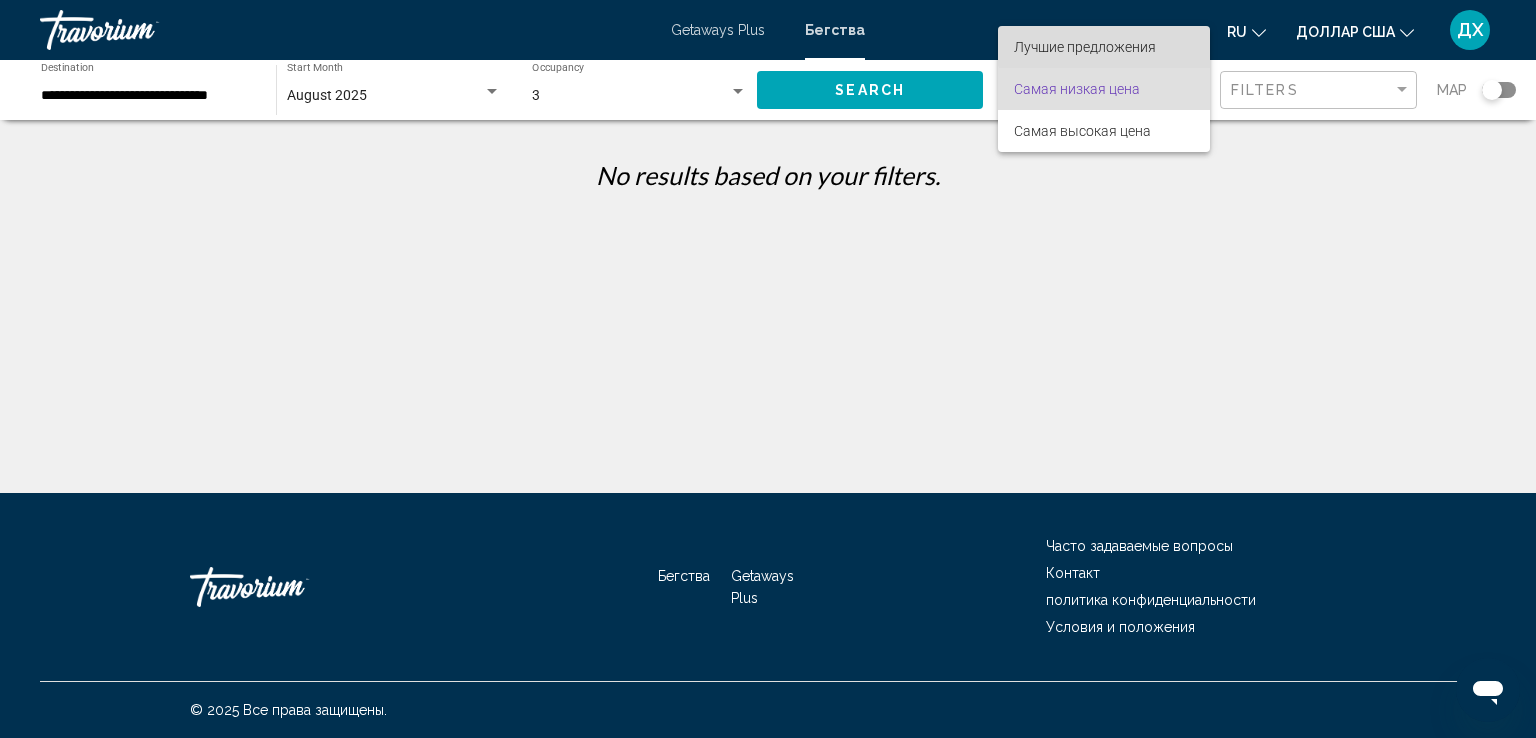 click on "Лучшие предложения" at bounding box center (1085, 47) 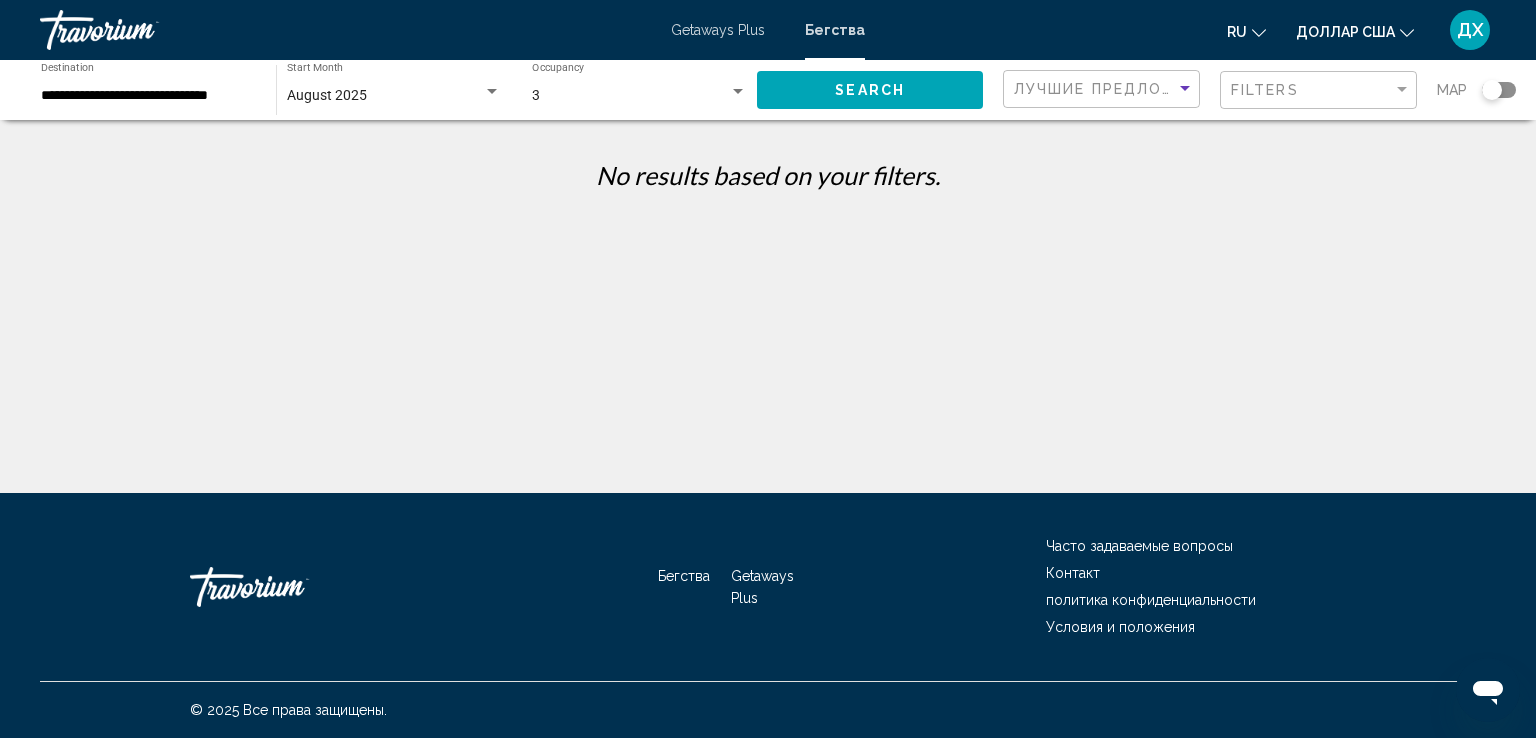 click on "Search" at bounding box center (870, 91) 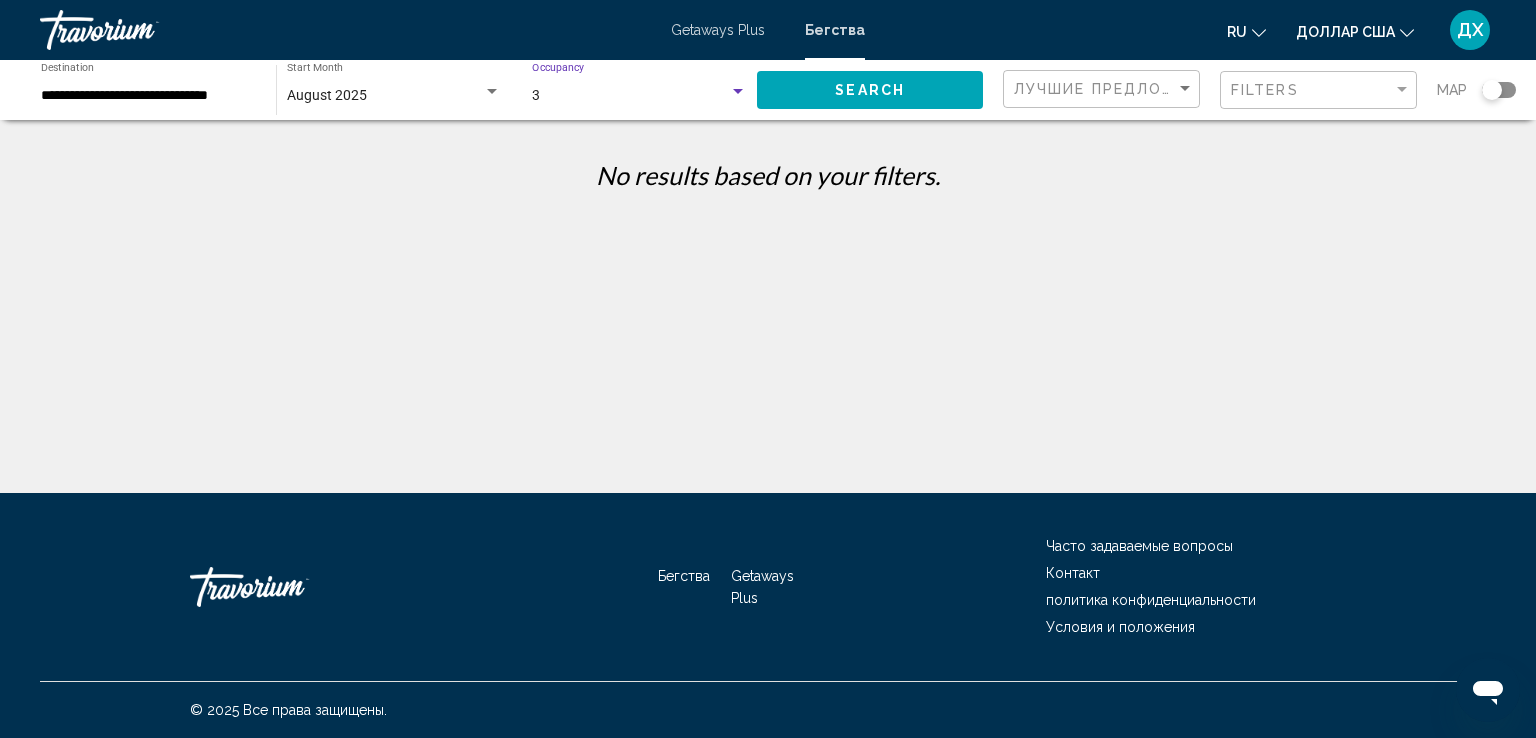 click at bounding box center [738, 91] 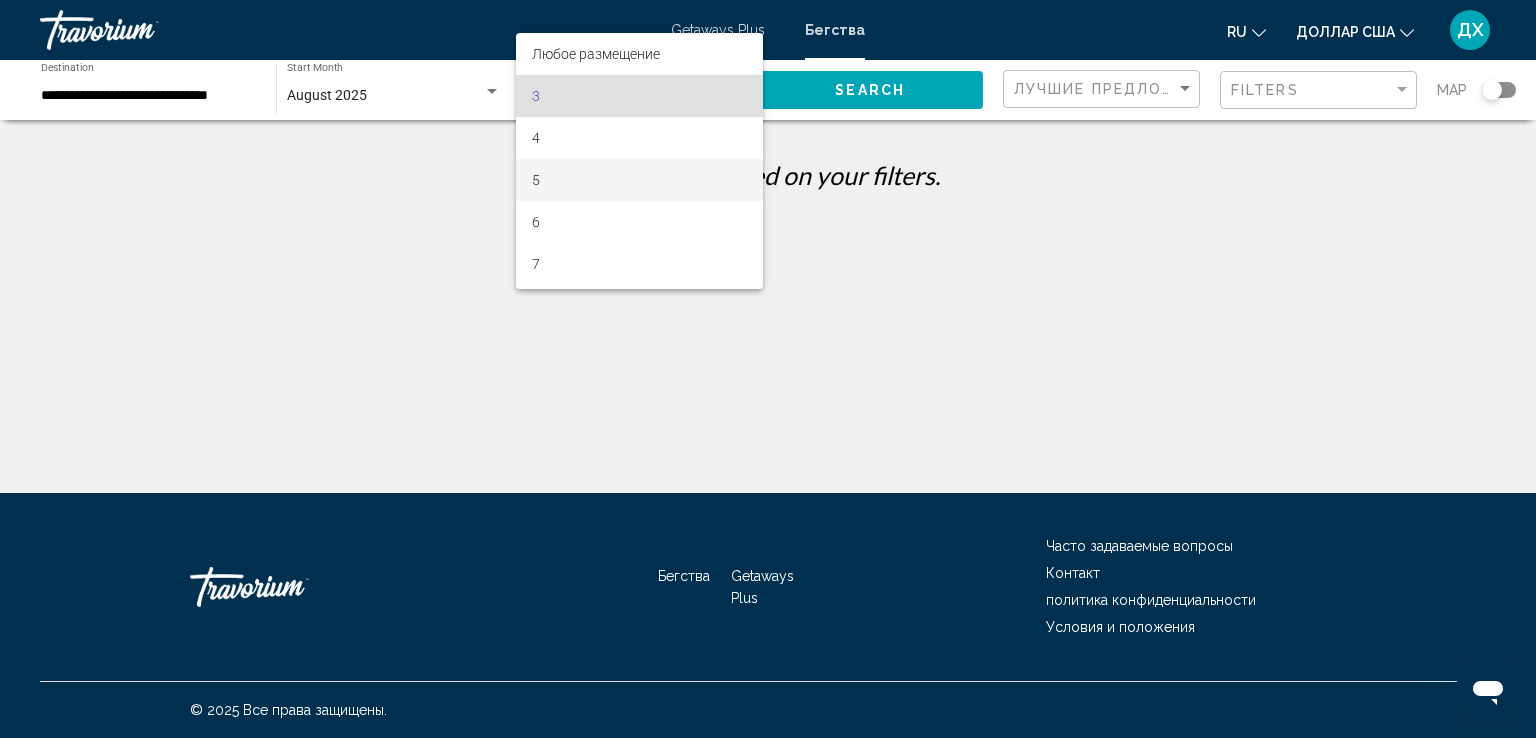 click on "5" at bounding box center (639, 180) 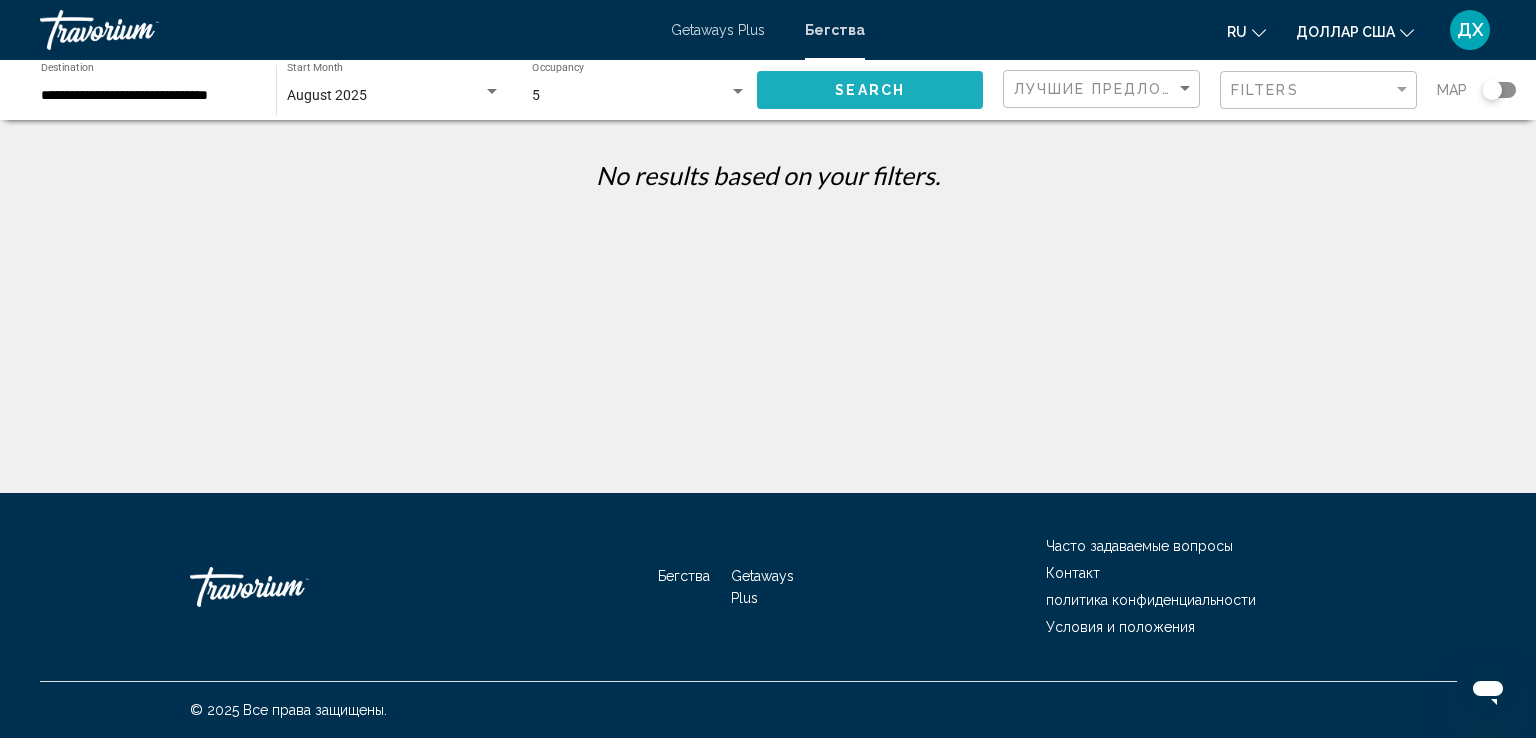 click on "Search" at bounding box center (870, 89) 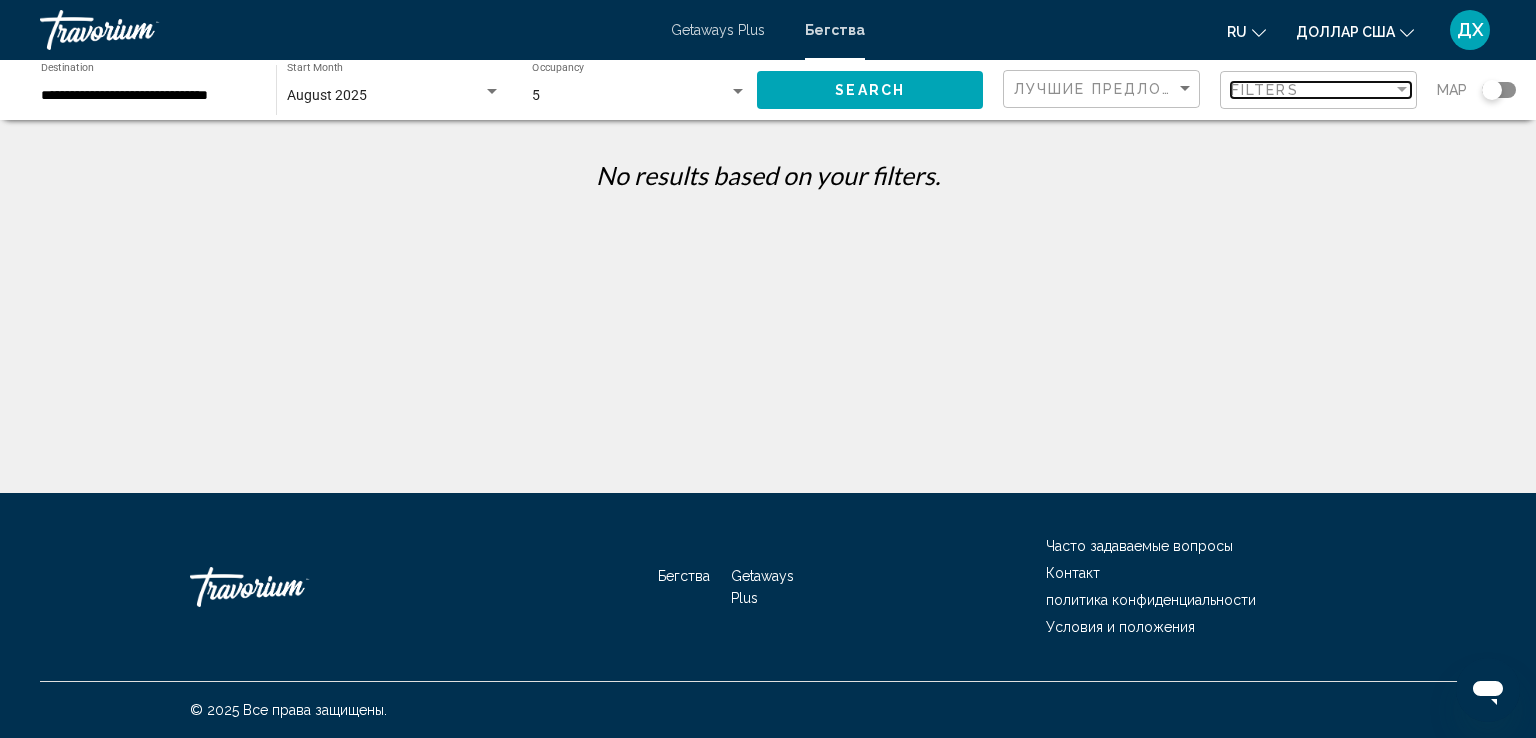 click at bounding box center [1402, 89] 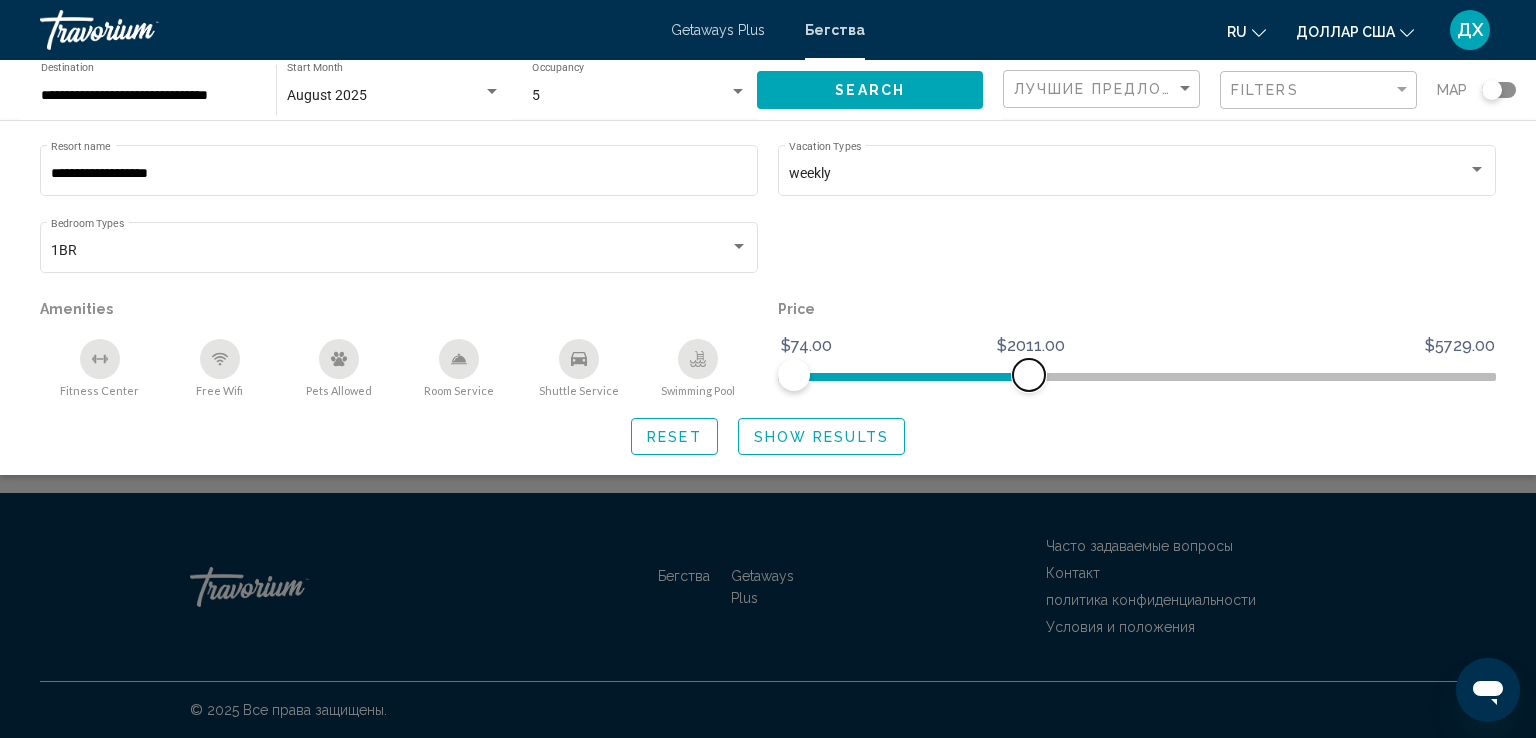 drag, startPoint x: 953, startPoint y: 377, endPoint x: 1029, endPoint y: 370, distance: 76.321686 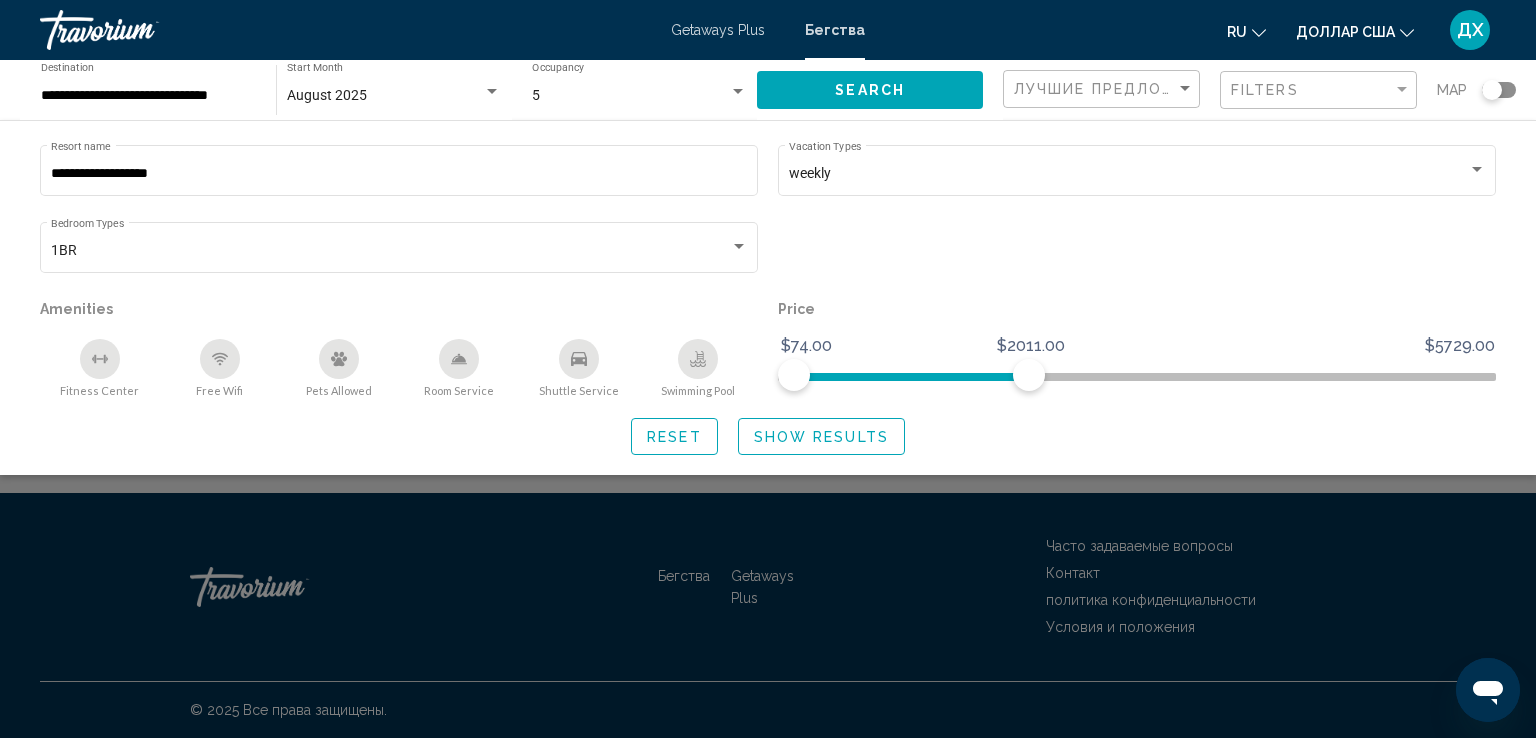 click on "Show Results" at bounding box center [821, 437] 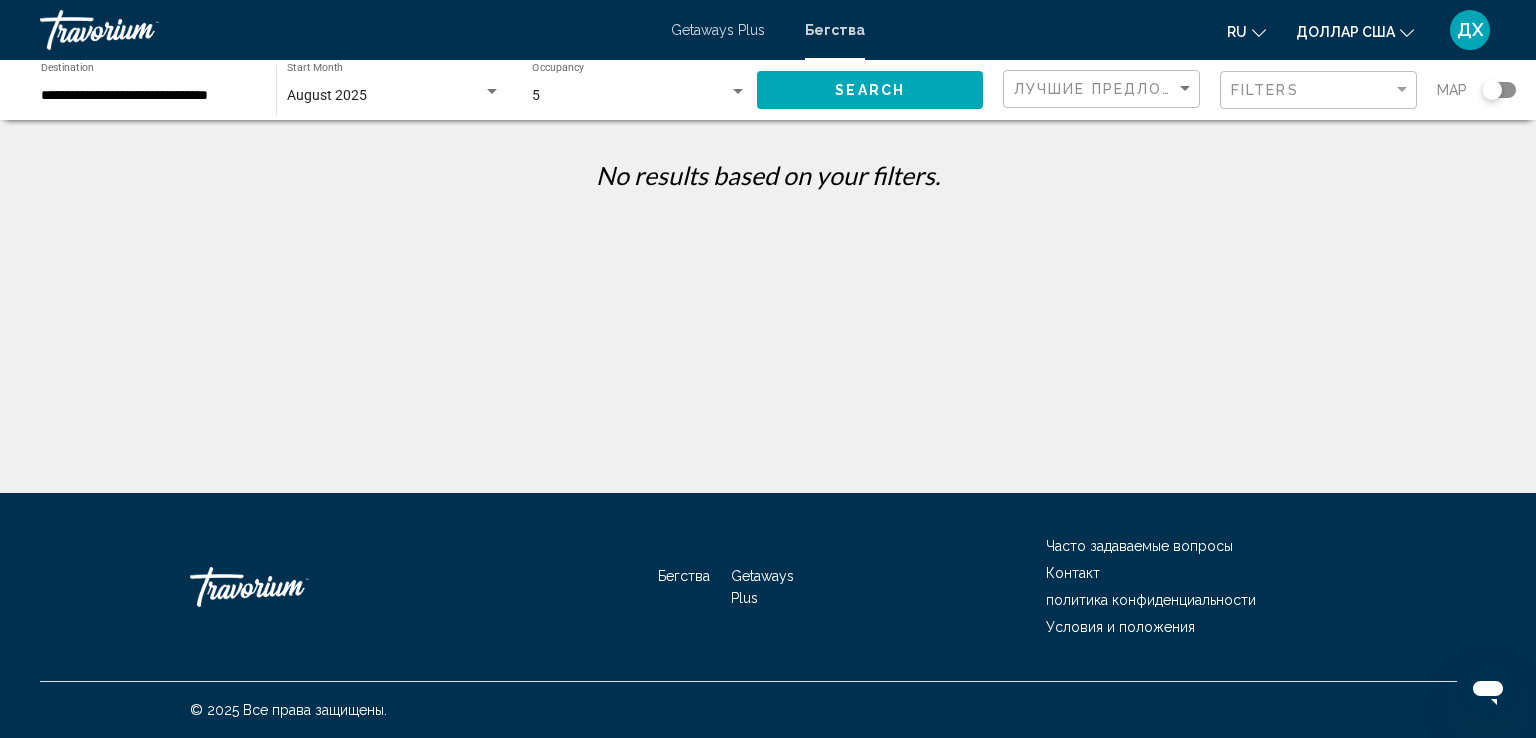 click on "Getaways Plus" at bounding box center [718, 30] 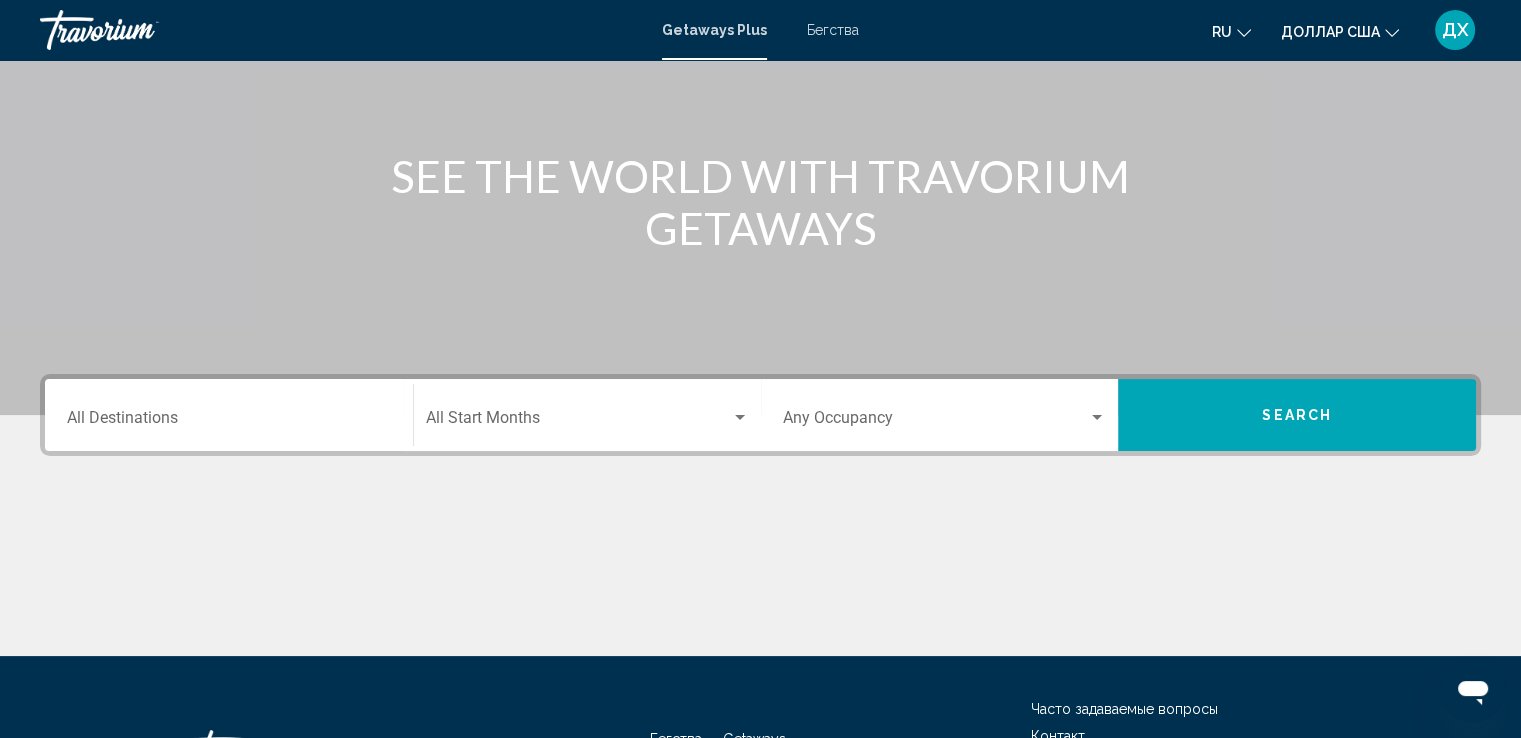 scroll, scrollTop: 200, scrollLeft: 0, axis: vertical 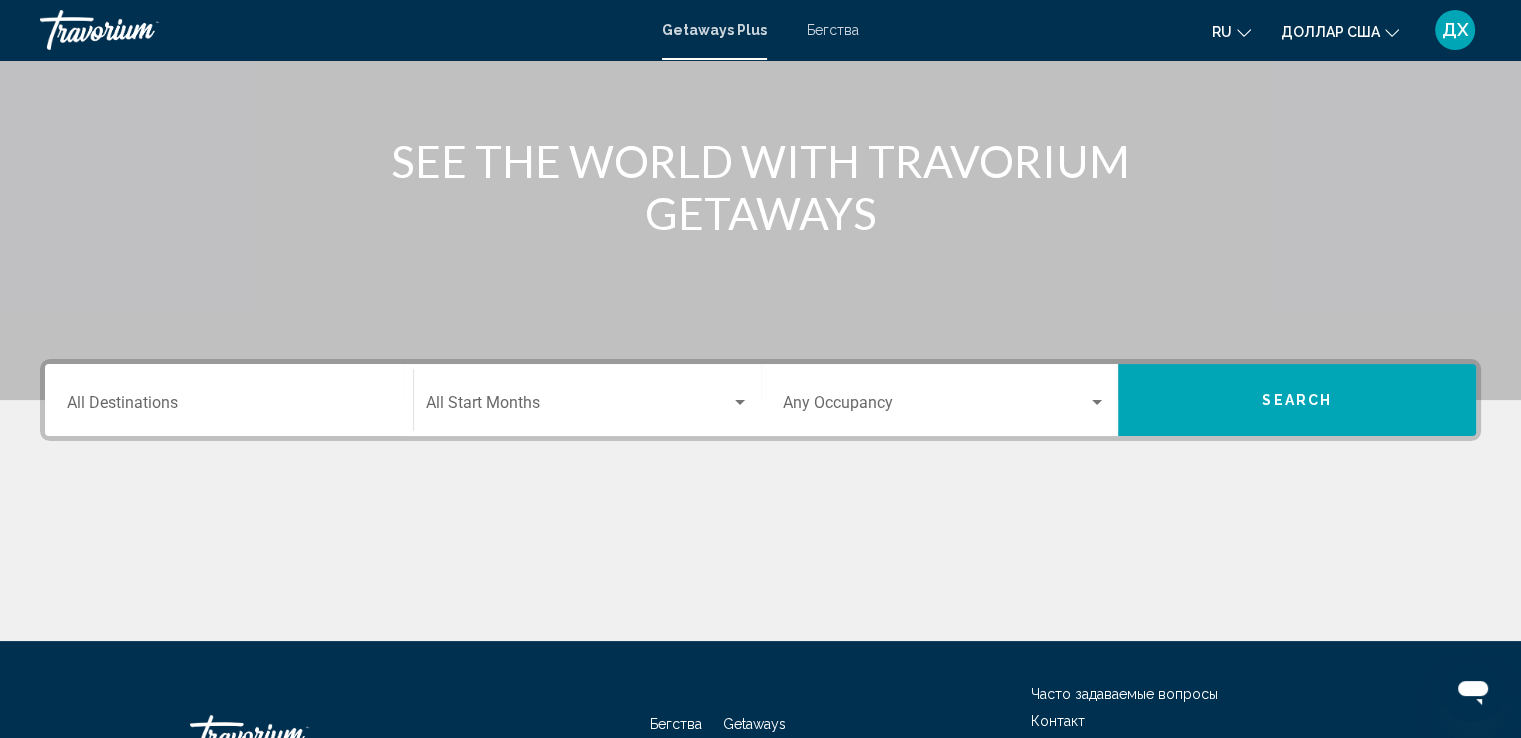 click on "Destination All Destinations" at bounding box center [229, 407] 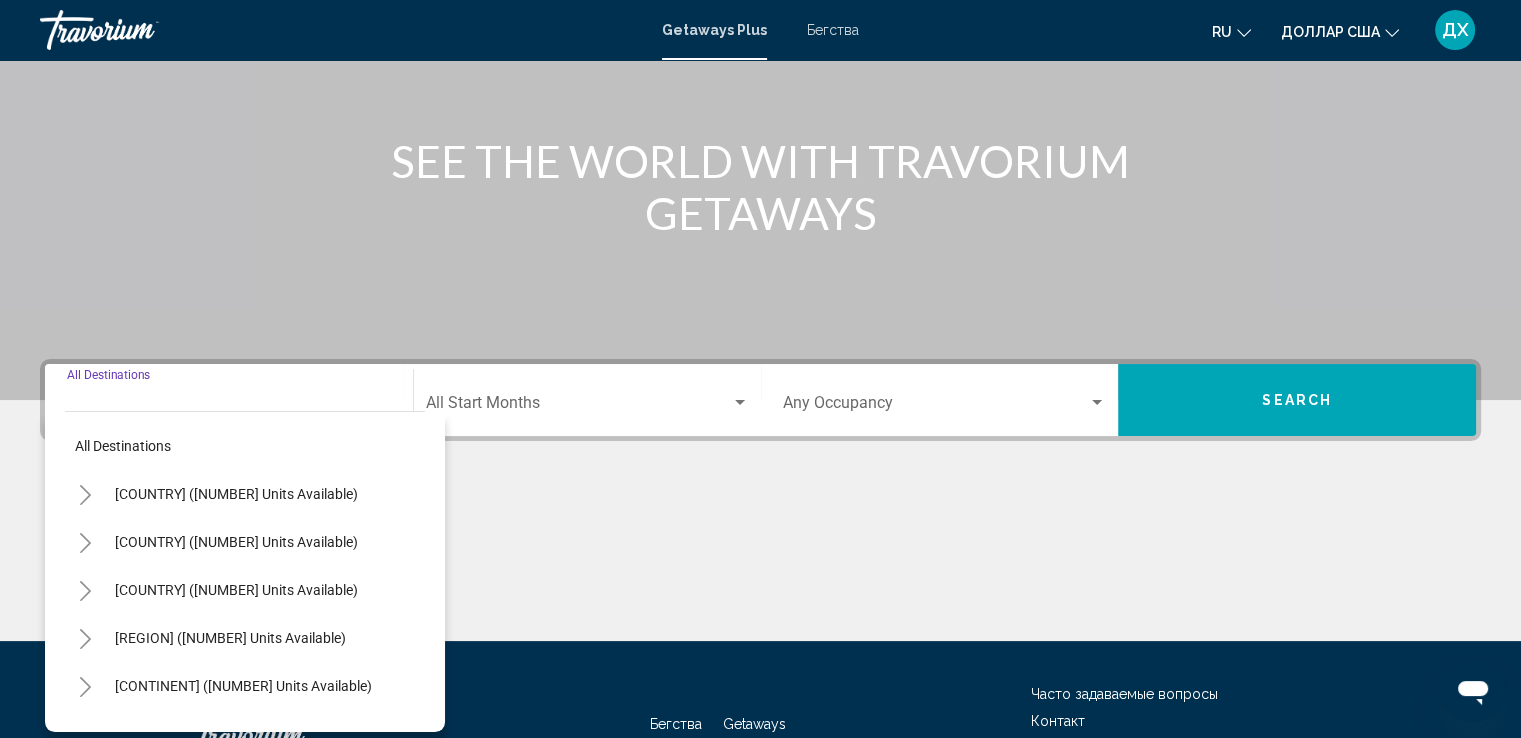 scroll, scrollTop: 348, scrollLeft: 0, axis: vertical 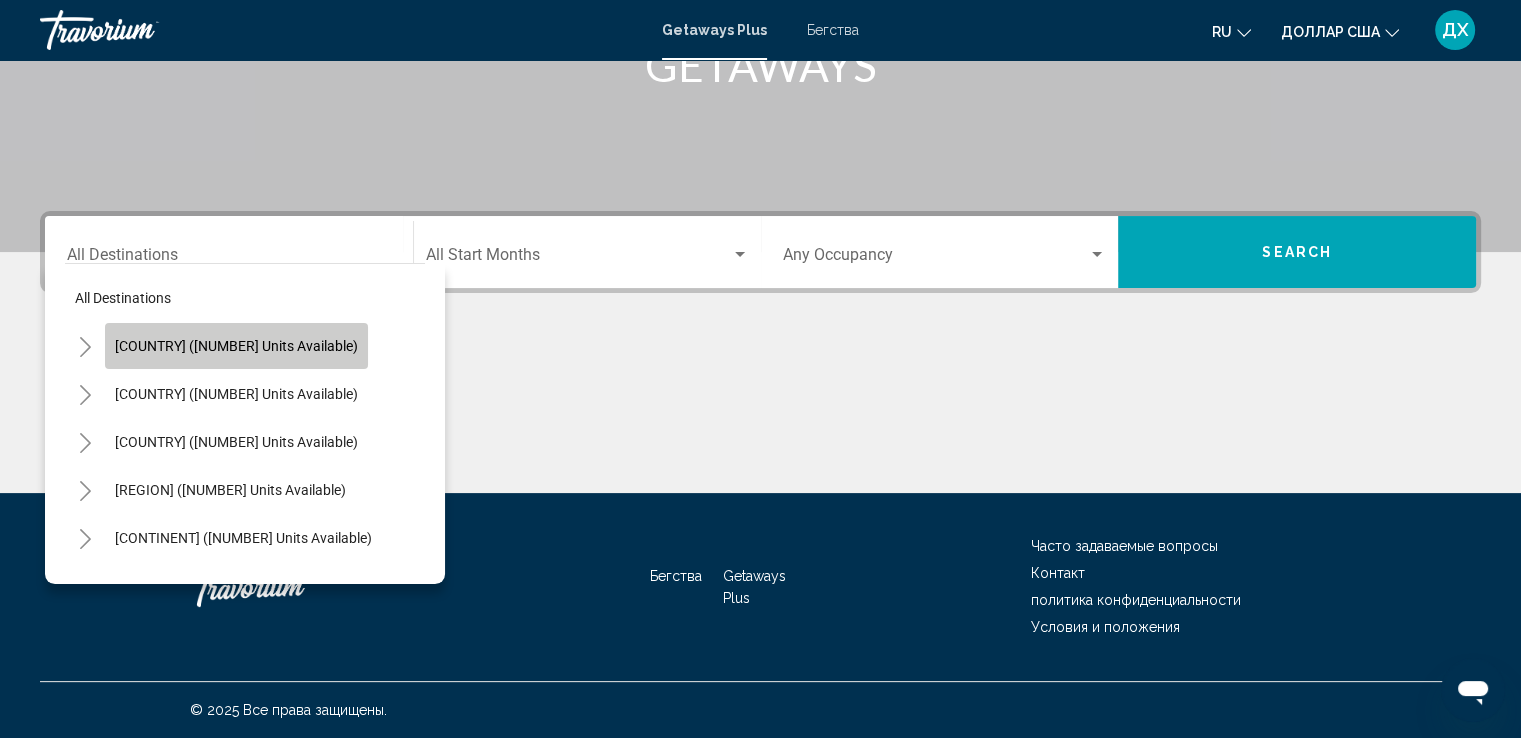 click on "[COUNTRY] ([NUMBER] units available)" at bounding box center (236, 346) 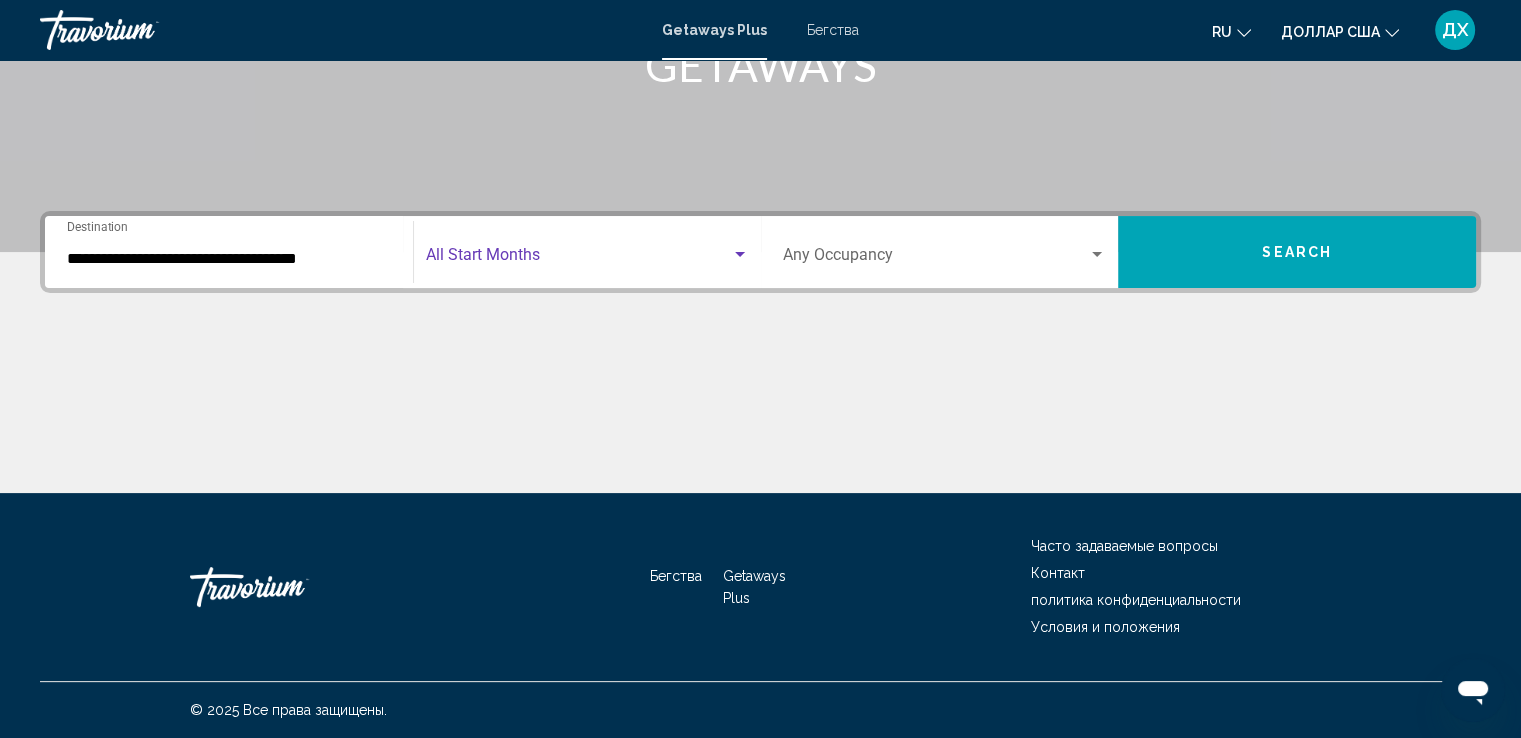 click at bounding box center (740, 254) 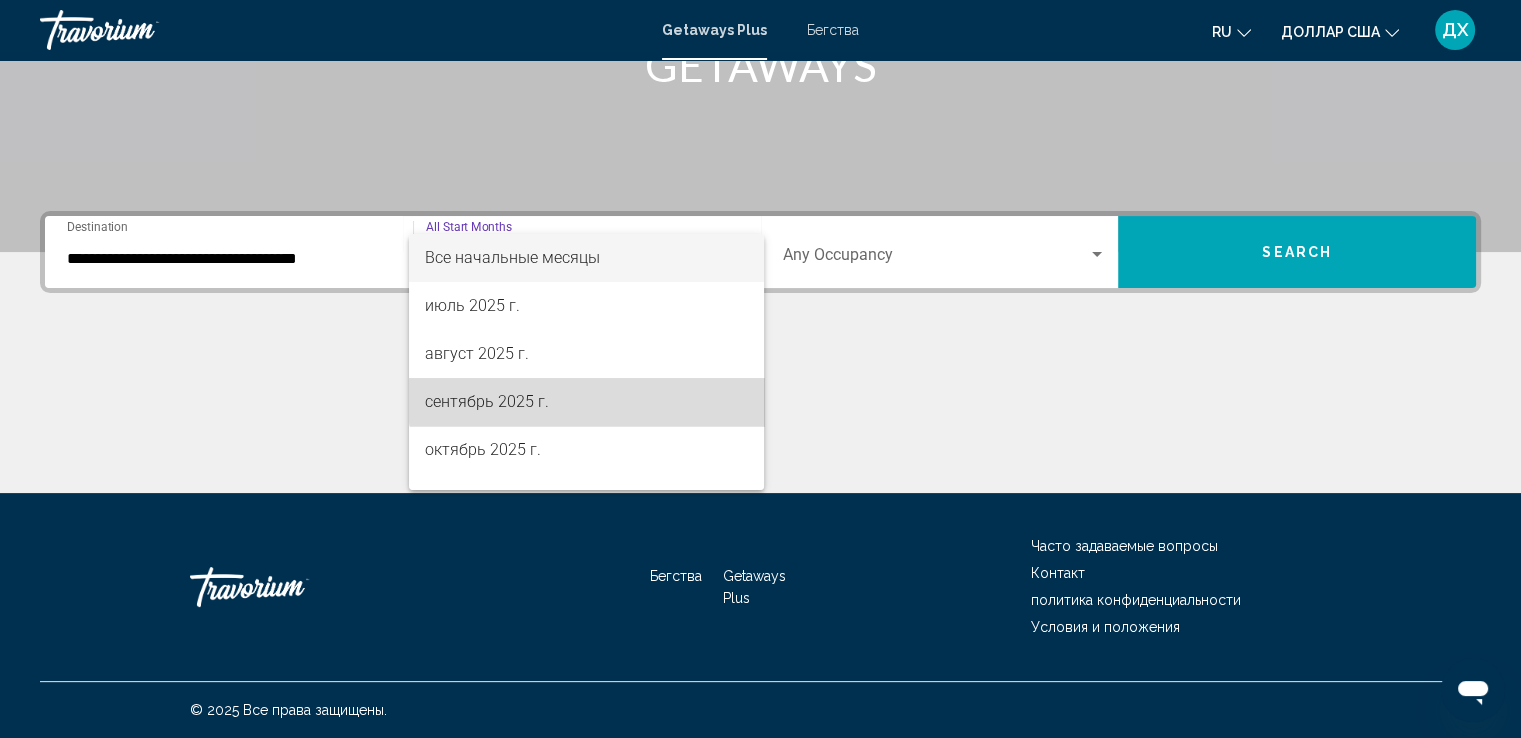 click on "сентябрь 2025 г." at bounding box center [586, 402] 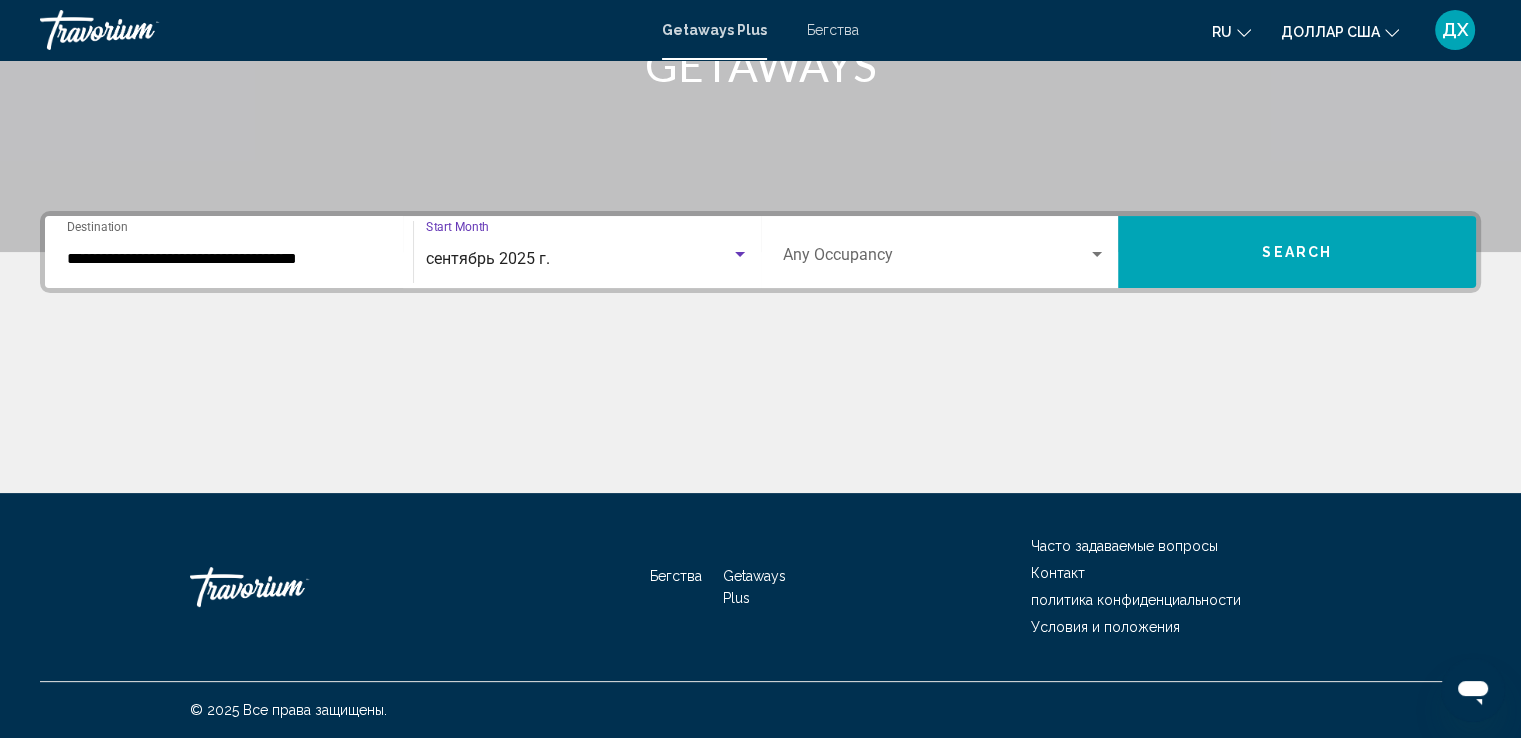 click at bounding box center (1097, 254) 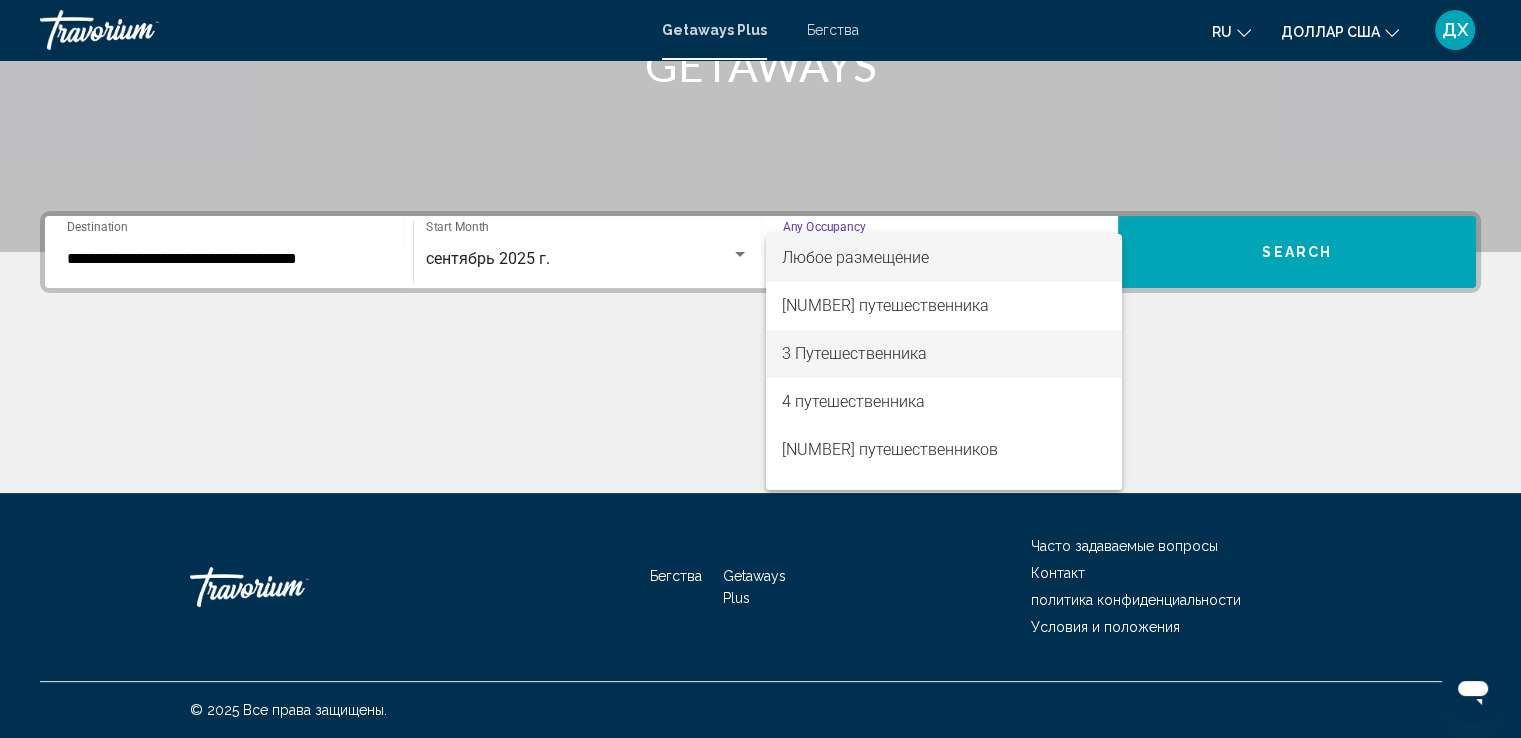 click on "3 Путешественника" at bounding box center (944, 354) 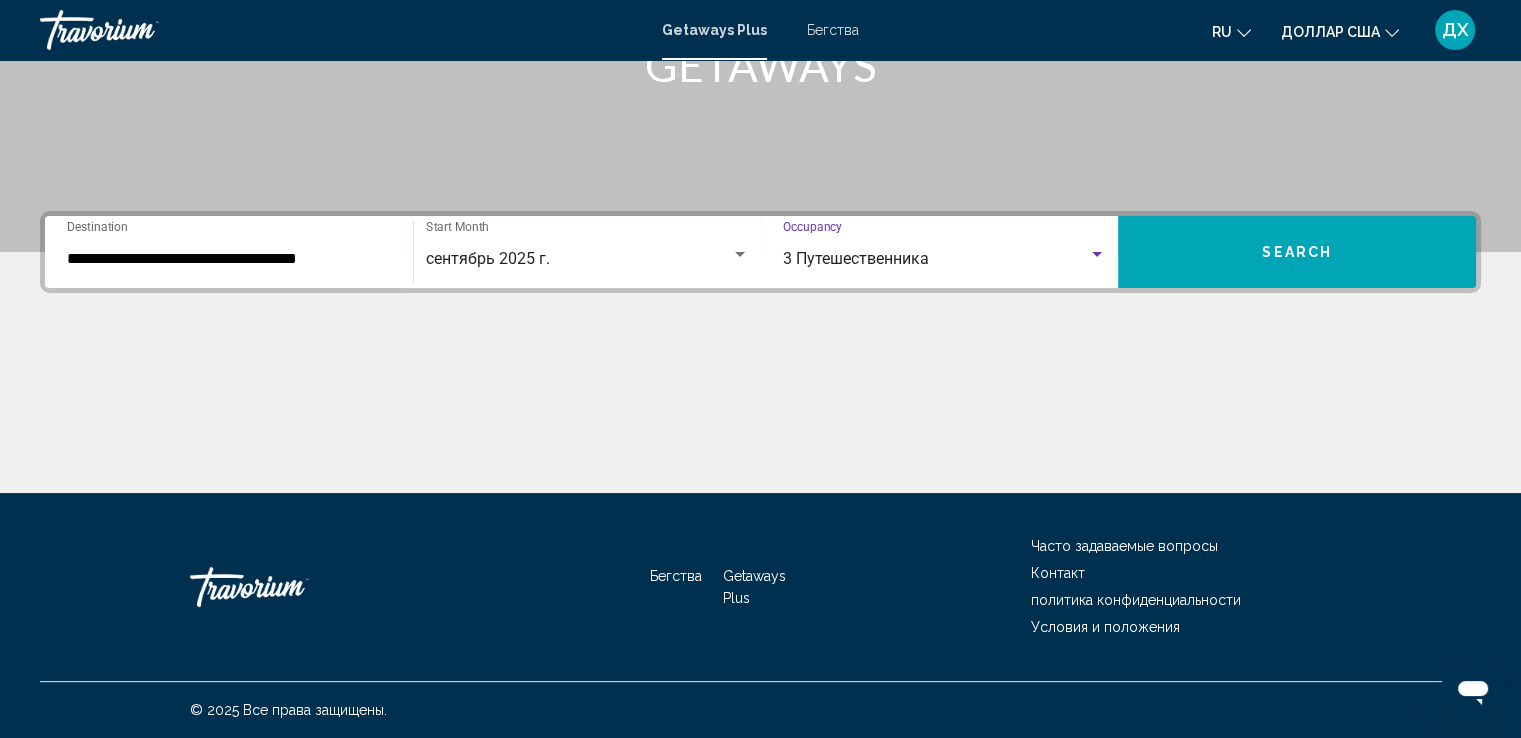click on "Search" at bounding box center (1297, 252) 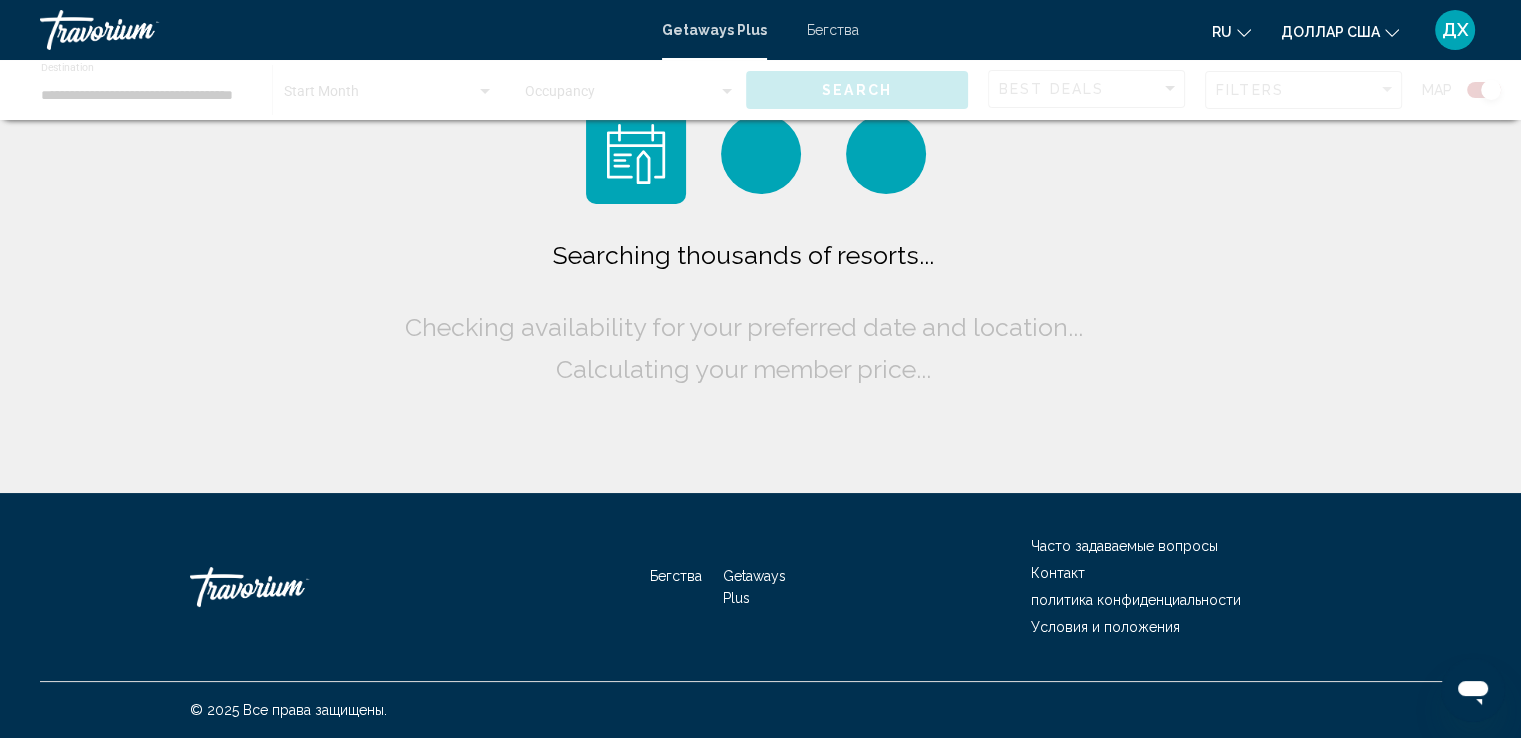 scroll, scrollTop: 0, scrollLeft: 0, axis: both 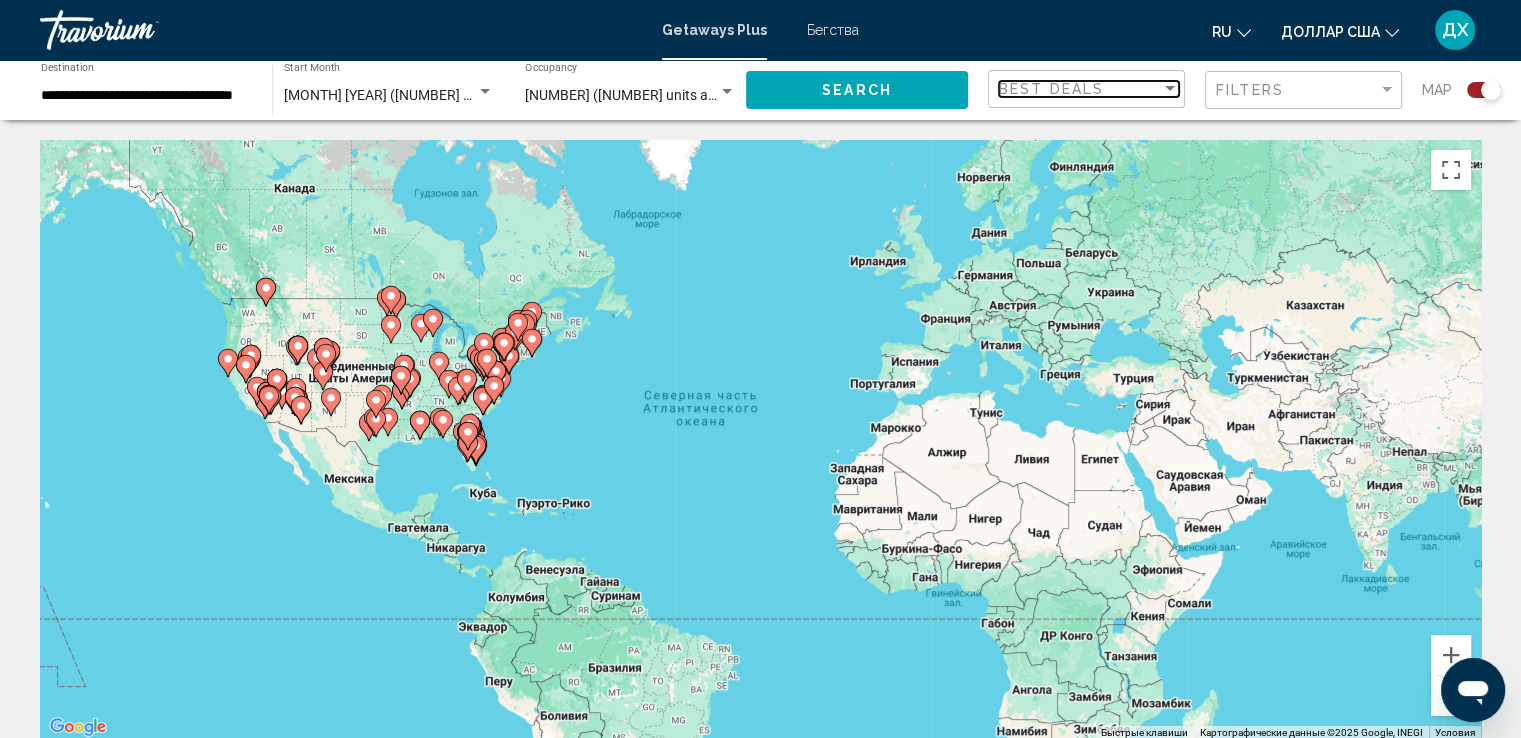 click at bounding box center (1170, 88) 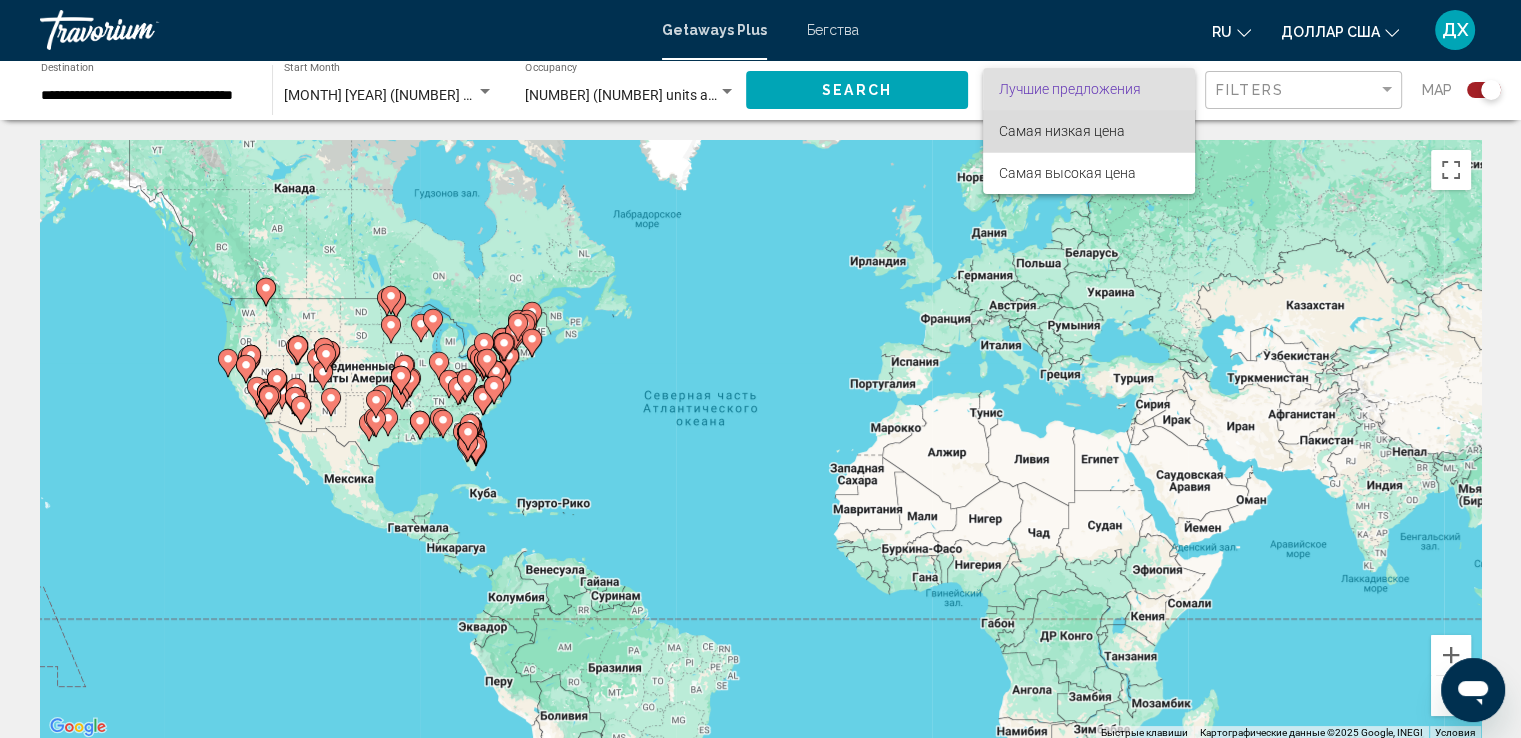 click on "Самая низкая цена" at bounding box center [1089, 131] 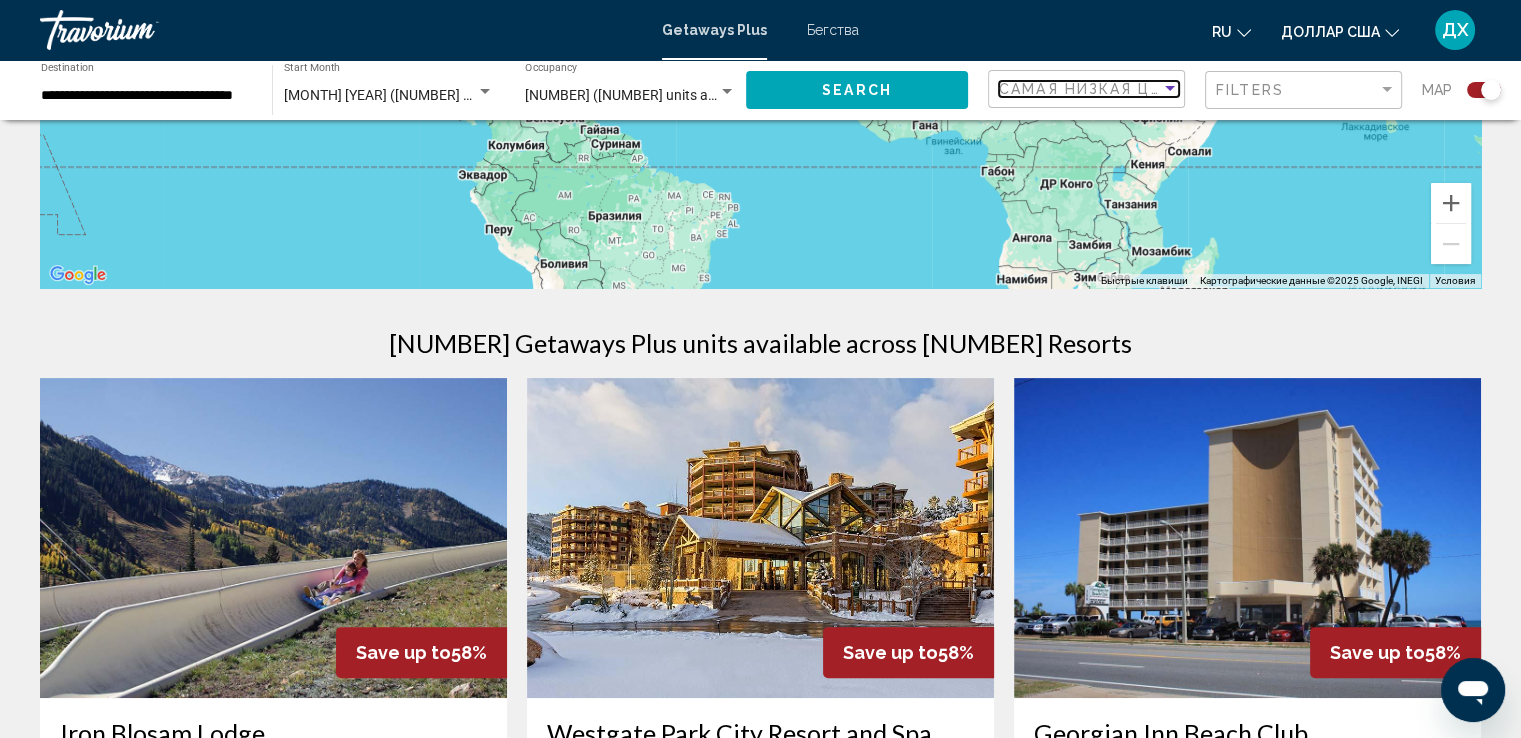 scroll, scrollTop: 626, scrollLeft: 0, axis: vertical 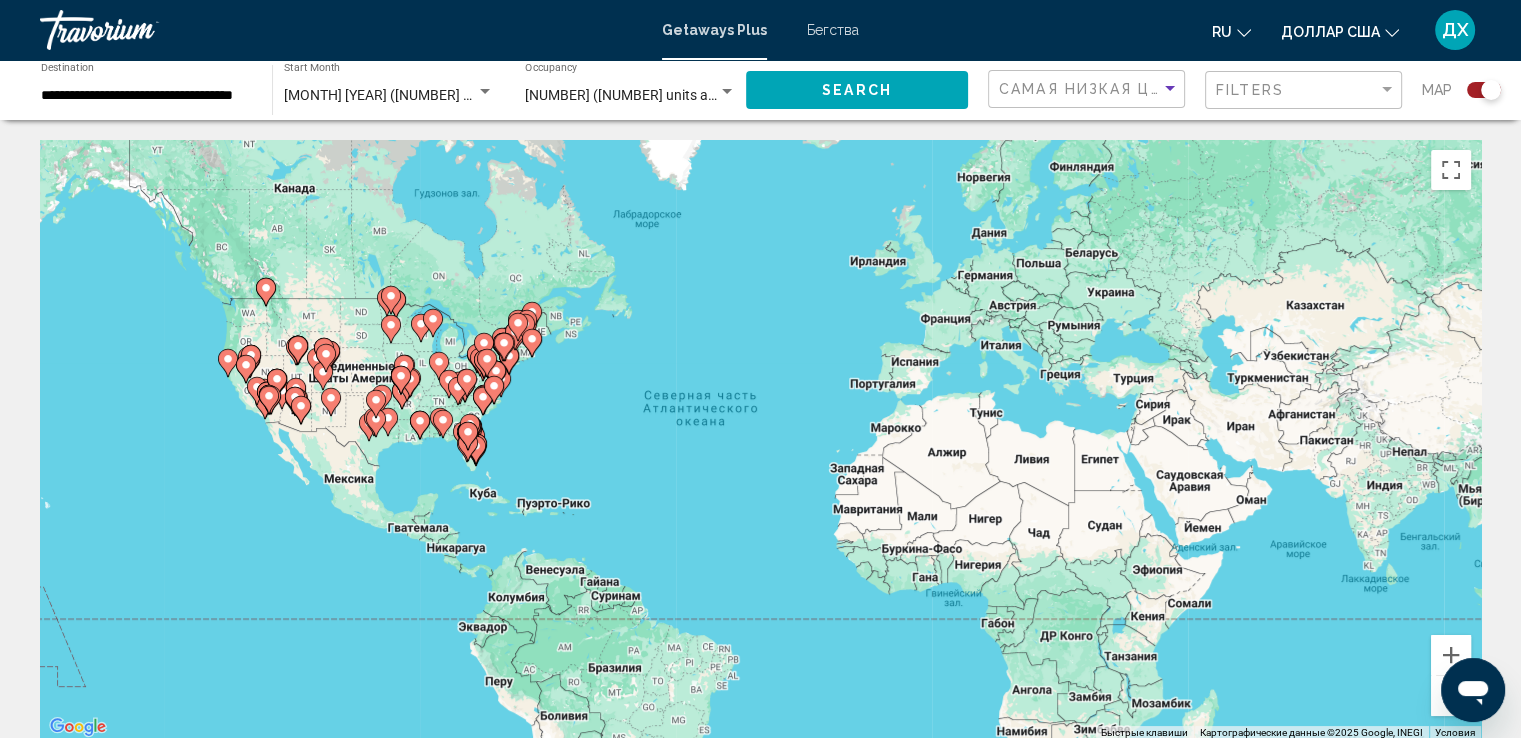 click on "Бегства" at bounding box center (833, 30) 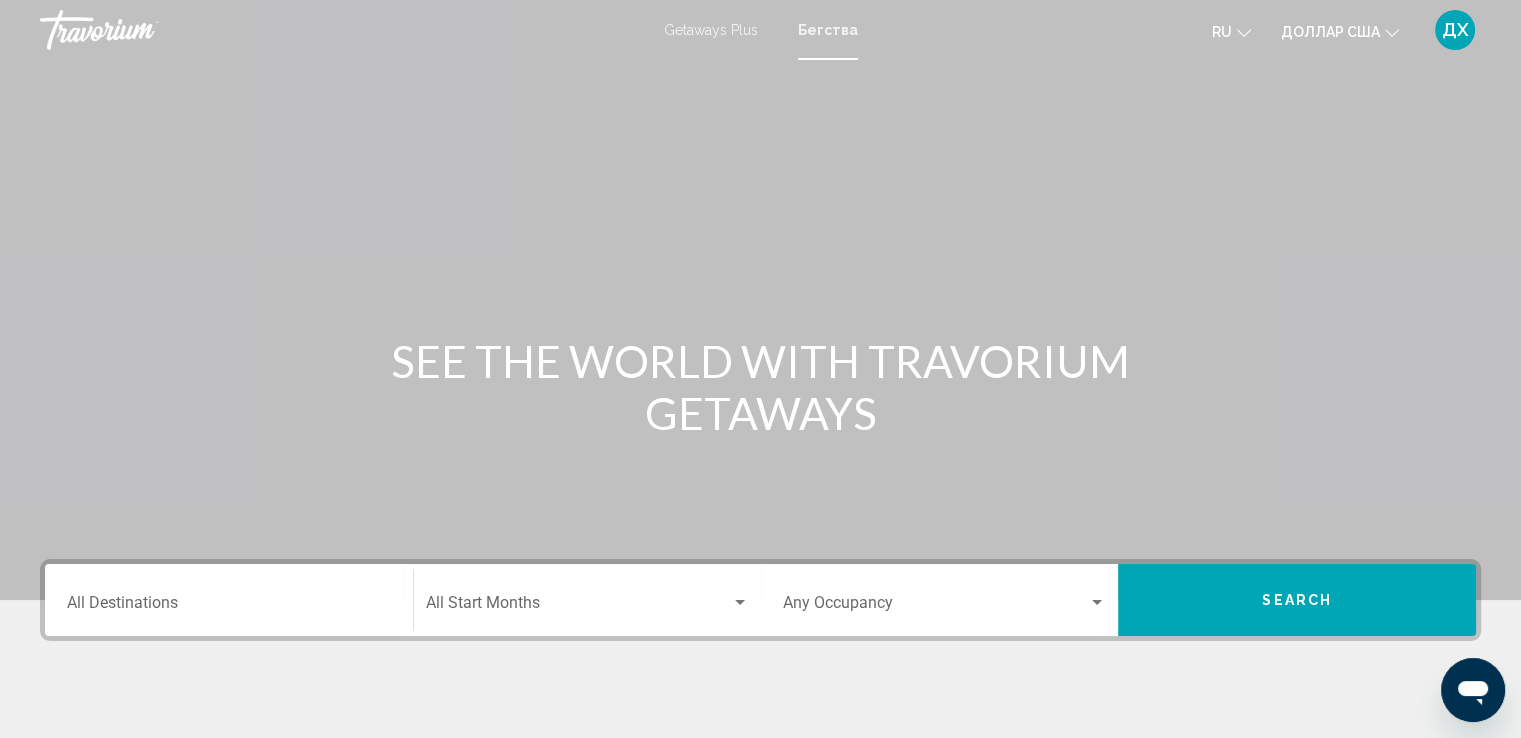 click on "Getaways Plus" at bounding box center (711, 30) 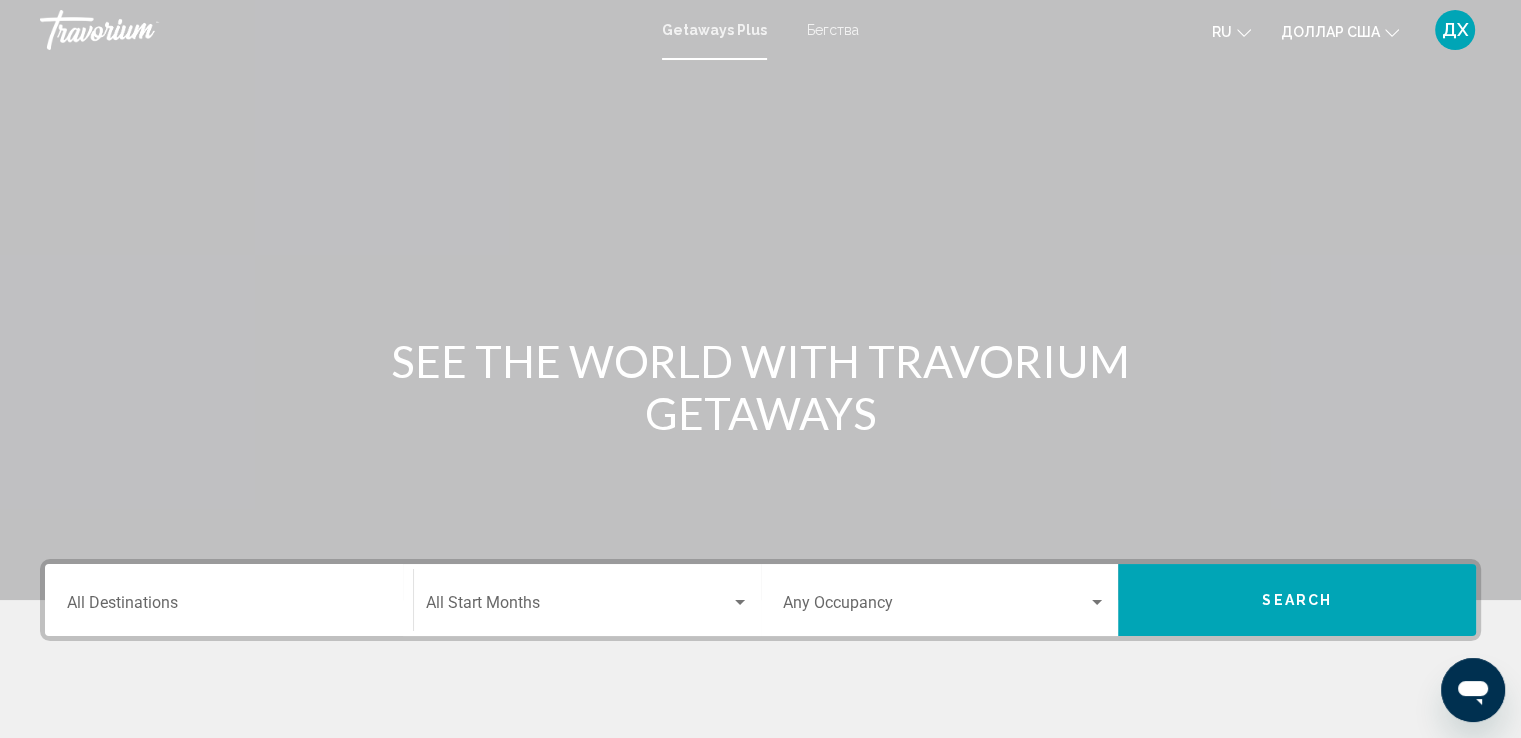 click on "Бегства" at bounding box center [833, 30] 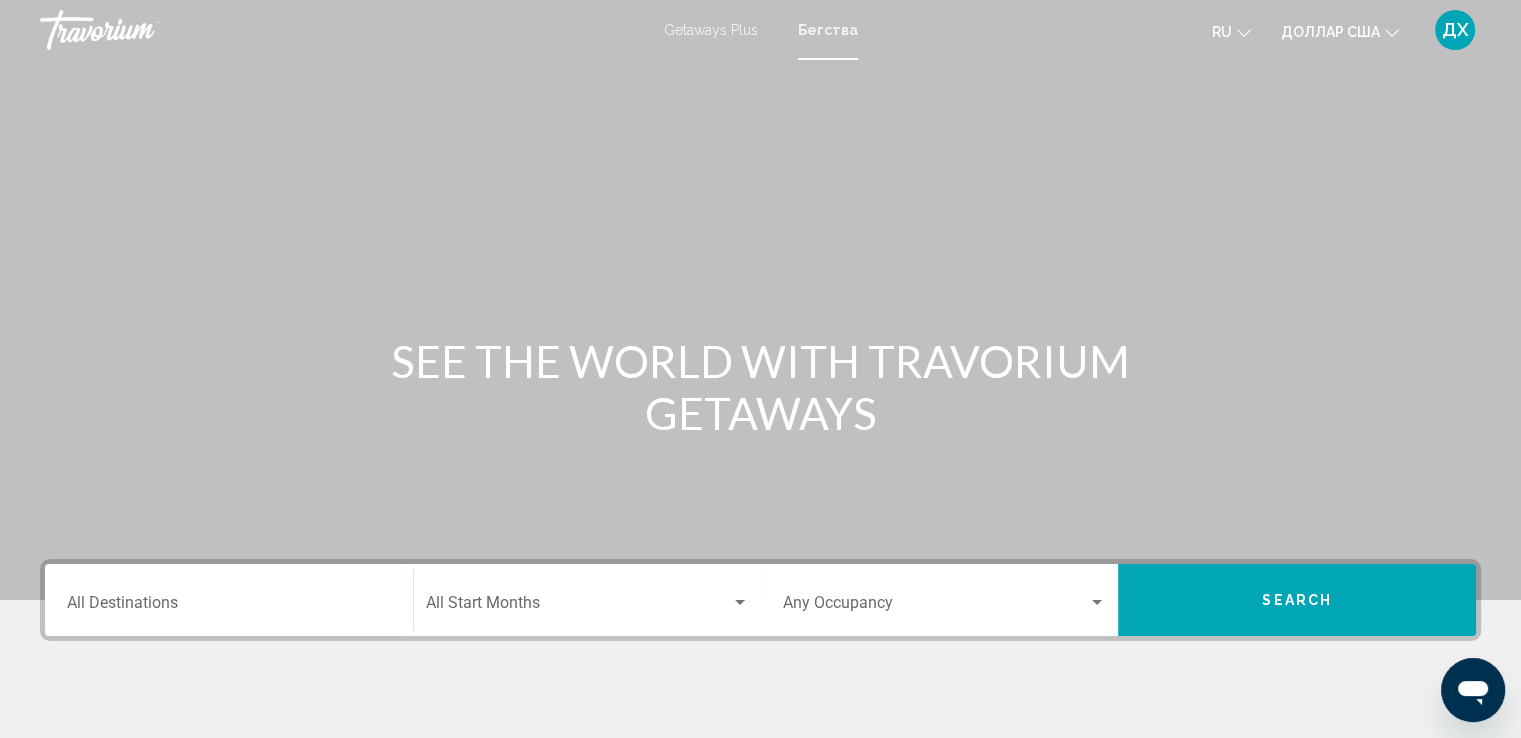 click on "Destination All Destinations" at bounding box center (229, 607) 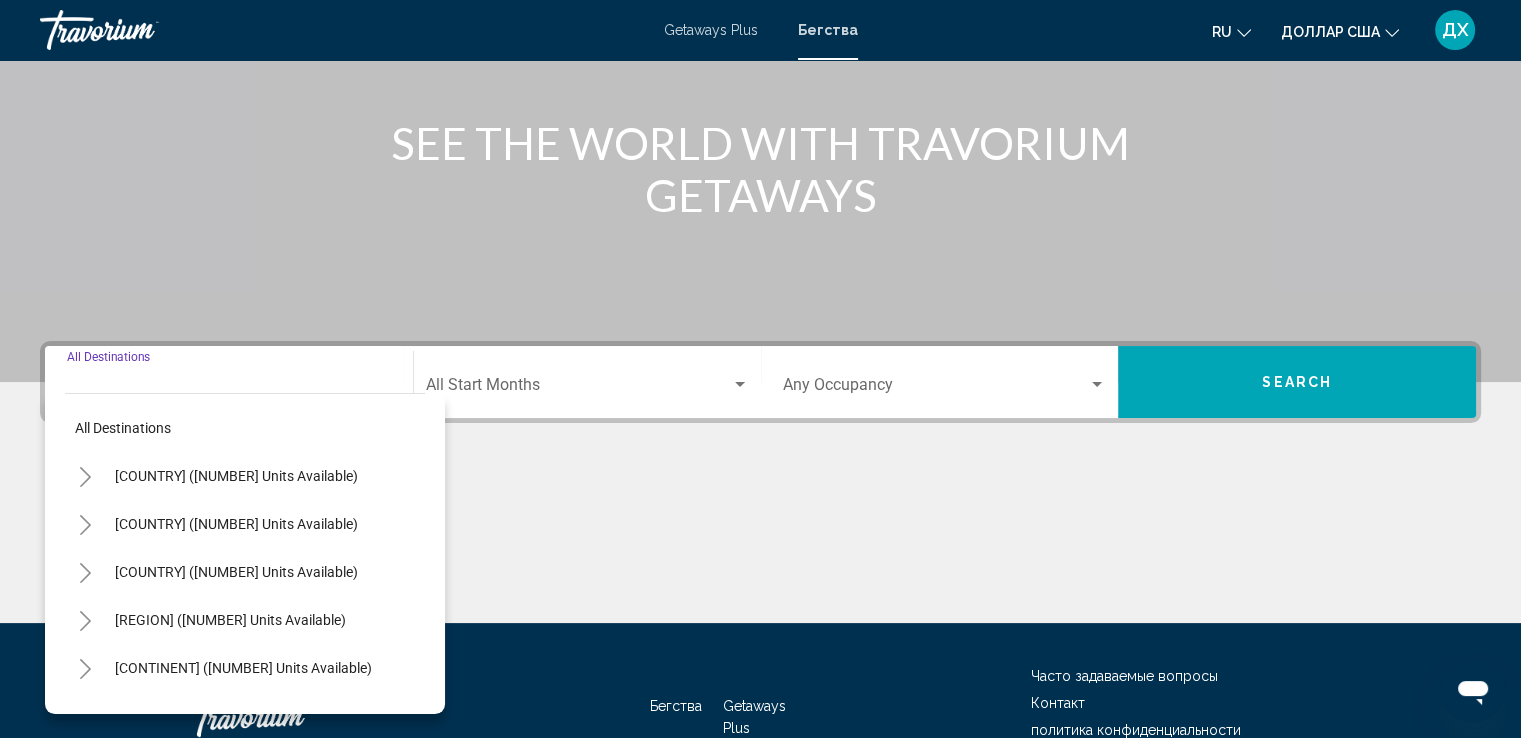 scroll, scrollTop: 348, scrollLeft: 0, axis: vertical 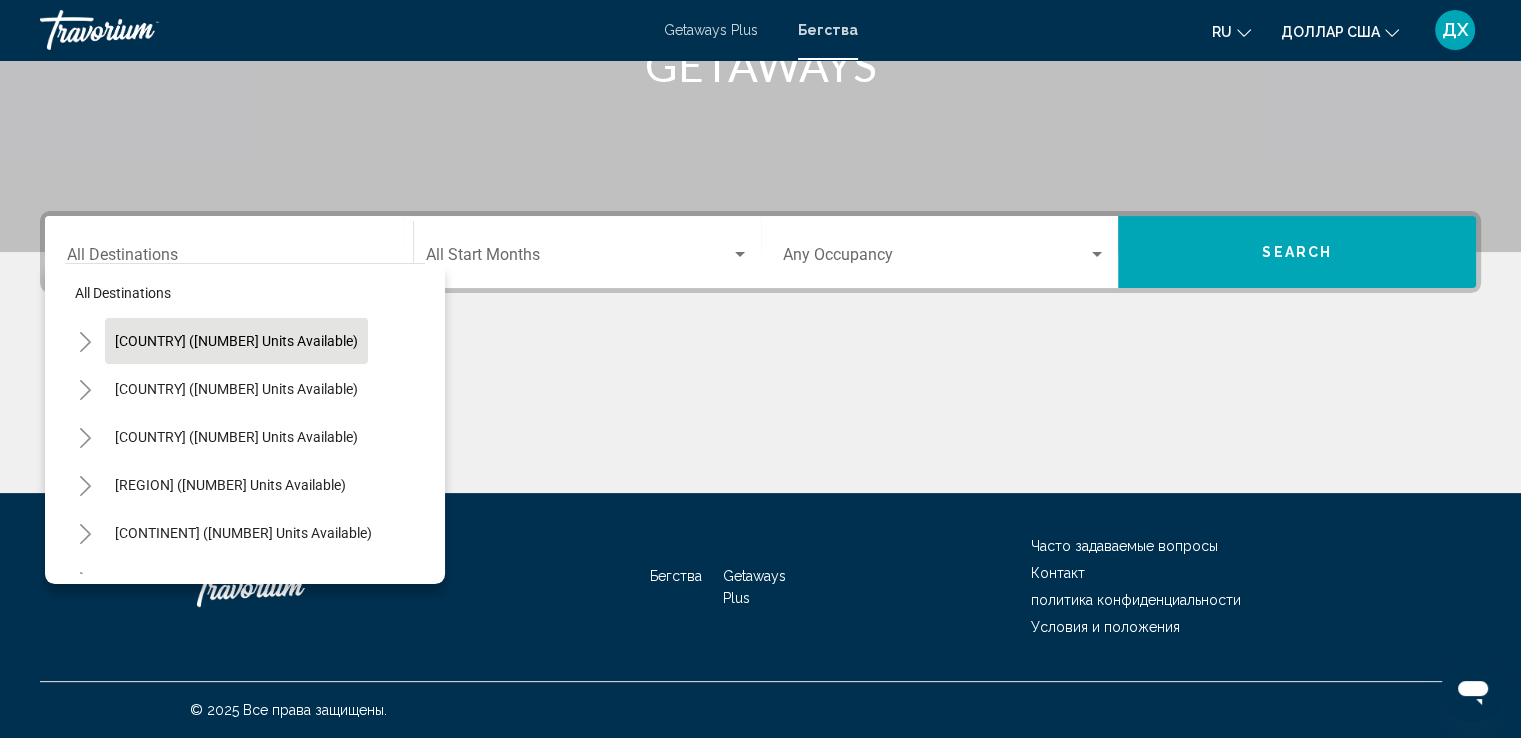 click on "[COUNTRY] ([NUMBER] units available)" at bounding box center [236, 341] 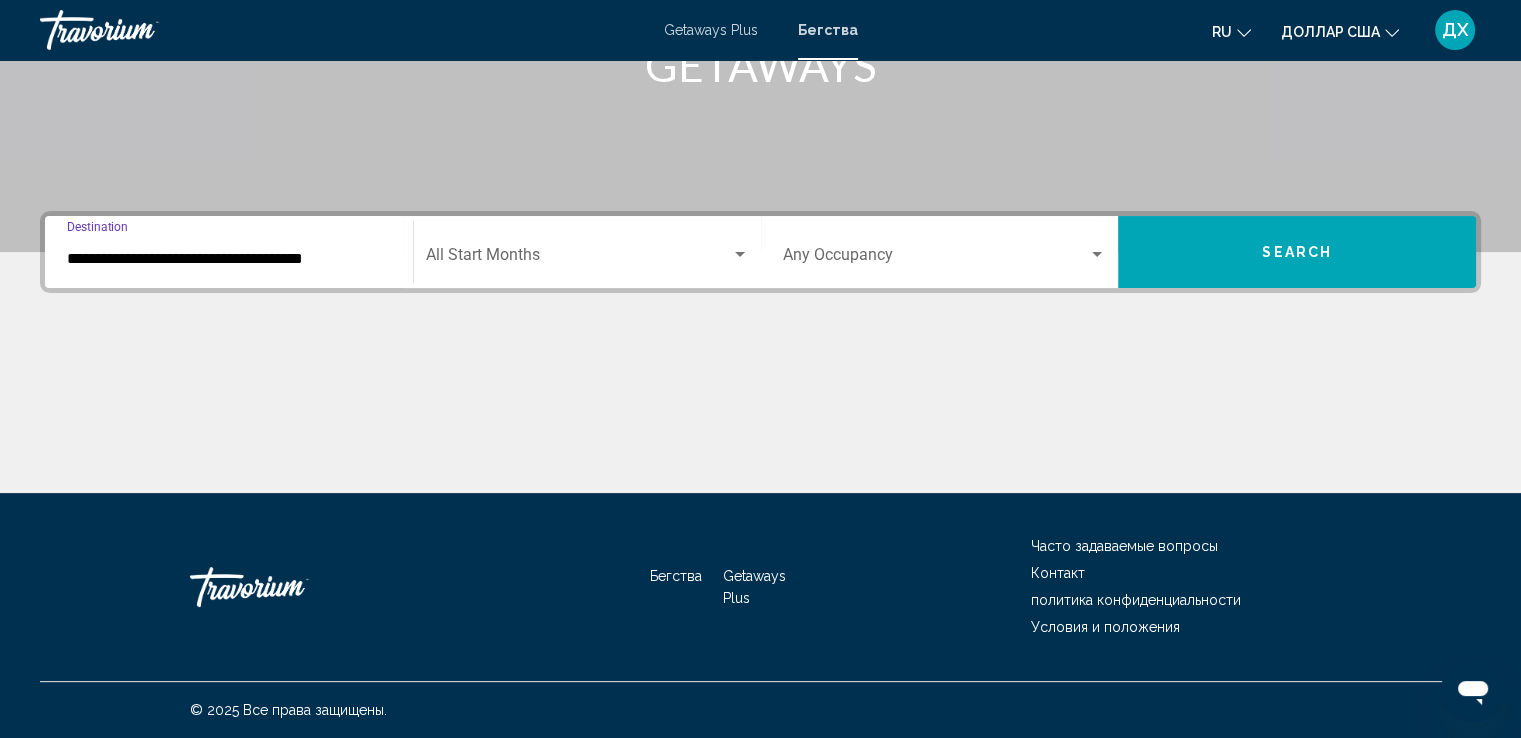 click on "Getaways Plus" at bounding box center [711, 30] 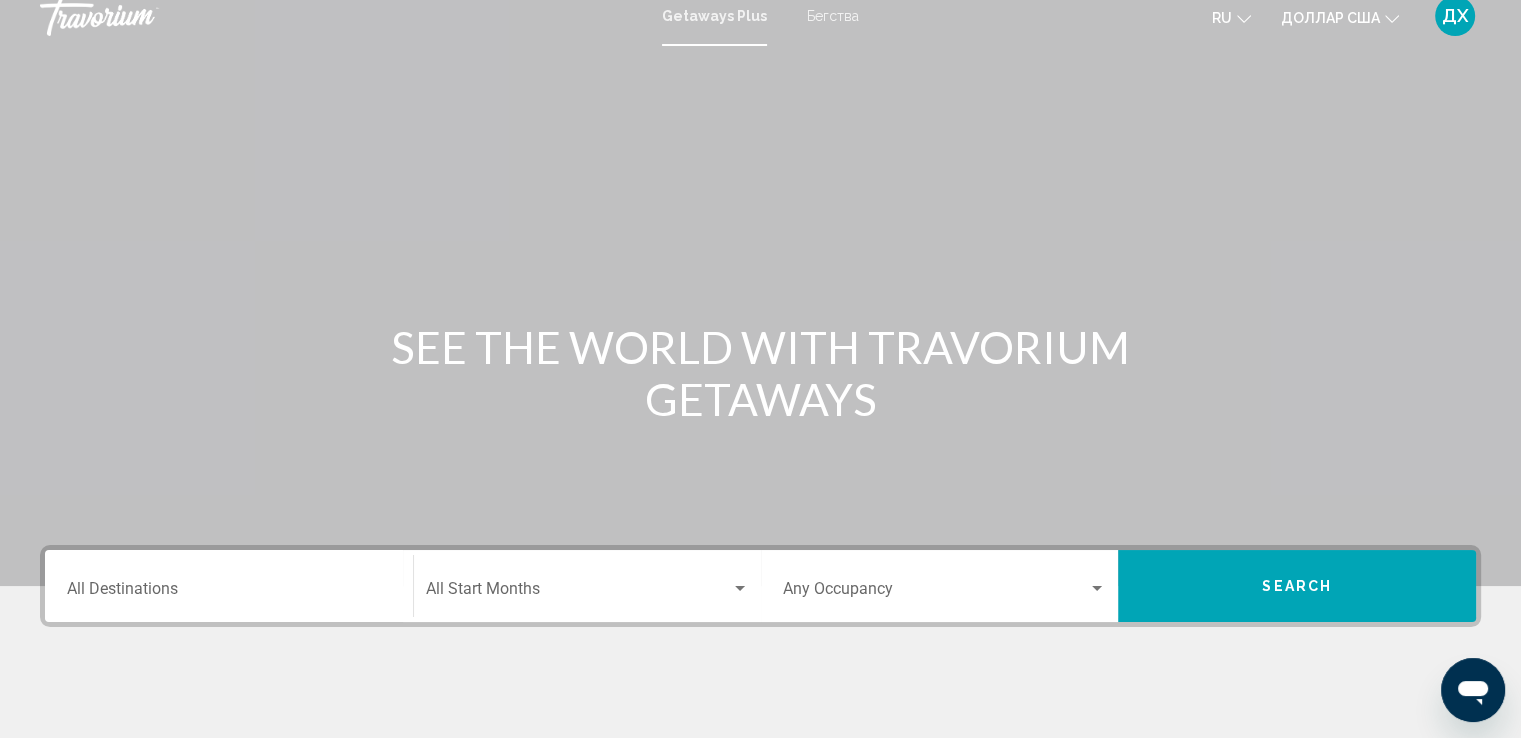 scroll, scrollTop: 0, scrollLeft: 0, axis: both 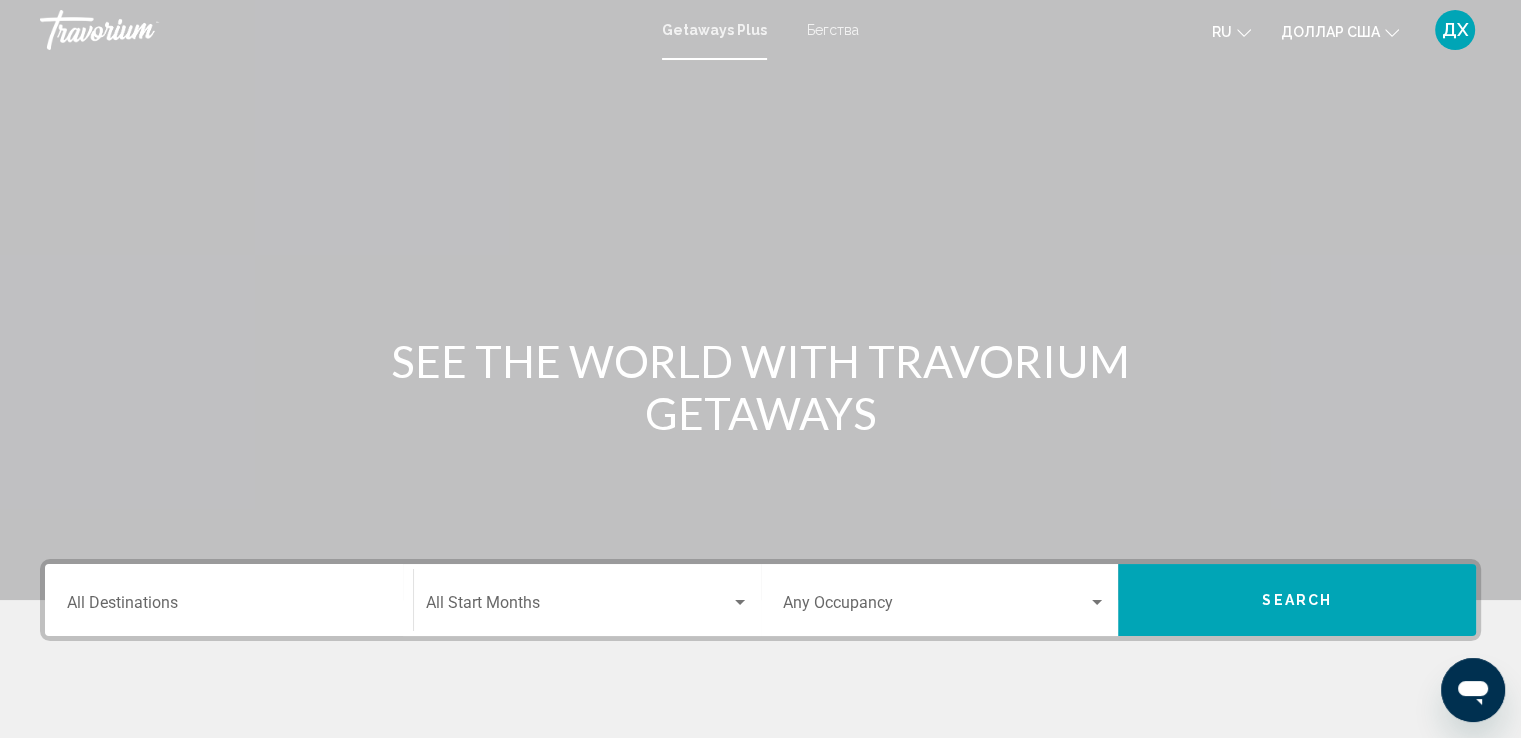 click on "Destination All Destinations" at bounding box center [229, 607] 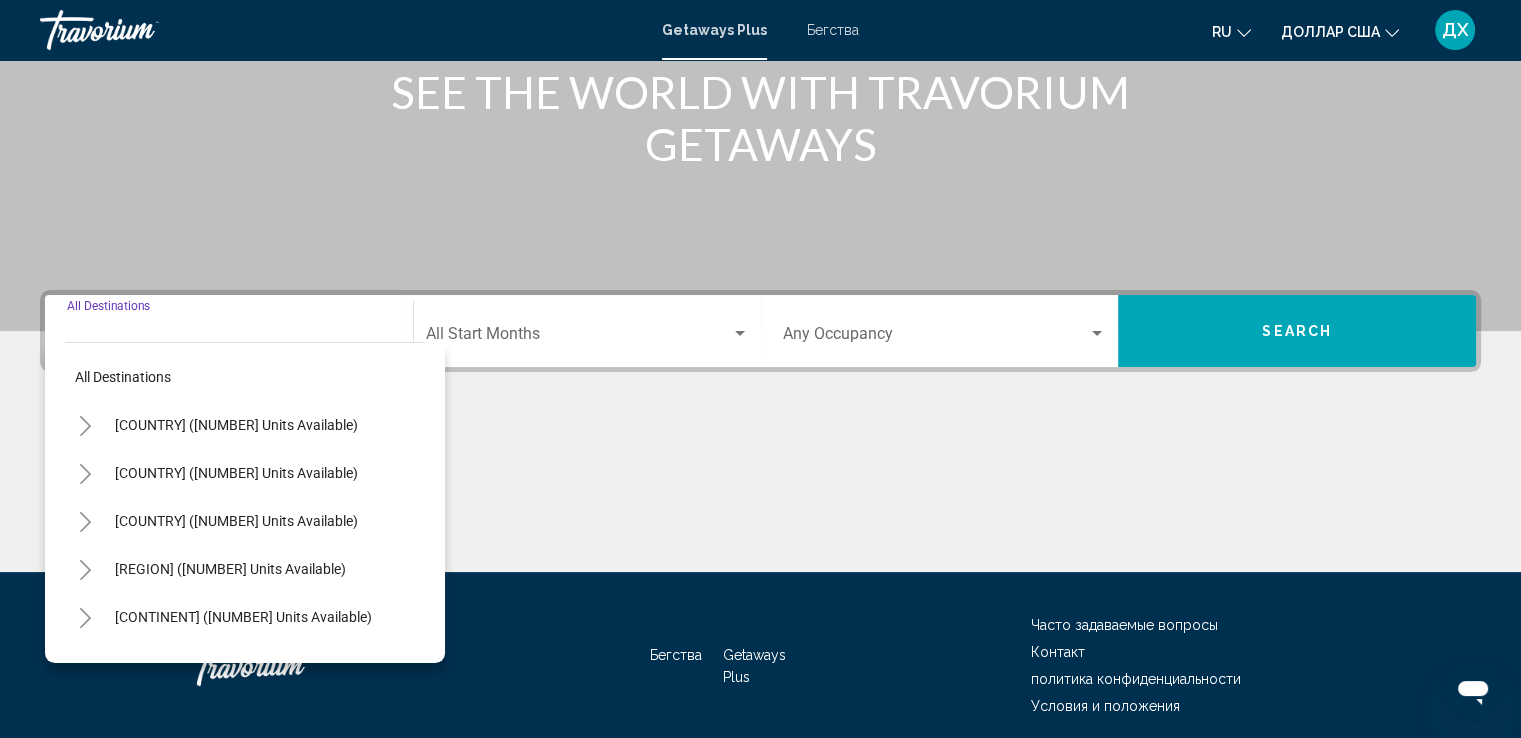 scroll, scrollTop: 348, scrollLeft: 0, axis: vertical 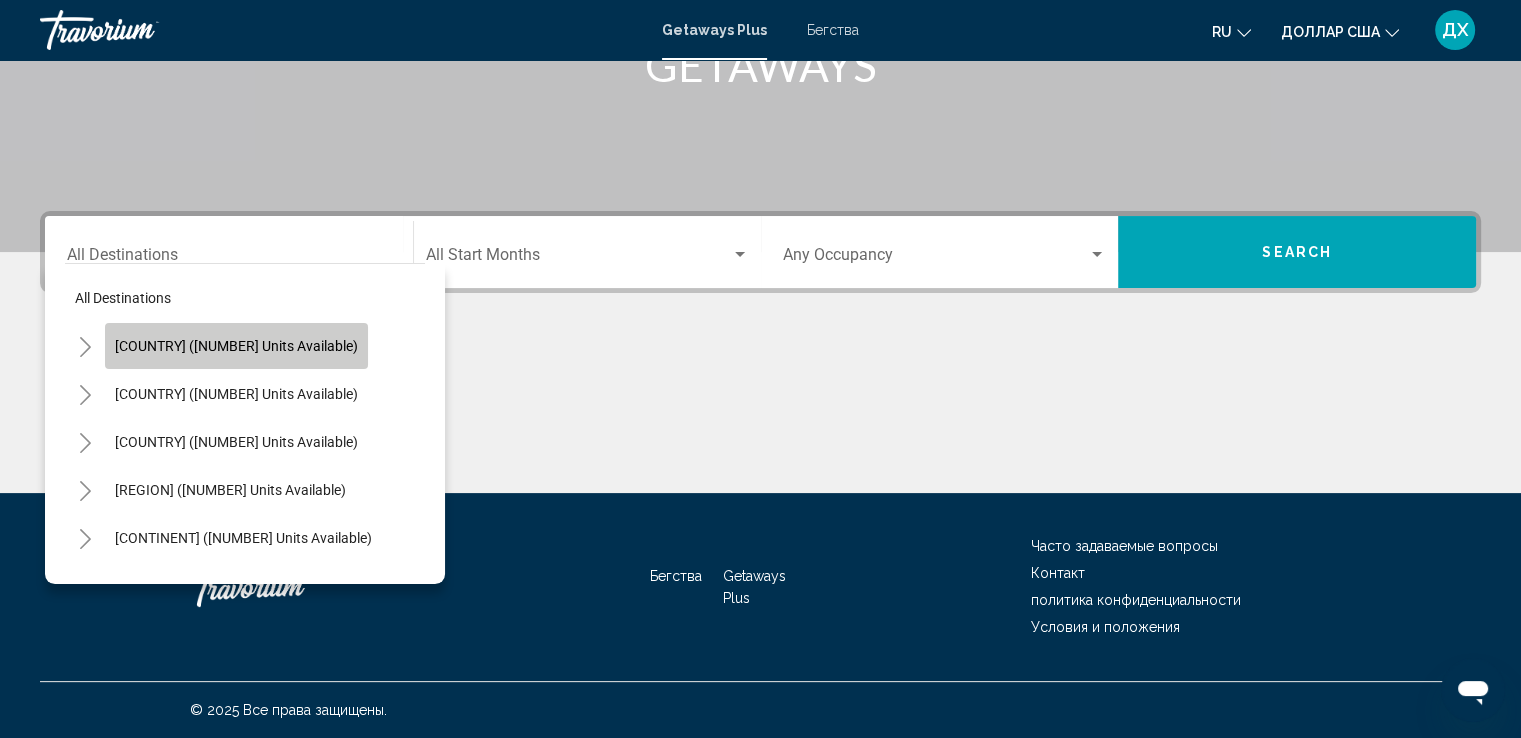 click on "[COUNTRY] ([NUMBER] units available)" at bounding box center (236, 346) 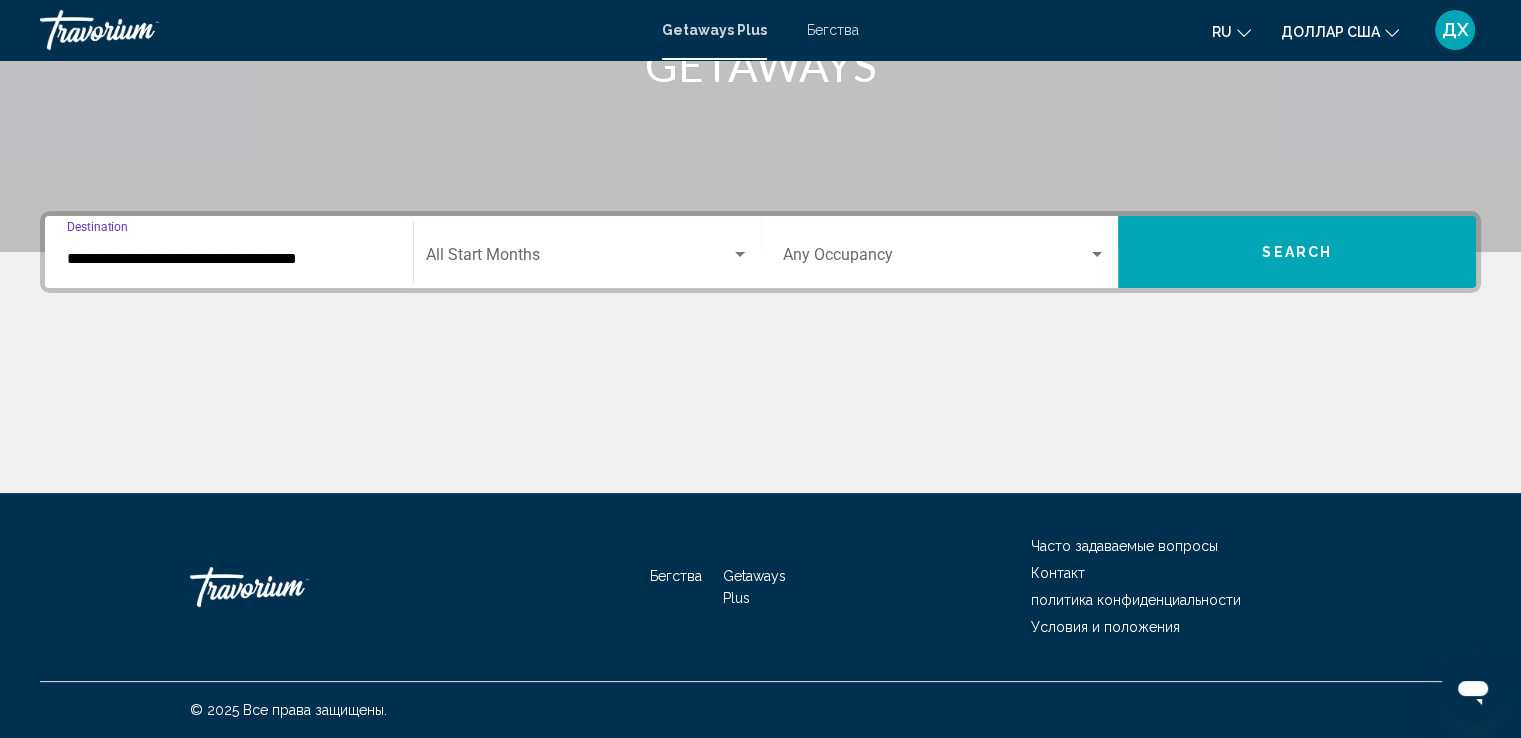 click at bounding box center (740, 254) 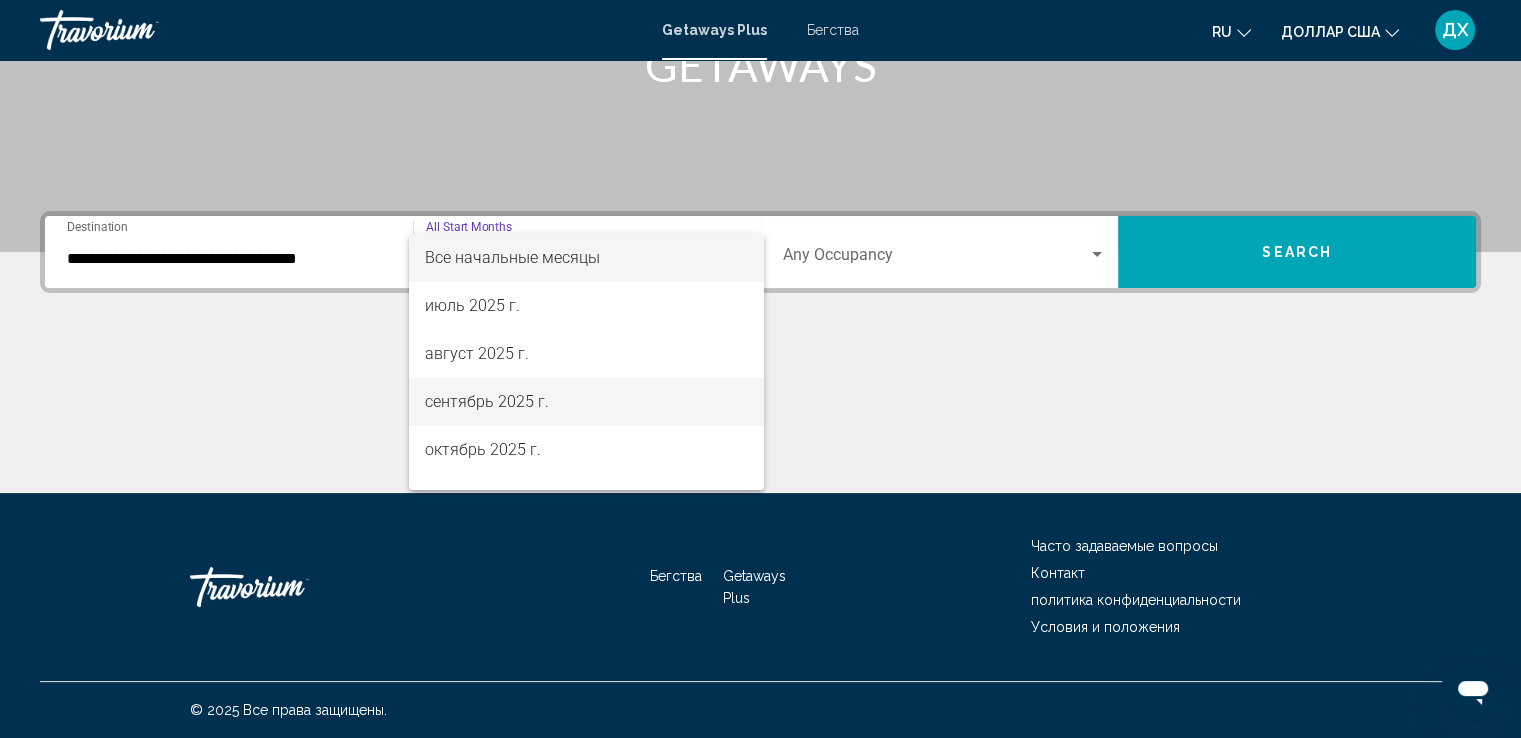 click on "сентябрь 2025 г." at bounding box center [586, 402] 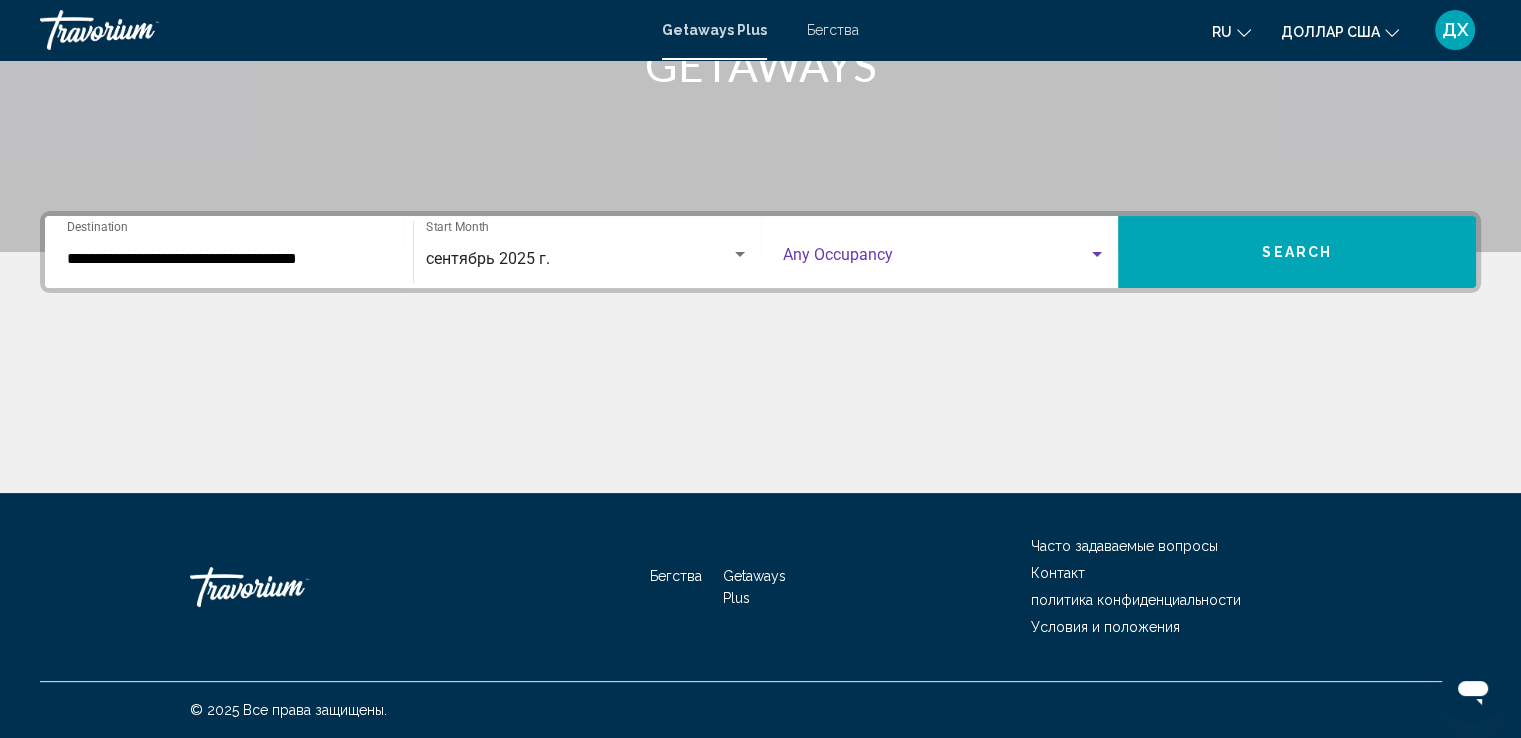 click at bounding box center [1097, 255] 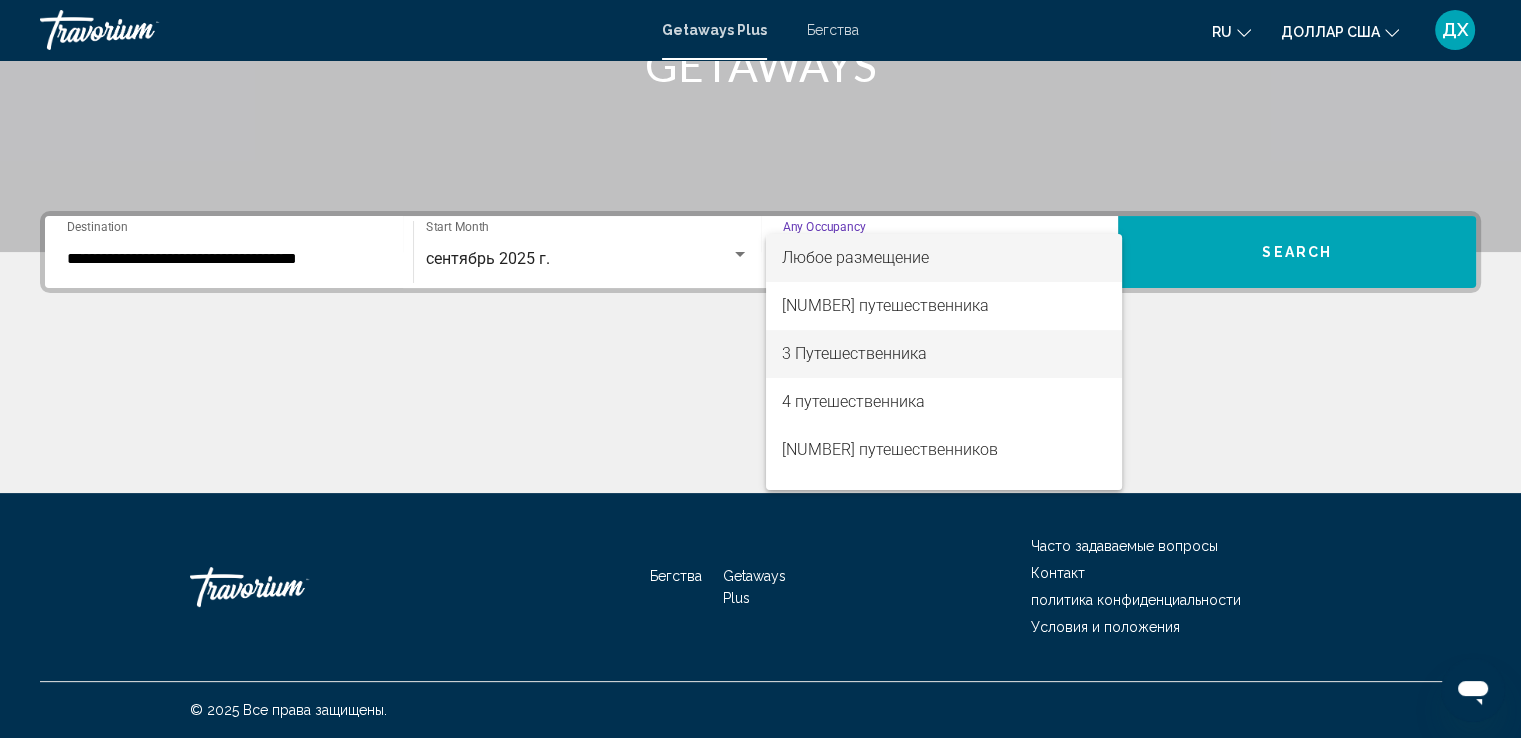 click on "3 Путешественника" at bounding box center [944, 354] 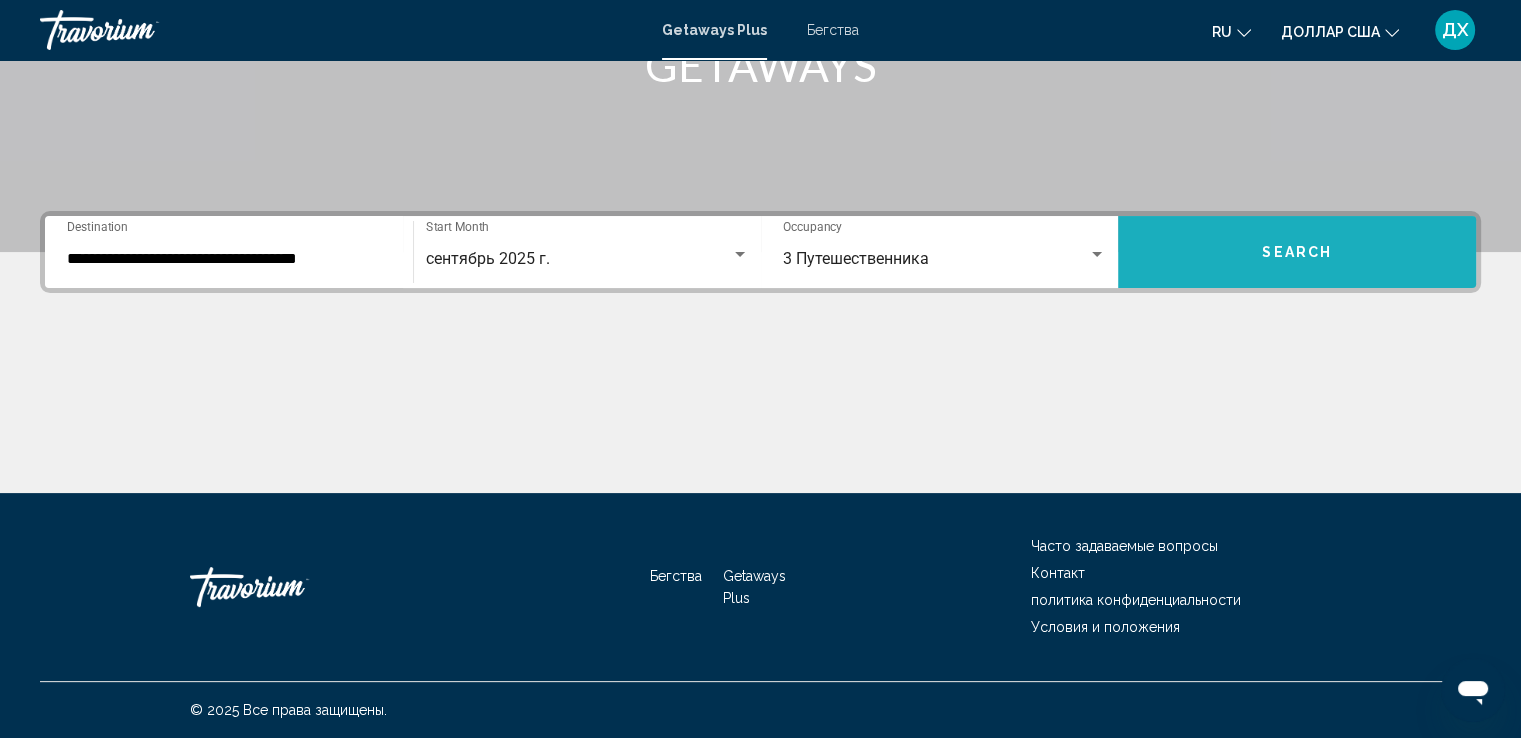 click on "Search" at bounding box center [1297, 252] 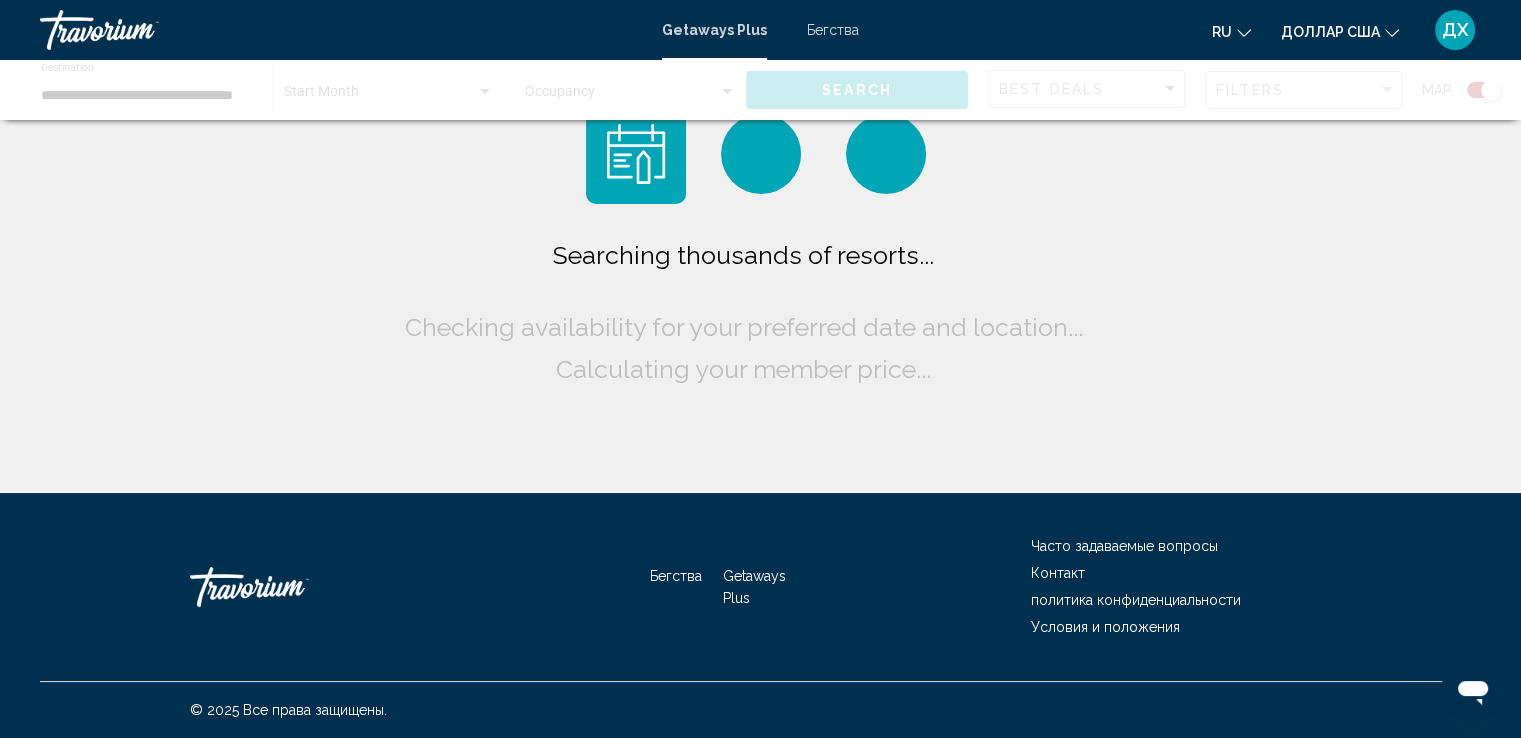 scroll, scrollTop: 0, scrollLeft: 0, axis: both 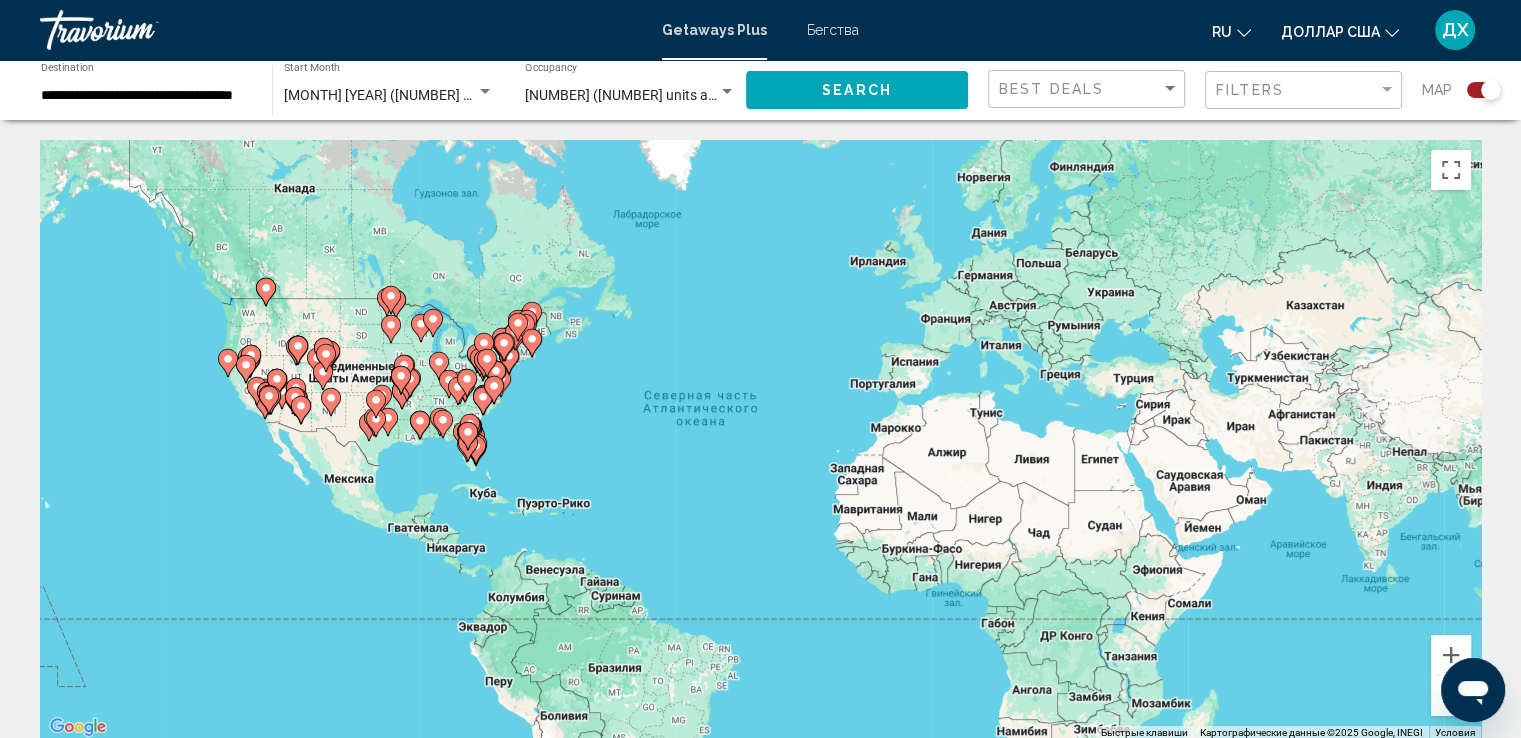 click at bounding box center [468, 432] 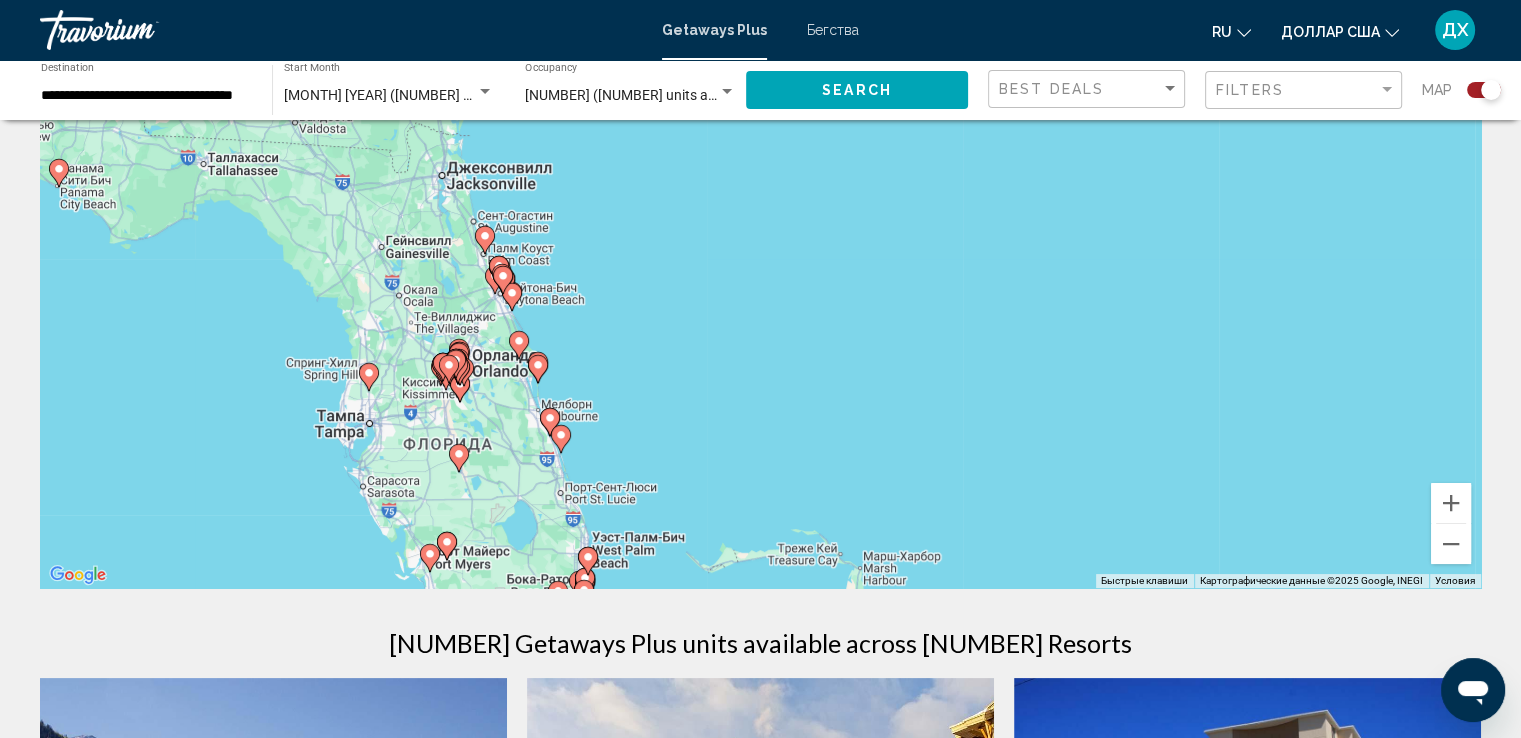 scroll, scrollTop: 152, scrollLeft: 0, axis: vertical 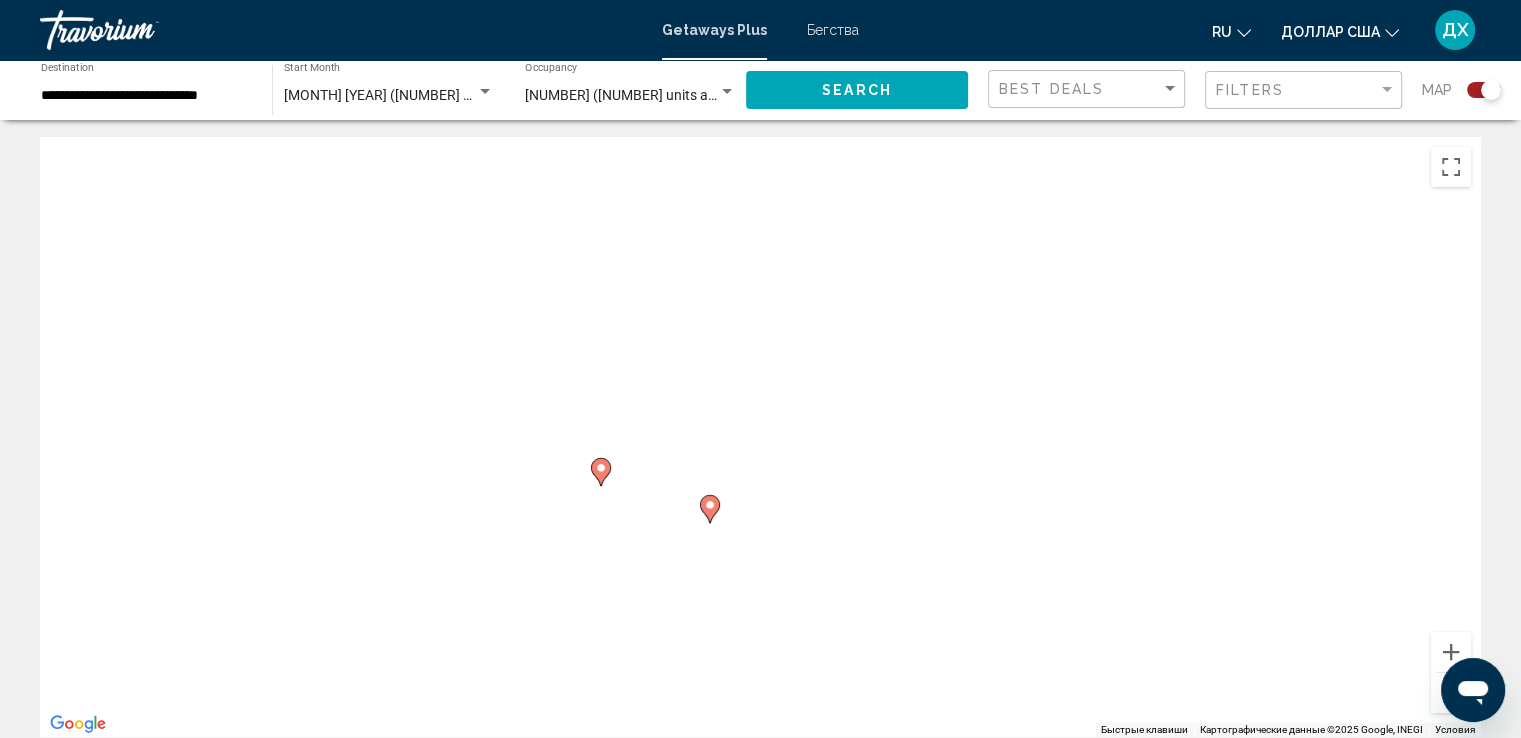 click on "Бегства" at bounding box center [833, 30] 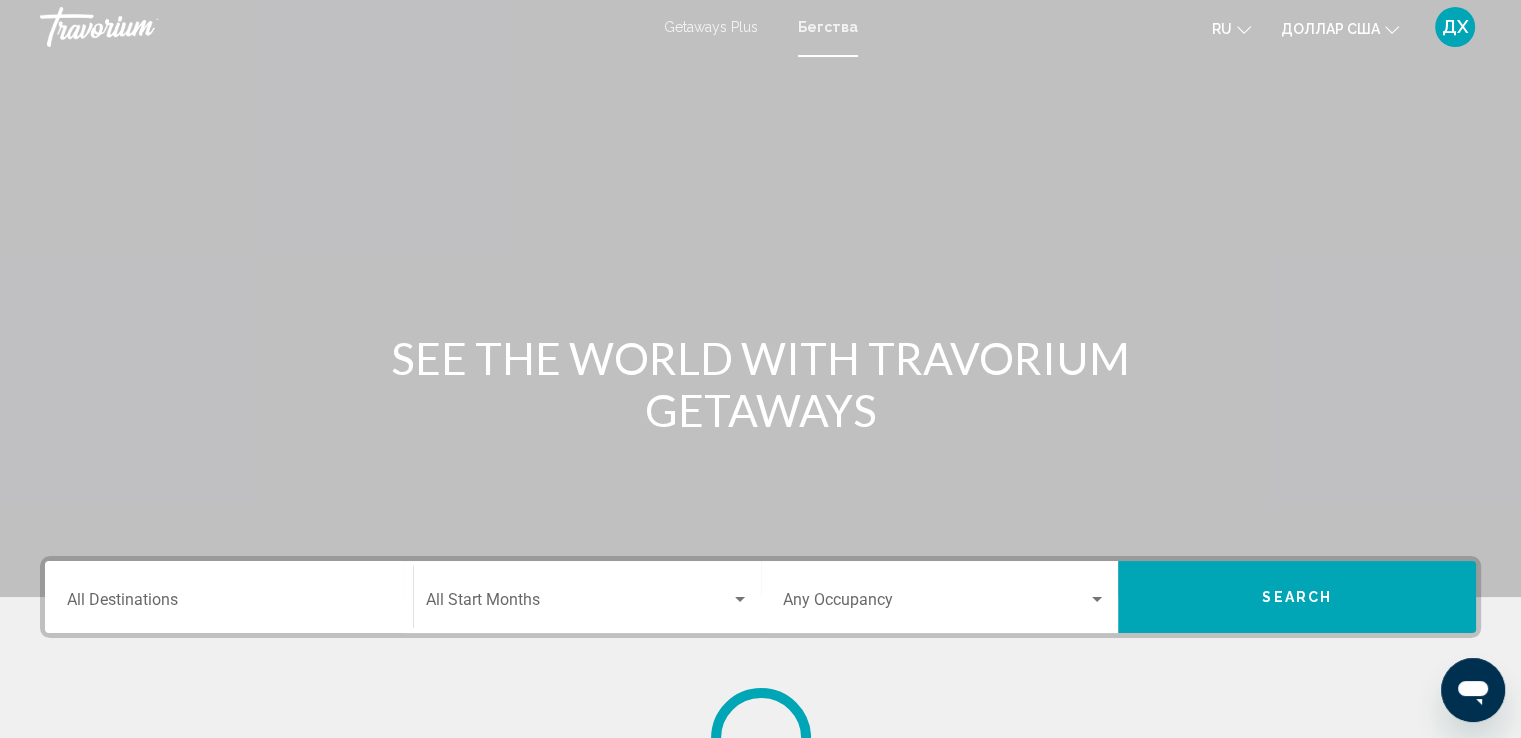 scroll, scrollTop: 0, scrollLeft: 0, axis: both 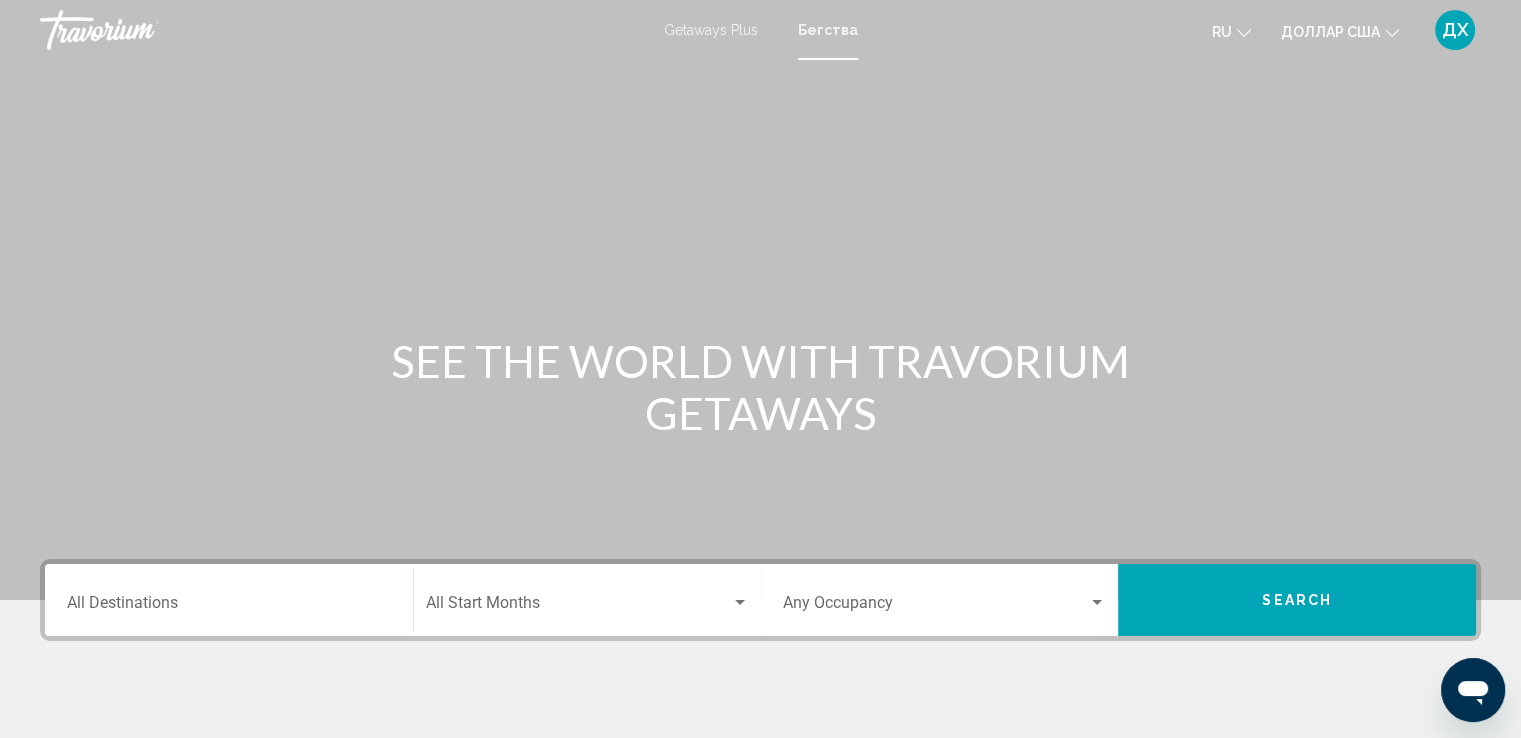 click on "Destination All Destinations" at bounding box center (229, 607) 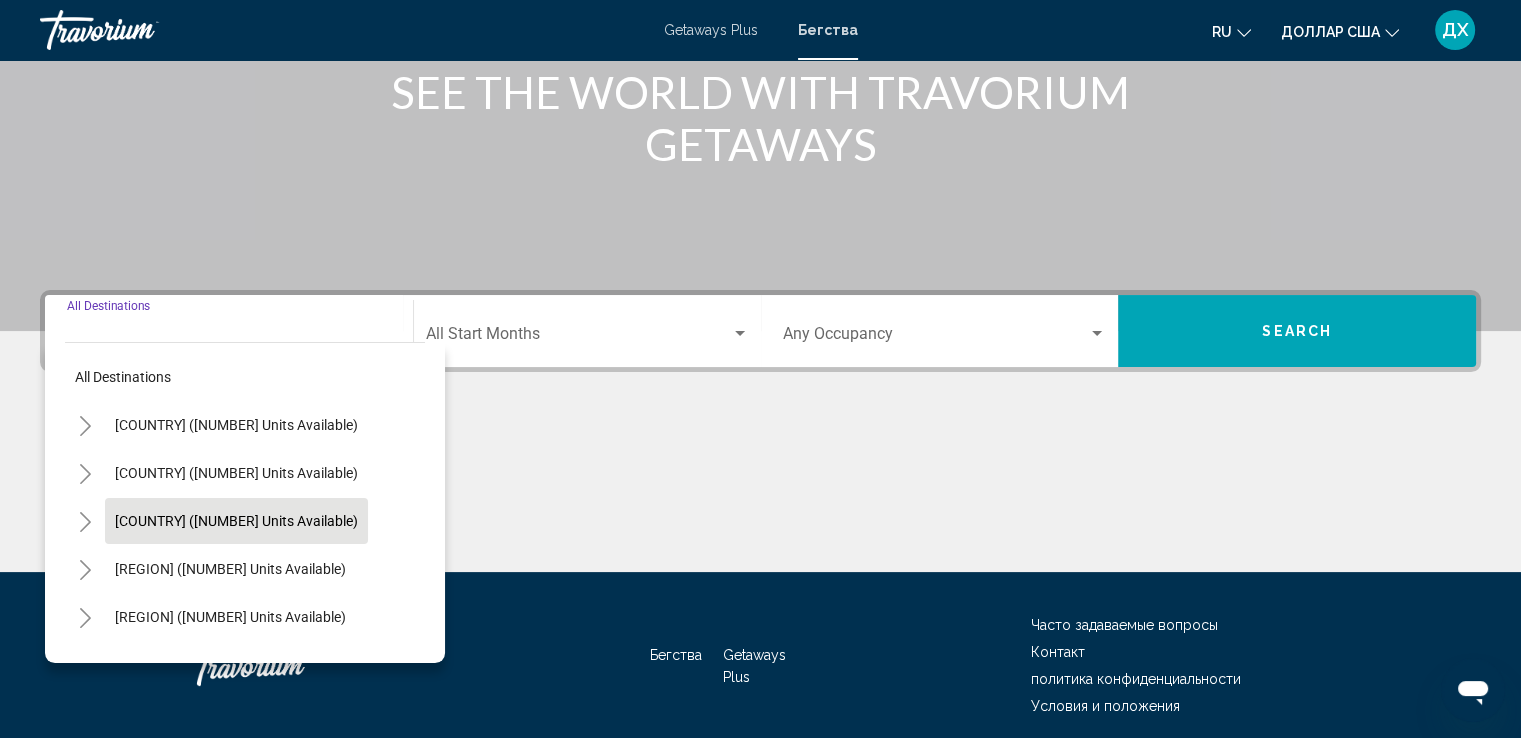scroll, scrollTop: 348, scrollLeft: 0, axis: vertical 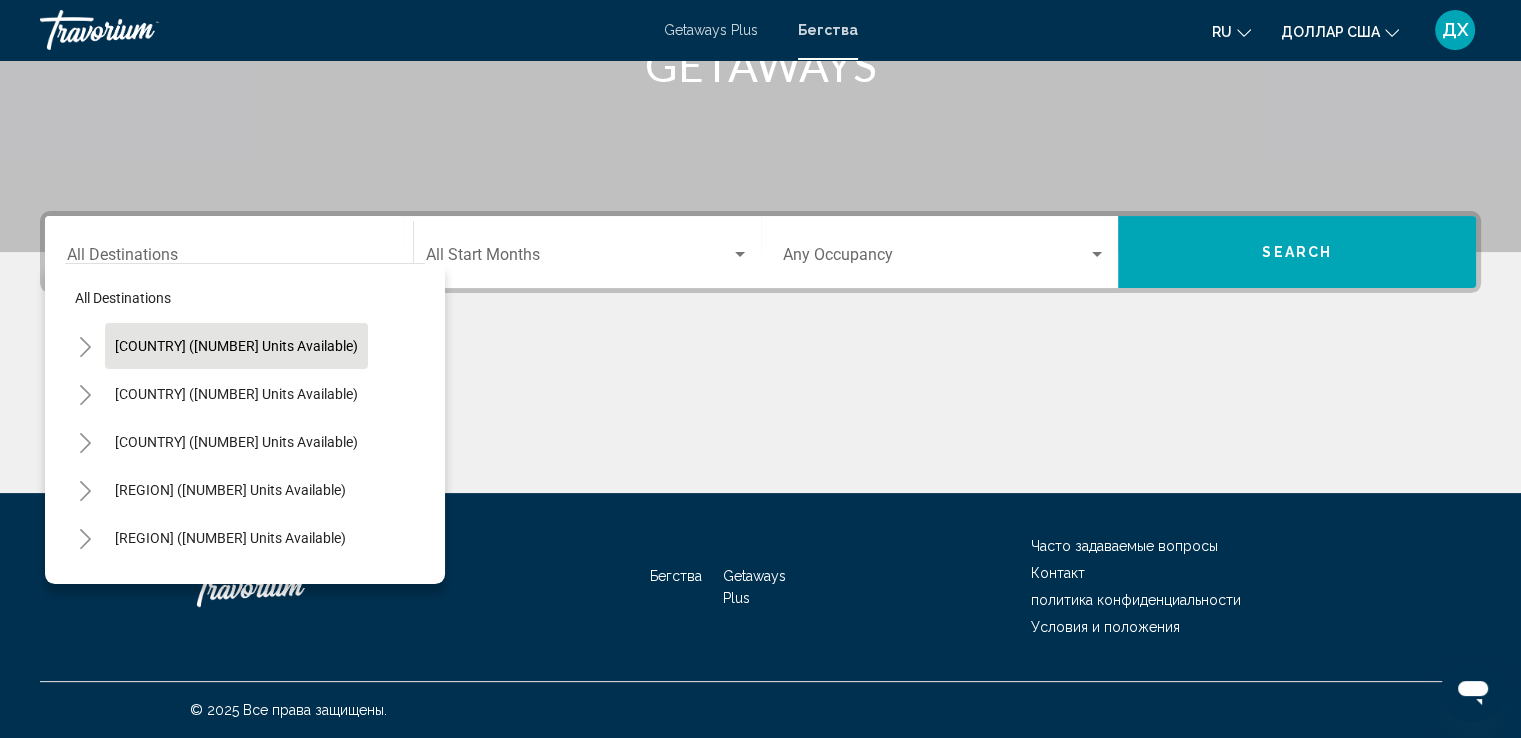 click on "[COUNTRY] ([NUMBER] units available)" at bounding box center [236, 346] 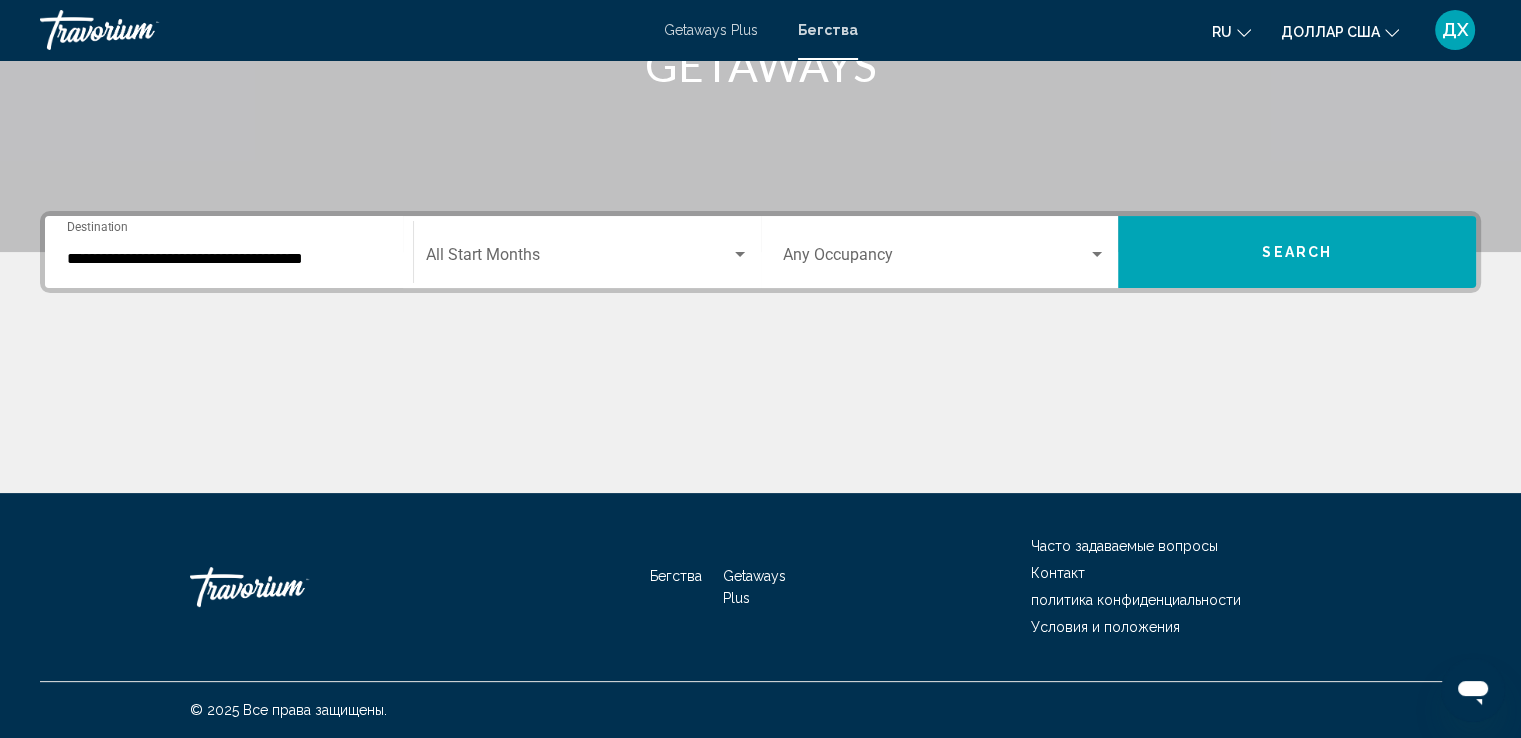 click on "Start Month All Start Months" at bounding box center (587, 252) 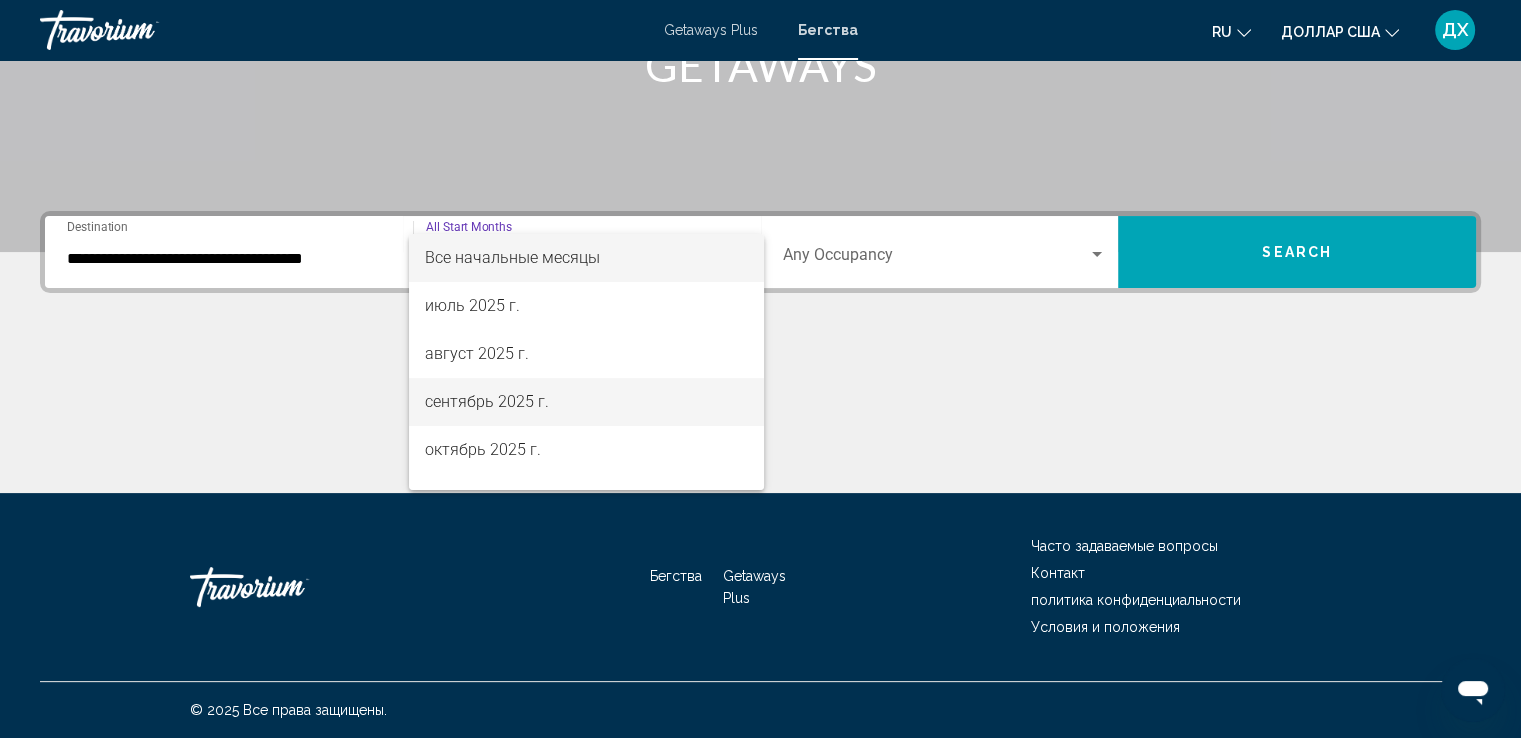 click on "сентябрь 2025 г." at bounding box center (586, 402) 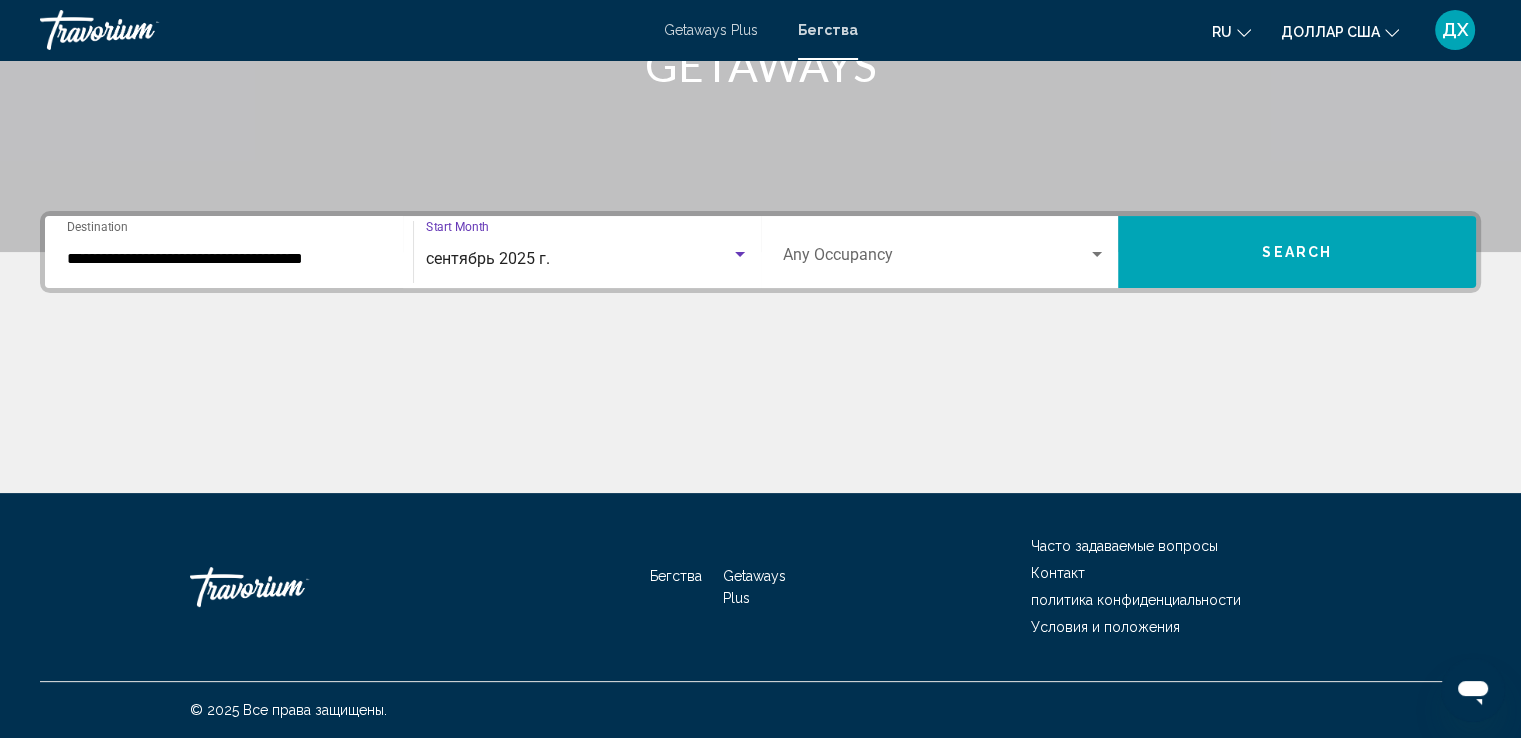 click at bounding box center (1097, 255) 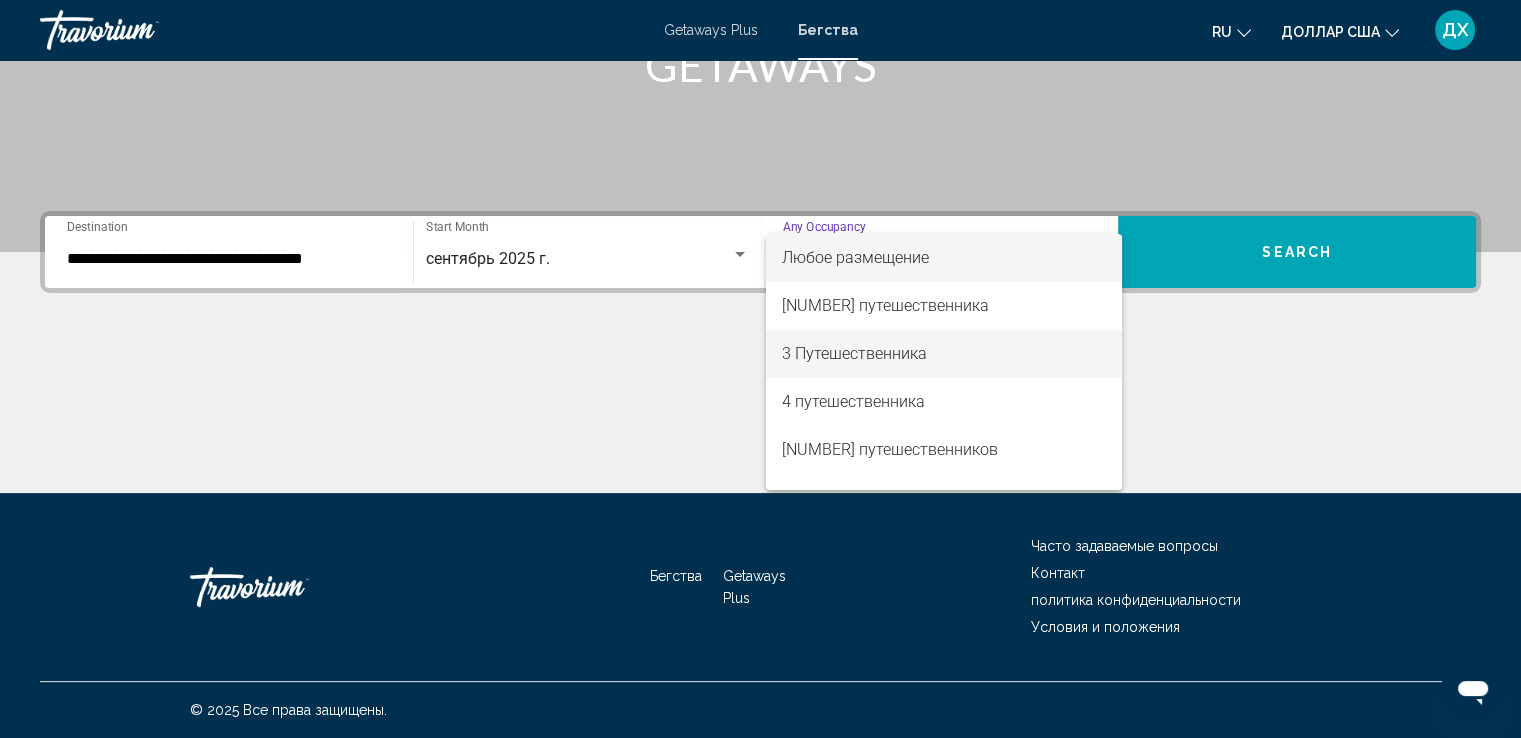click on "3 Путешественника" at bounding box center (944, 354) 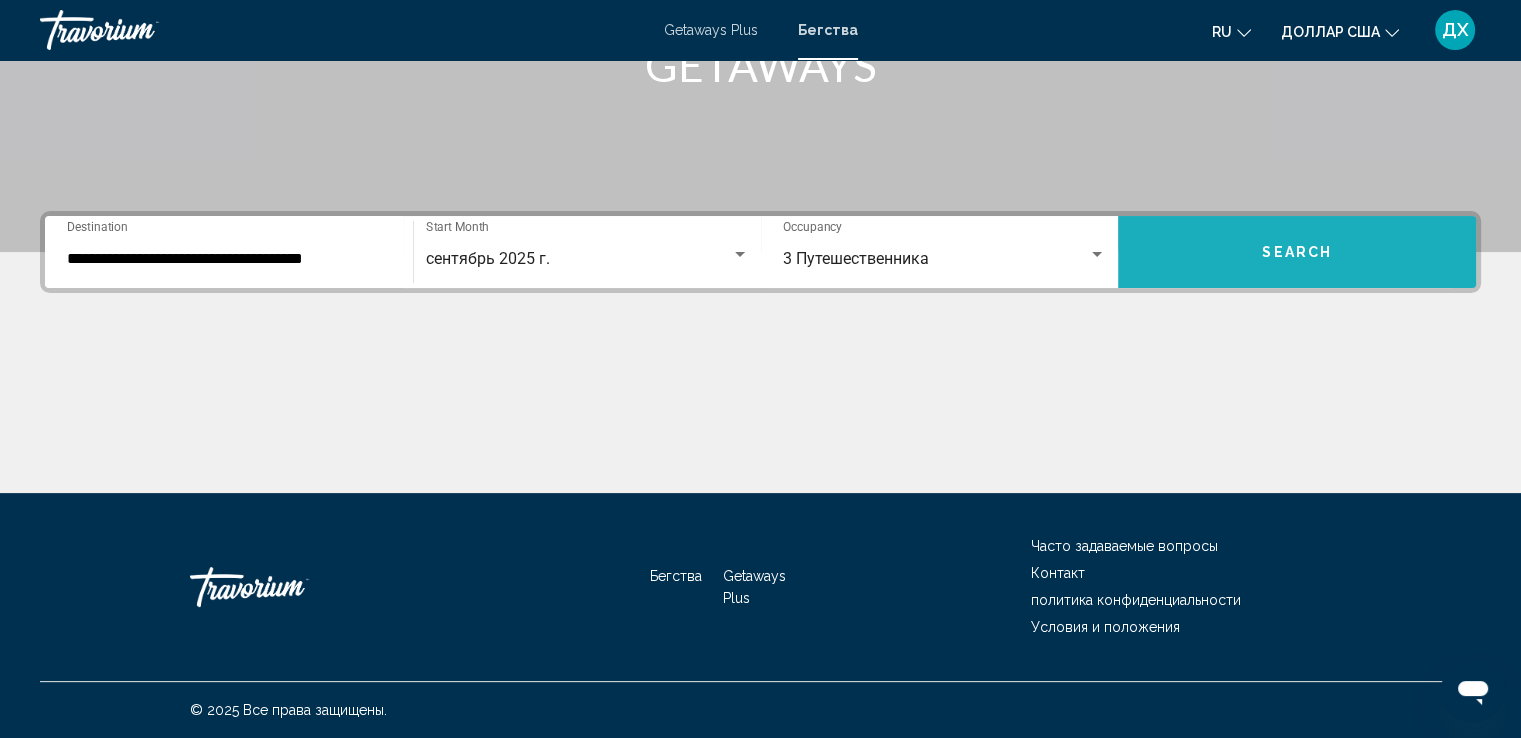 click on "Search" at bounding box center (1297, 252) 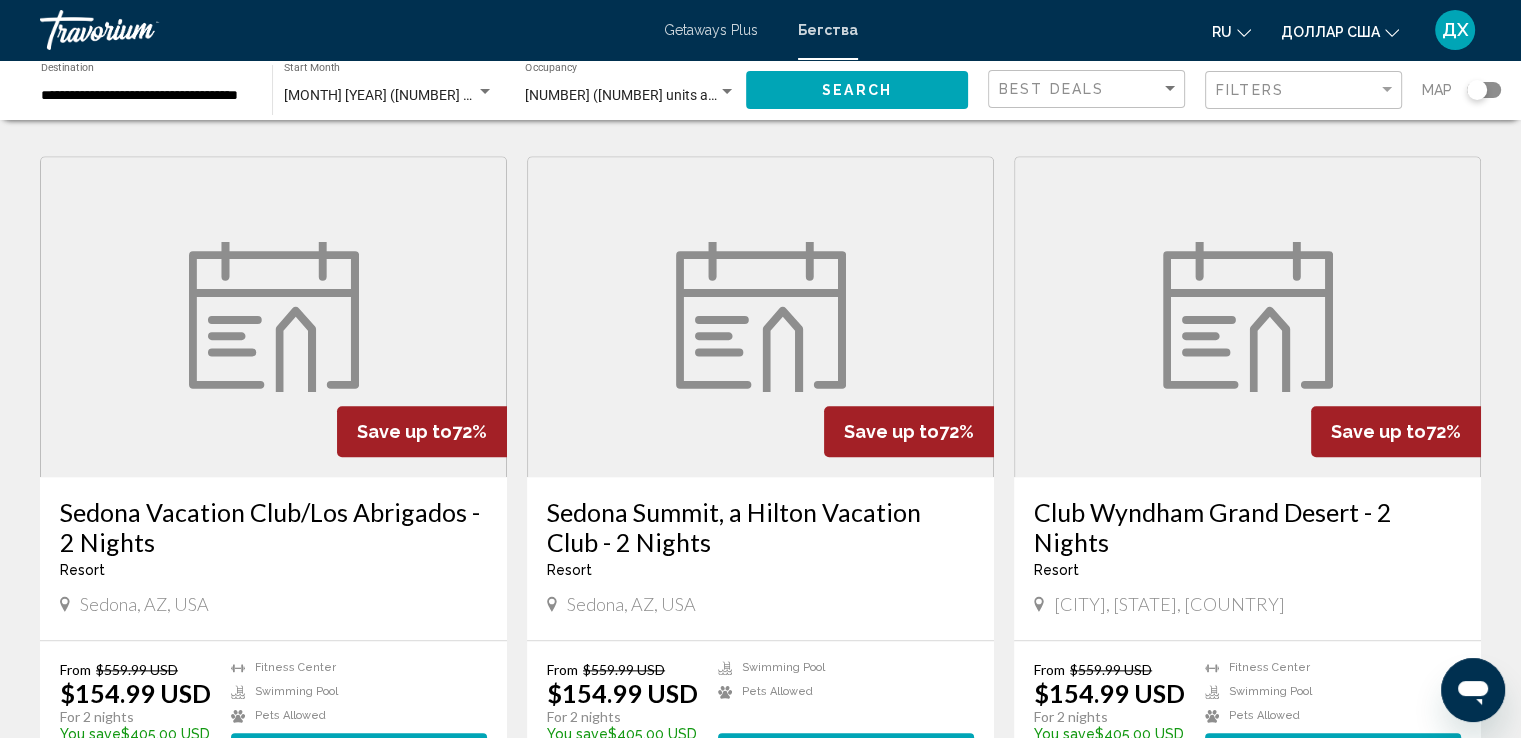 scroll, scrollTop: 2172, scrollLeft: 0, axis: vertical 